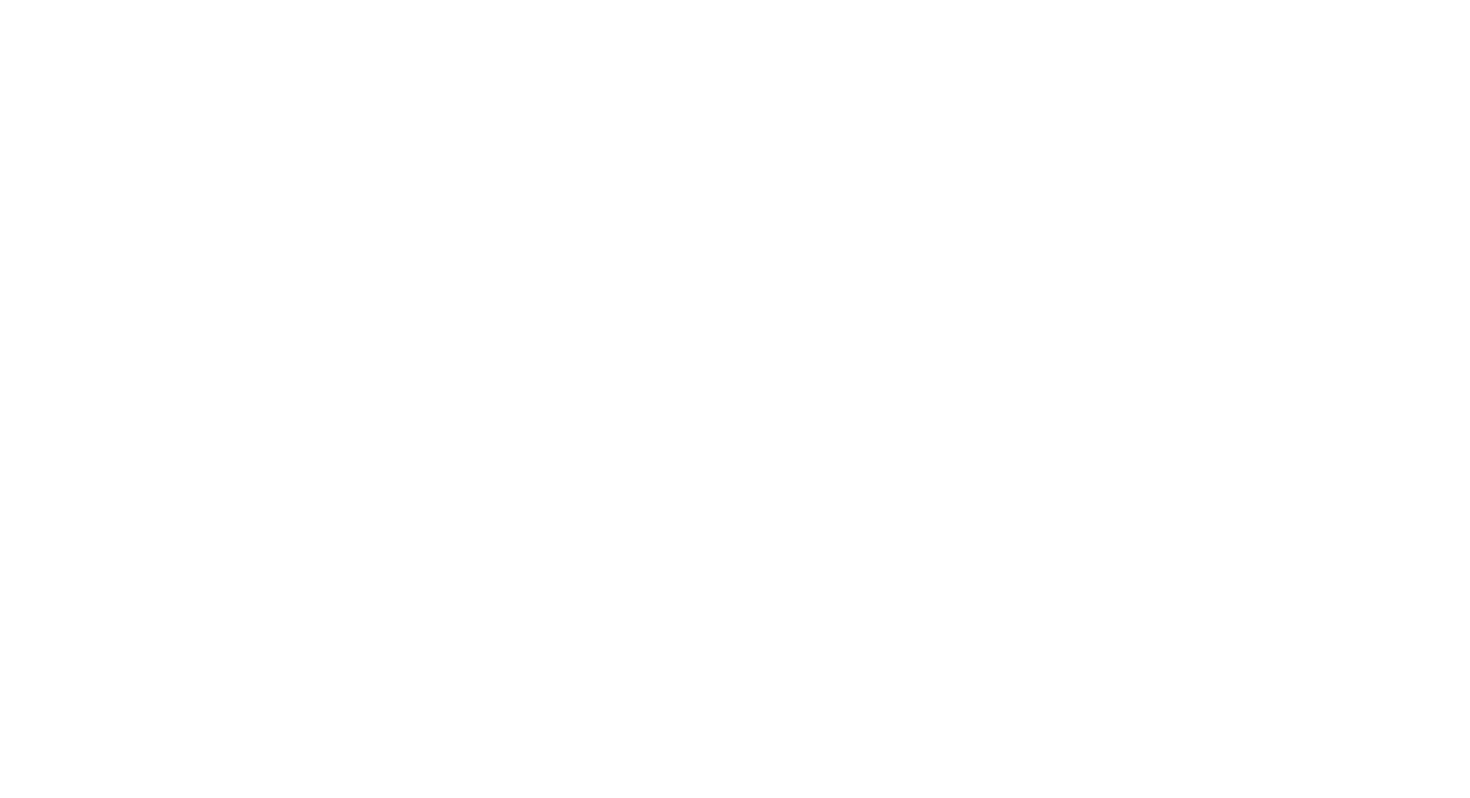 scroll, scrollTop: 0, scrollLeft: 0, axis: both 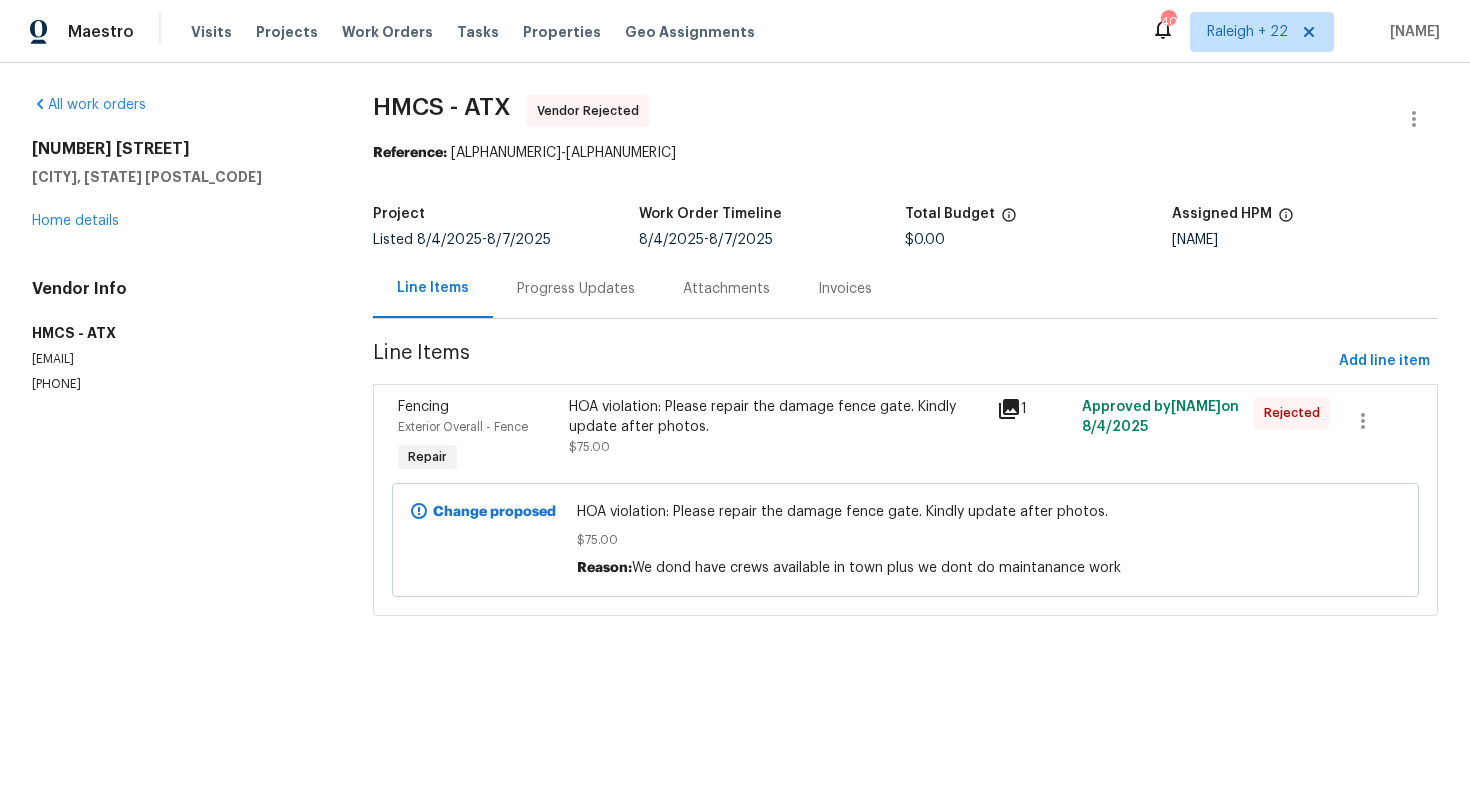 click on "HOA violation: Please repair the damage fence gate. Kindly update after photos." at bounding box center [777, 417] 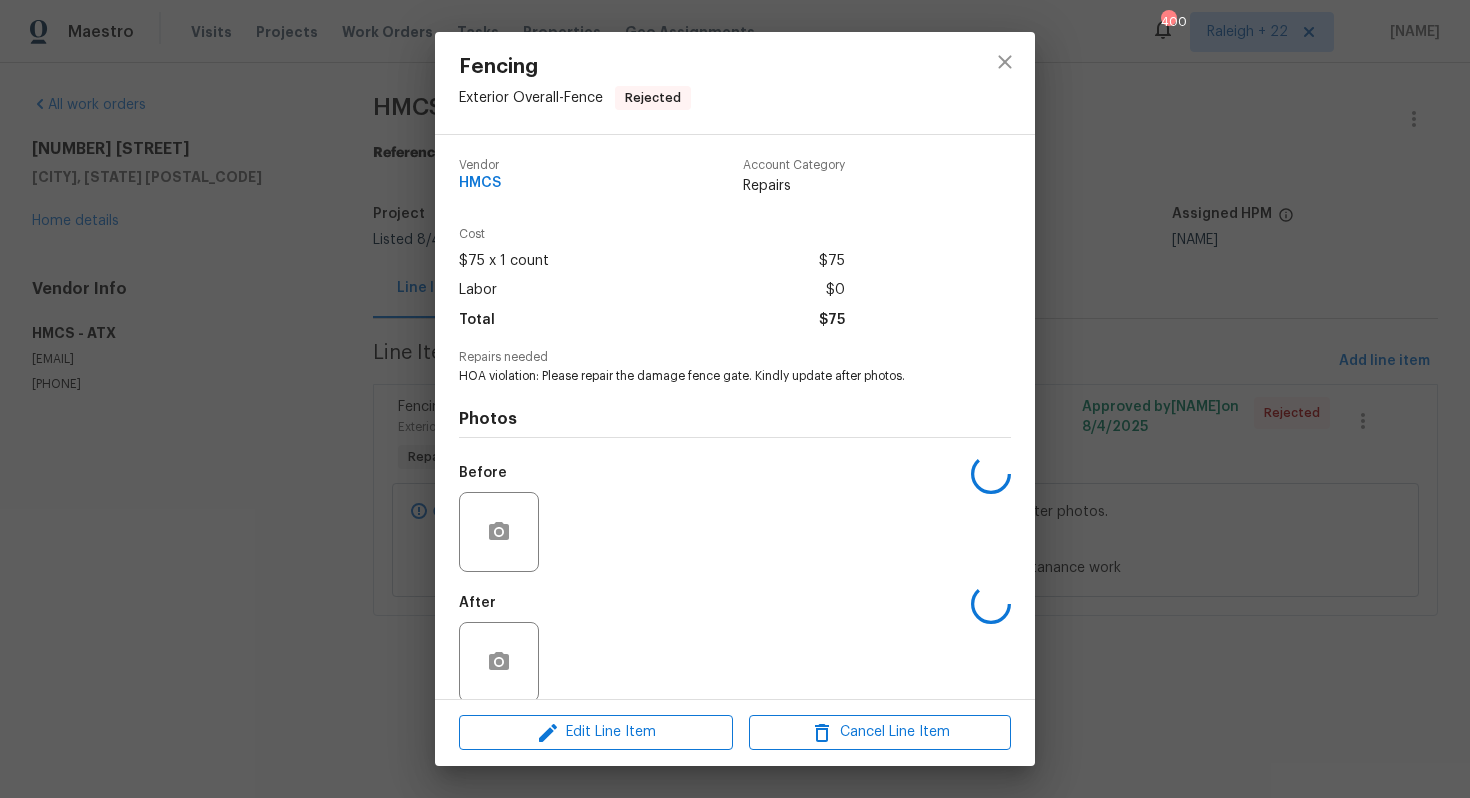 click on "Photos Before After" at bounding box center (735, 549) 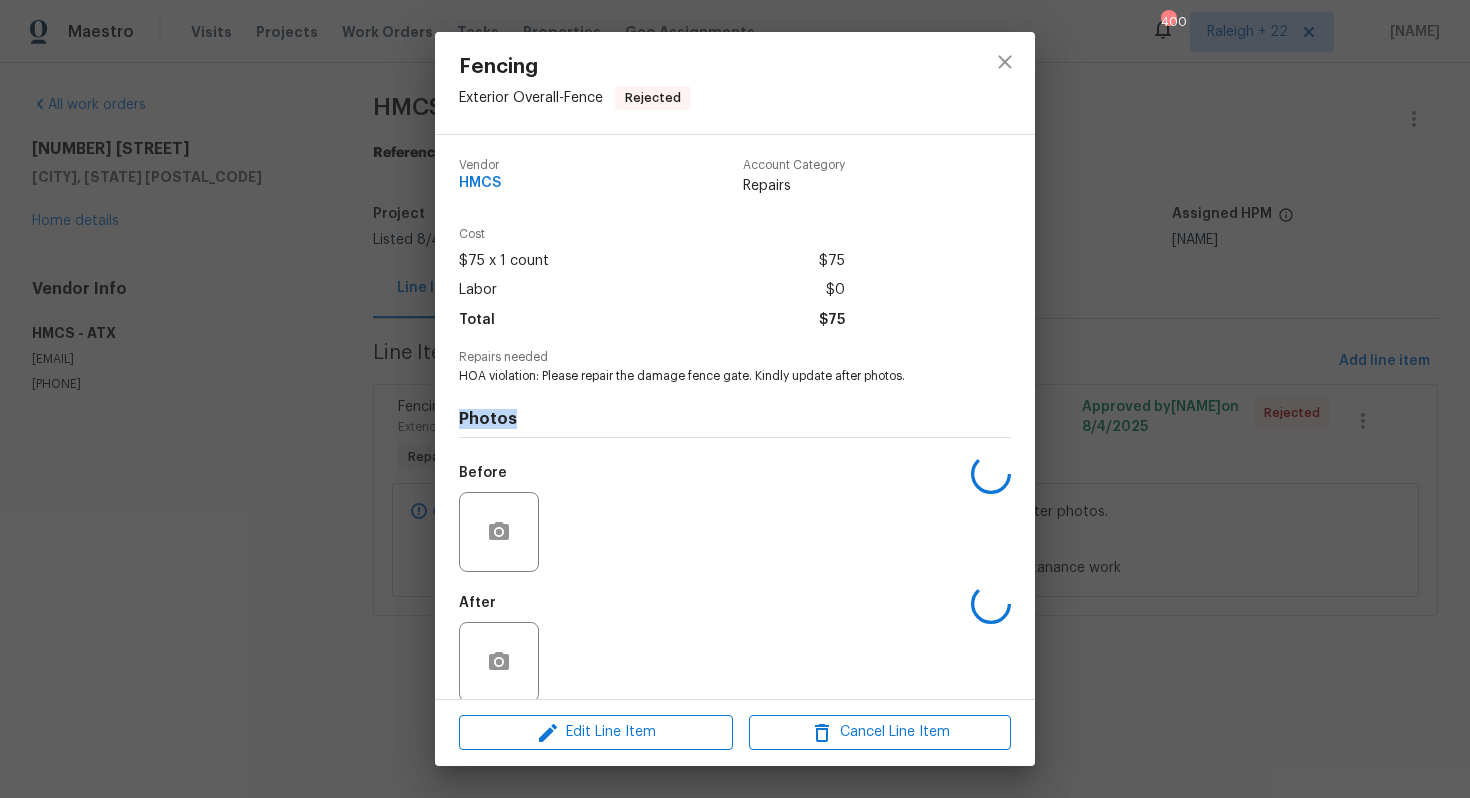 click on "Photos Before After" at bounding box center [735, 549] 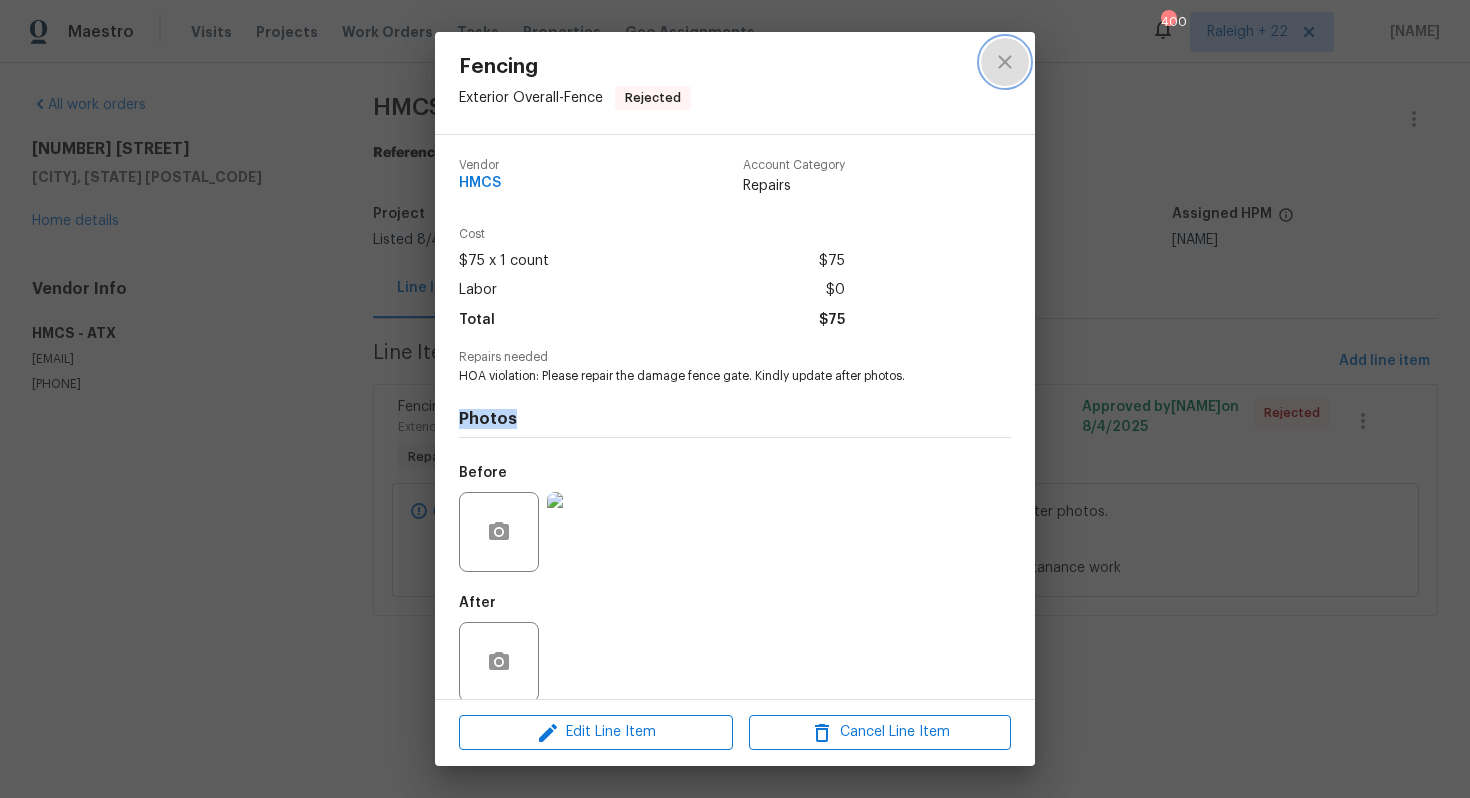 click 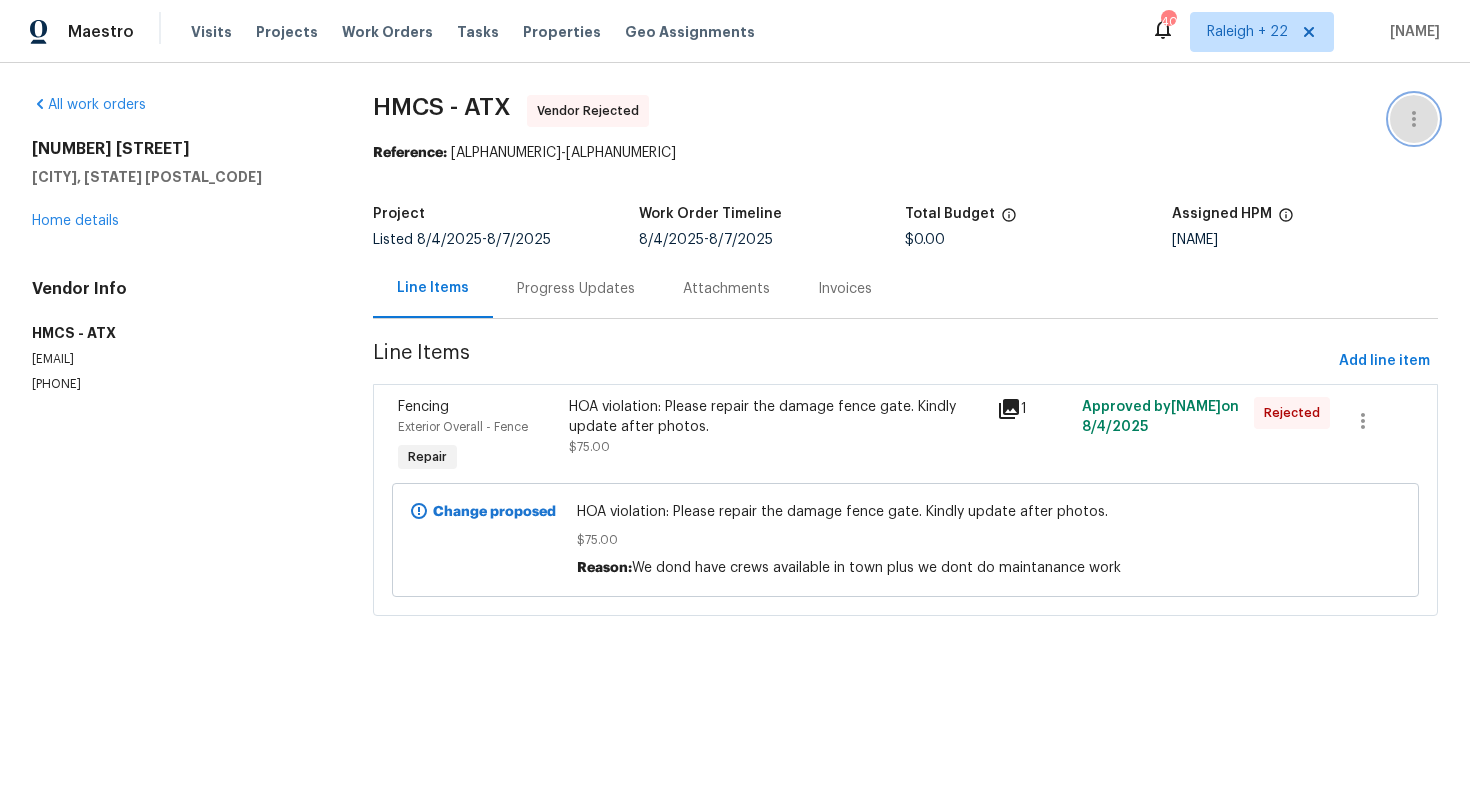 click 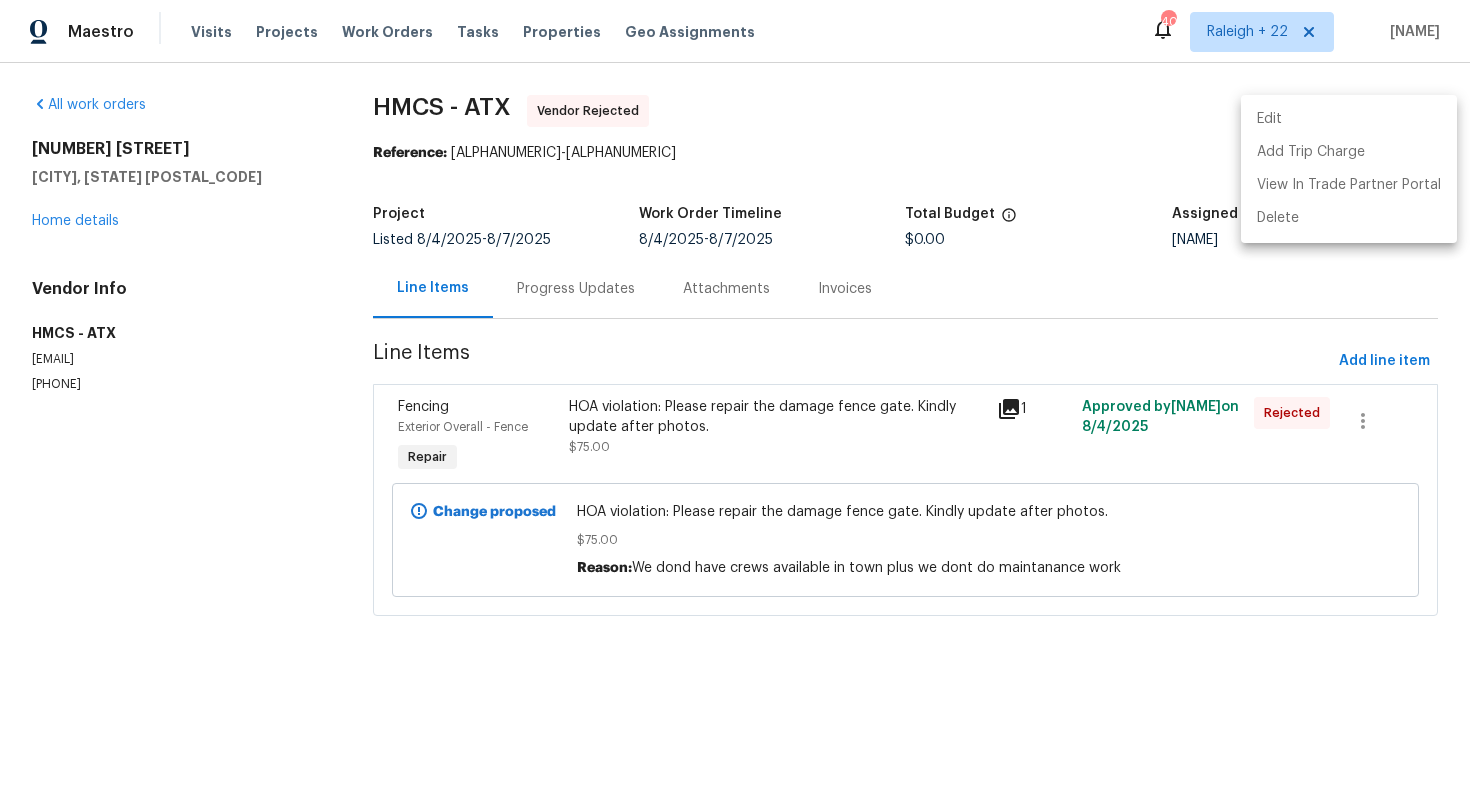 click on "Edit" at bounding box center [1349, 119] 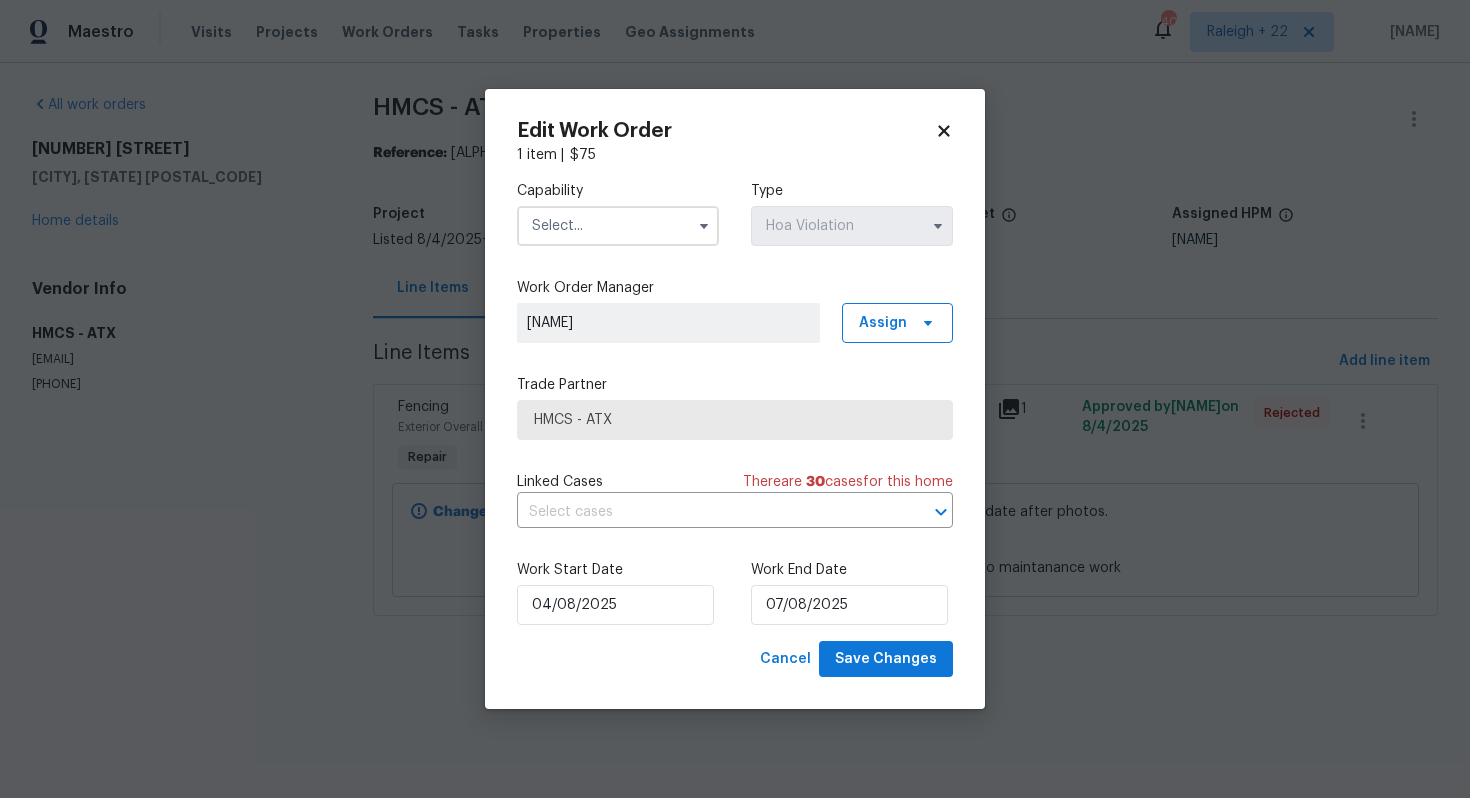 click at bounding box center [618, 226] 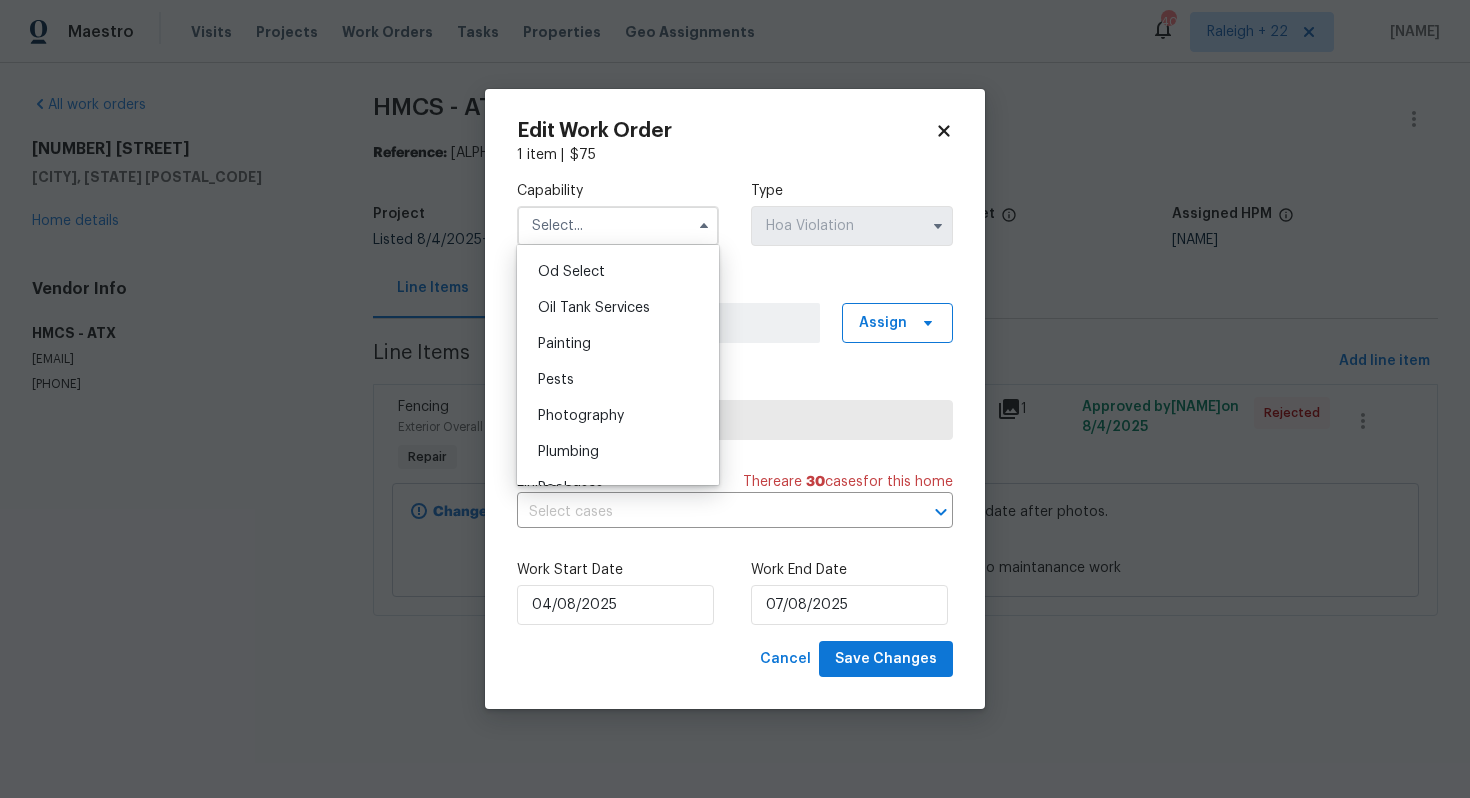scroll, scrollTop: 1615, scrollLeft: 0, axis: vertical 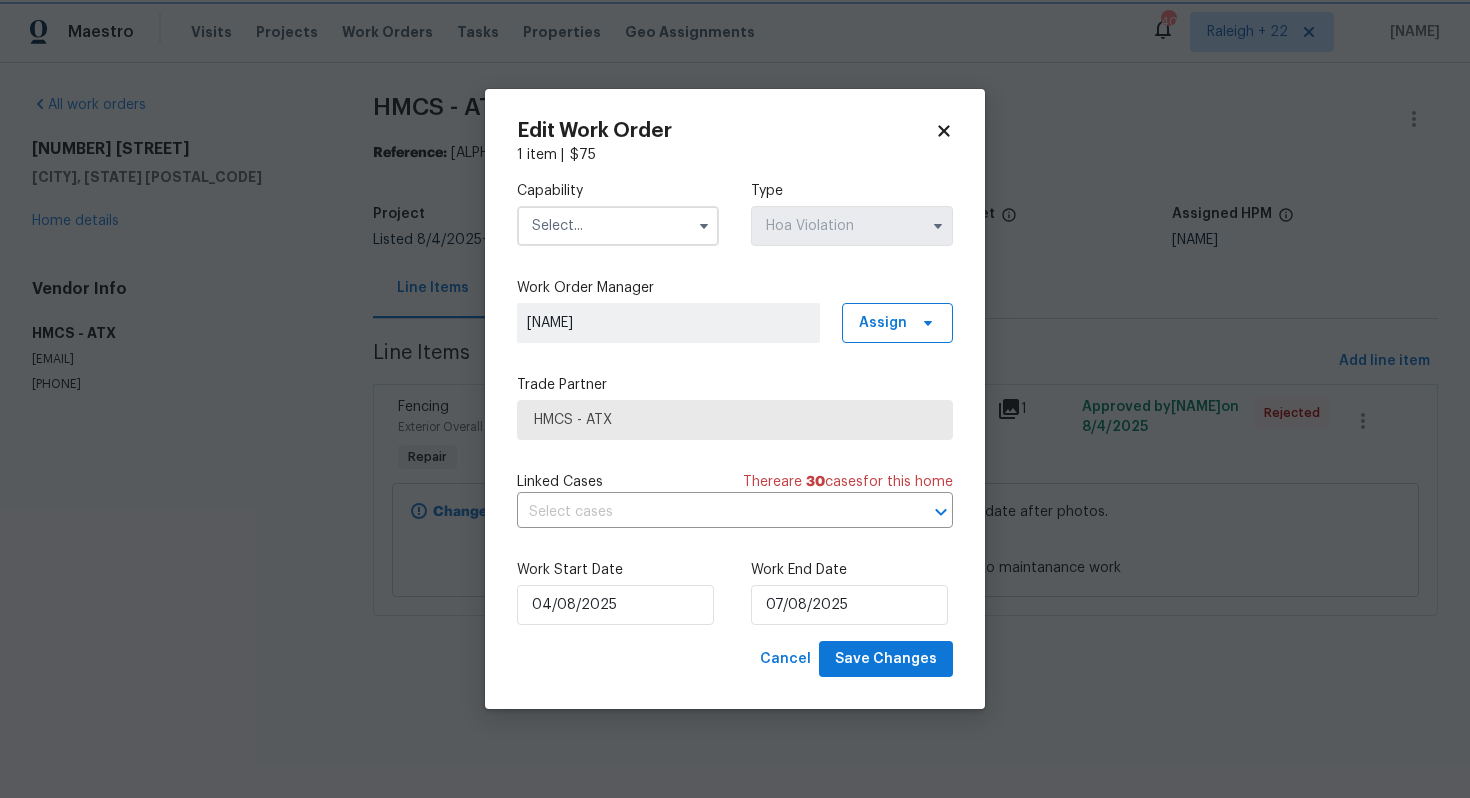 click on "Edit Work Order 1 item | $ 75 Capability   Agent Appliance Bathtub Resurfacing BRN And Lrr Broker Cabinets Carpet Cleaning Chimney Cleaning Cleaning Maintenance Concrete Flatwork Countertop Countertop Resurfacing Crawl Space Data Labeling Day One Walk Dispatch Electrical Engineering Fencing Fireplace Flooring Floor Refinishing Foundation Garage Door Gas Line Service General Contractor General Inspector Glass Window Gutters Handyman Hardscape Landscape Home Assessment HVAC Irrigation Junk Removal Landscaping Maintenance Land Surveying Living Area Measurement Locksmith Masonry Mold Remediation Odor Remediation Od Select Oil Tank Services Painting Pests Photography Plumbing Pool Pool Repair Pressure Washing Radon Testing Reno Valuations Restoration Roof Security Septic Sewer Inspections And Repairs Siding Snow Structural Tree Services Valuations Wells Wildlife Type   Hoa Violation Work Order Manager   Udhaya Kumari Assign Trade Partner   HMCS - ATX Linked Cases There  are   30  case s  for this home   ​" at bounding box center (735, 399) 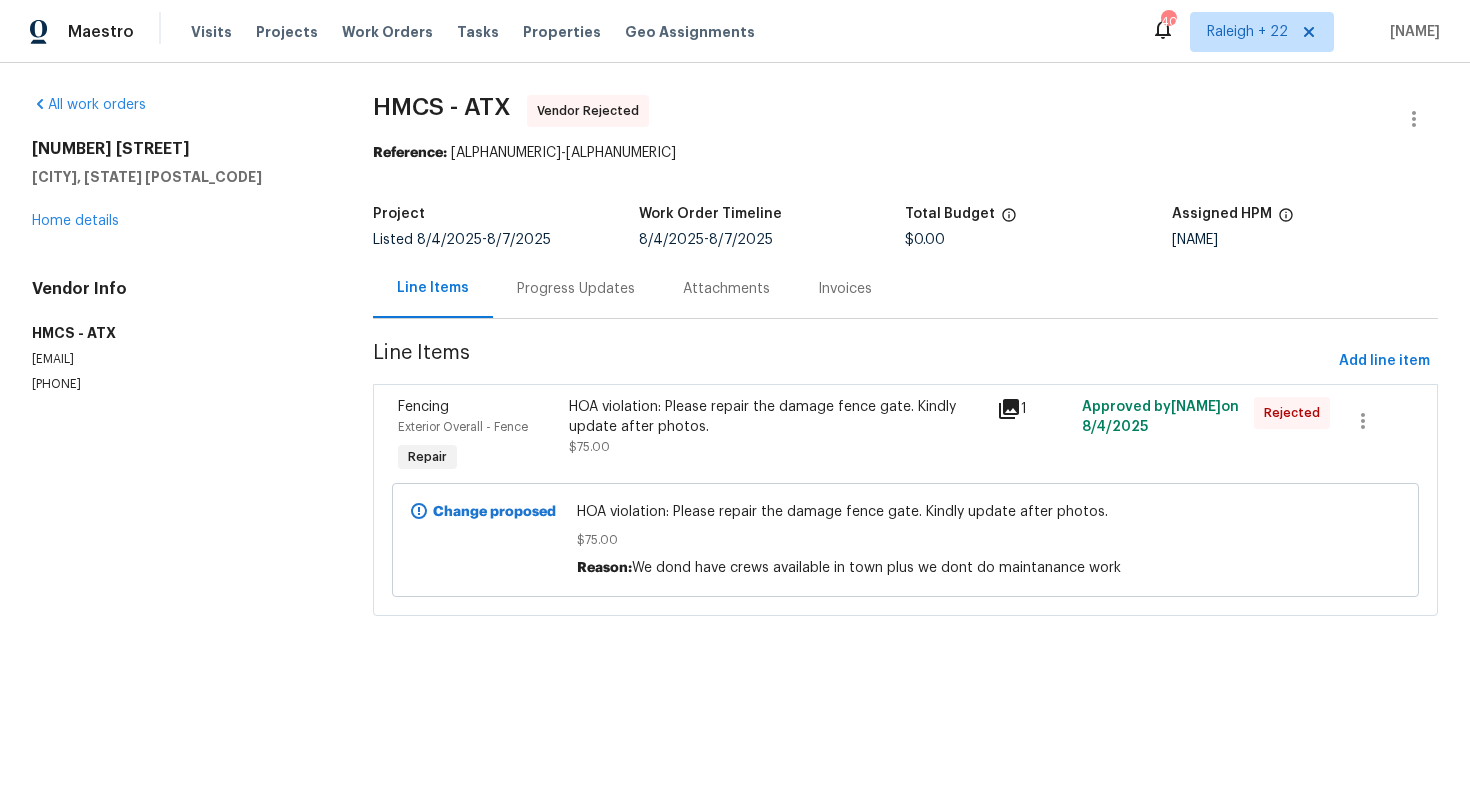 click on "Maestro Visits Projects Work Orders Tasks Properties Geo Assignments 400 Raleigh + 22 Udhaya Kumari All work orders 305 Rock Mill Loop Georgetown, TX 78626 Home details Vendor Info HMCS - ATX h.multicontracting@gmail.com (682) 226-2475 HMCS - ATX Vendor Rejected Reference:   20SC60F9ZF1P1-78f310504 Project Listed   8/4/2025  -  8/7/2025 Work Order Timeline 8/4/2025  -  8/7/2025 Total Budget $0.00 Assigned HPM Martin Chagolla Line Items Progress Updates Attachments Invoices Line Items Add line item Fencing Exterior Overall - Fence Repair HOA violation: Please repair the damage fence gate. Kindly update after photos. $75.00   1 Approved by  Udhaya Kumari  on   8/4/2025 Rejected Change proposed HOA violation: Please repair the damage fence gate. Kindly update after photos. $75.00 Reason:  We dond have crews available in town plus we dont do maintanance work
Edit Work Order 1 item | $ 75 Capability   Type   Hoa Violation Work Order Manager   Udhaya Kumari Assign Trade Partner   HMCS - ATX Linked Cases are" at bounding box center (735, 336) 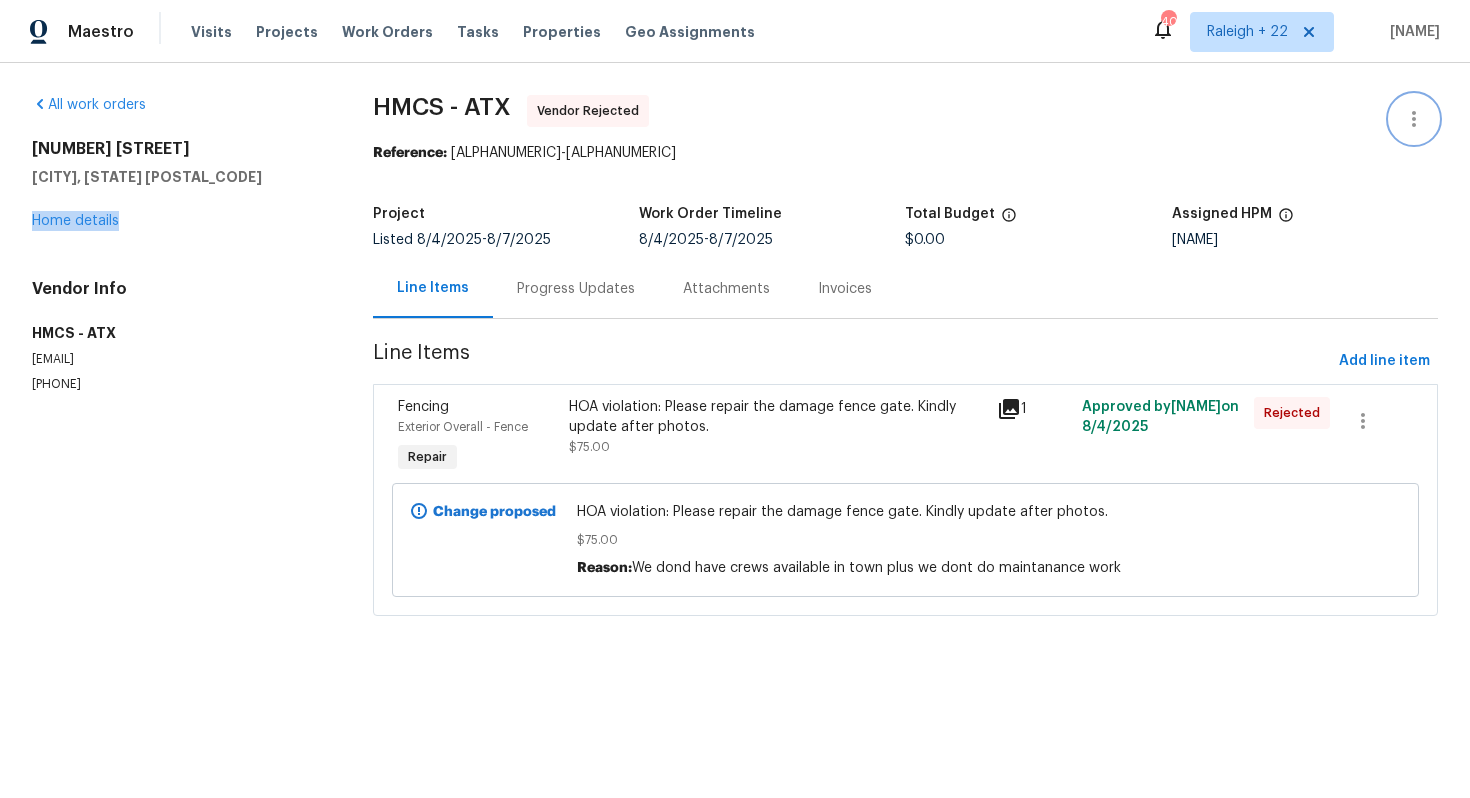 click at bounding box center [1414, 119] 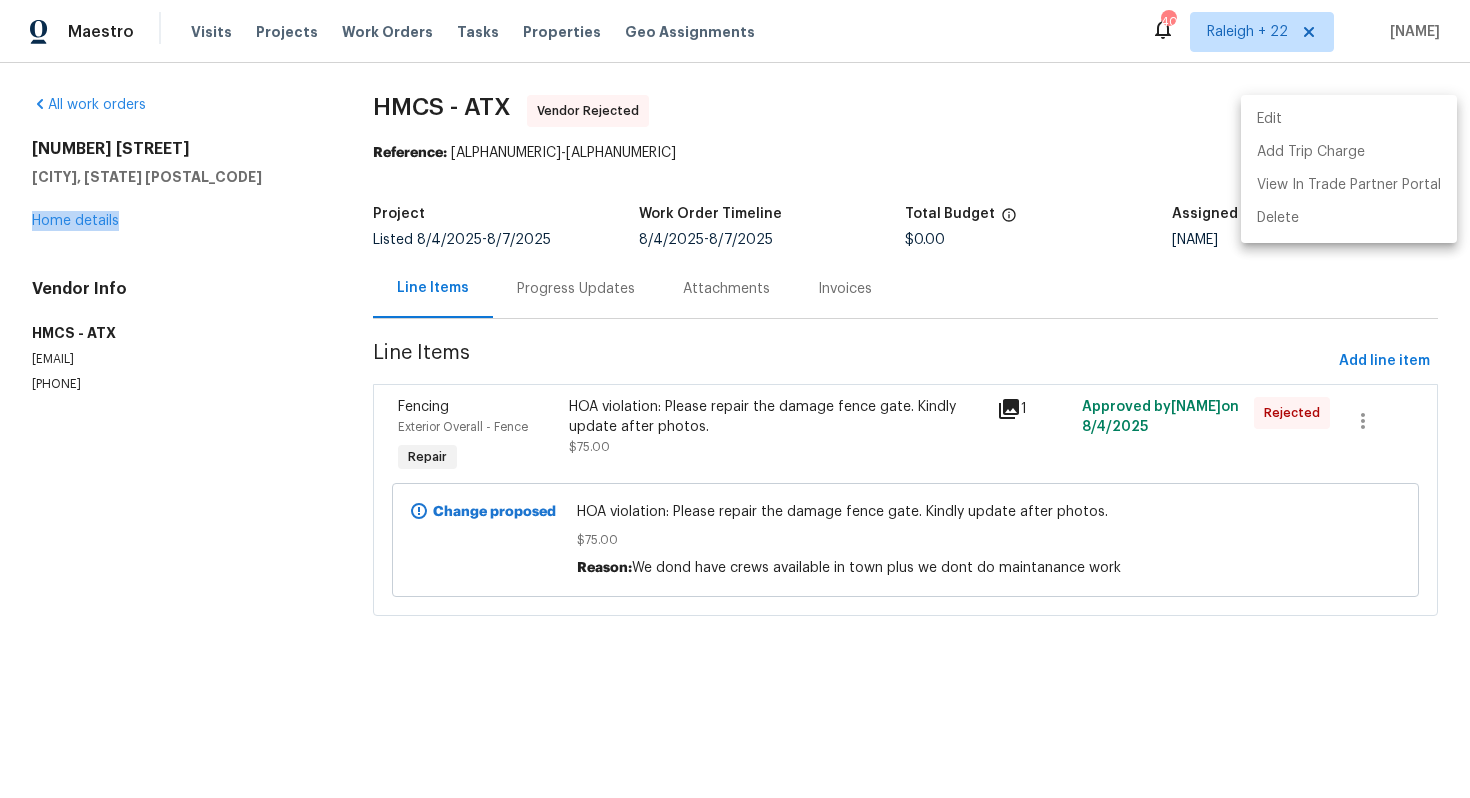 click on "Edit" at bounding box center (1349, 119) 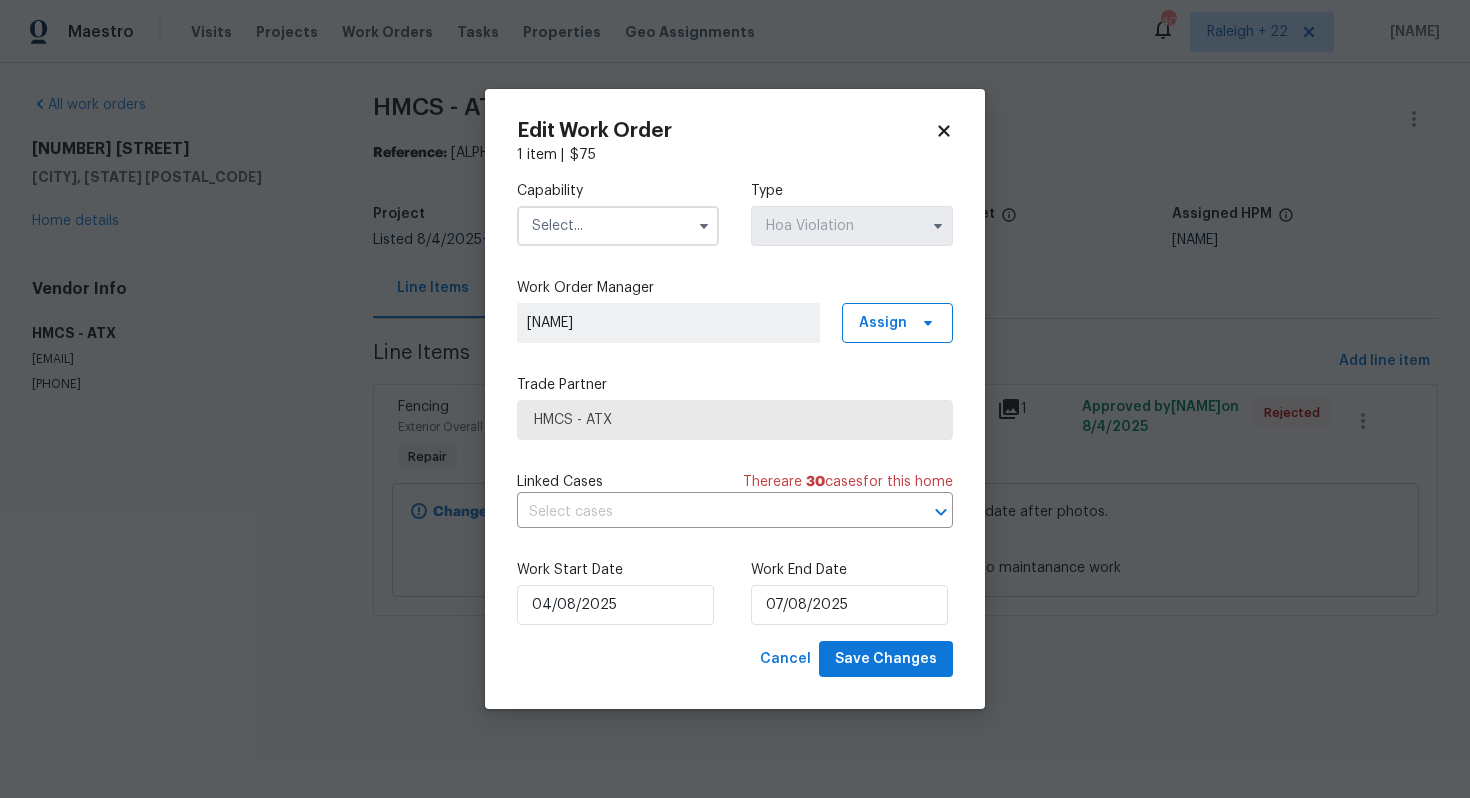 click at bounding box center [618, 226] 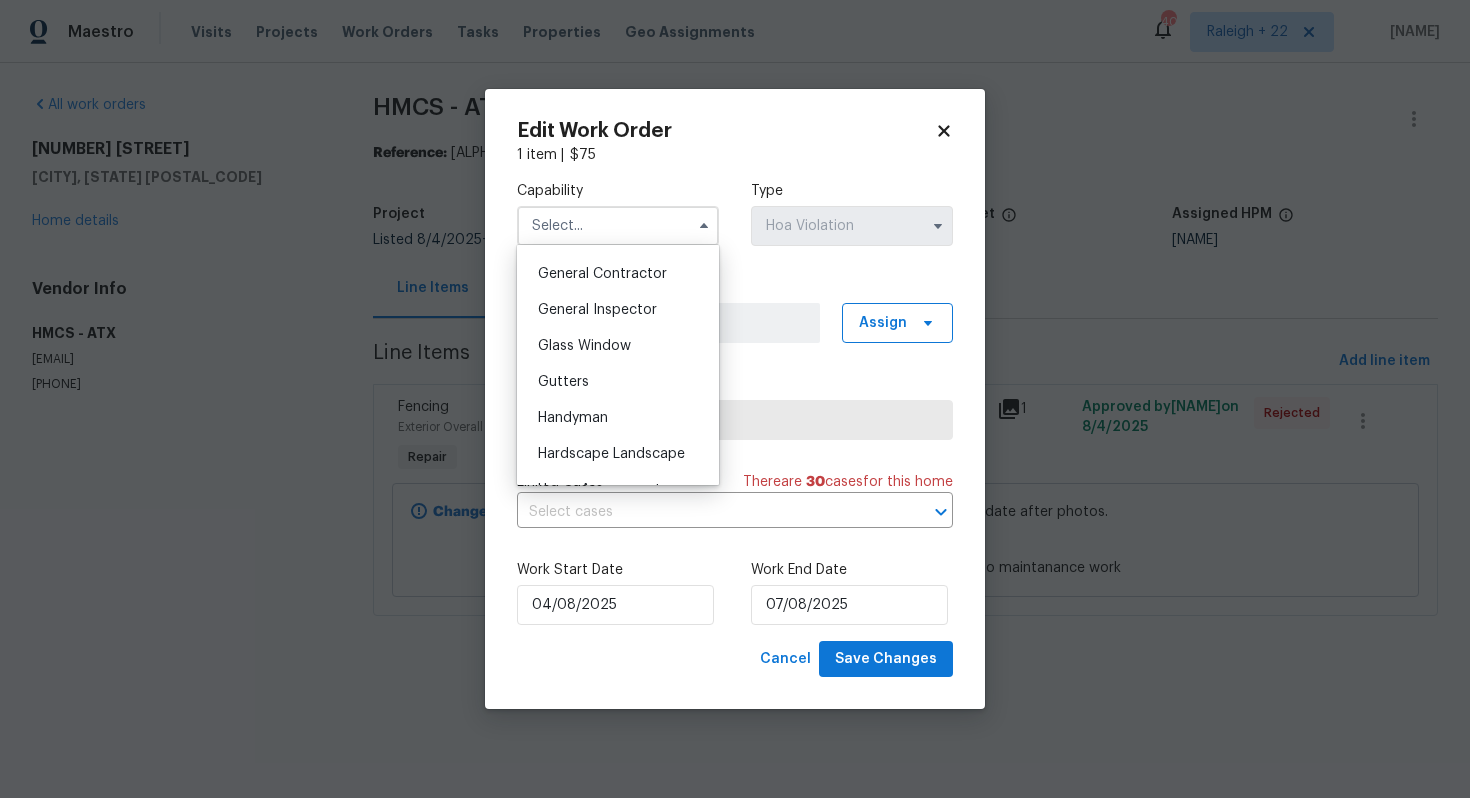 scroll, scrollTop: 939, scrollLeft: 0, axis: vertical 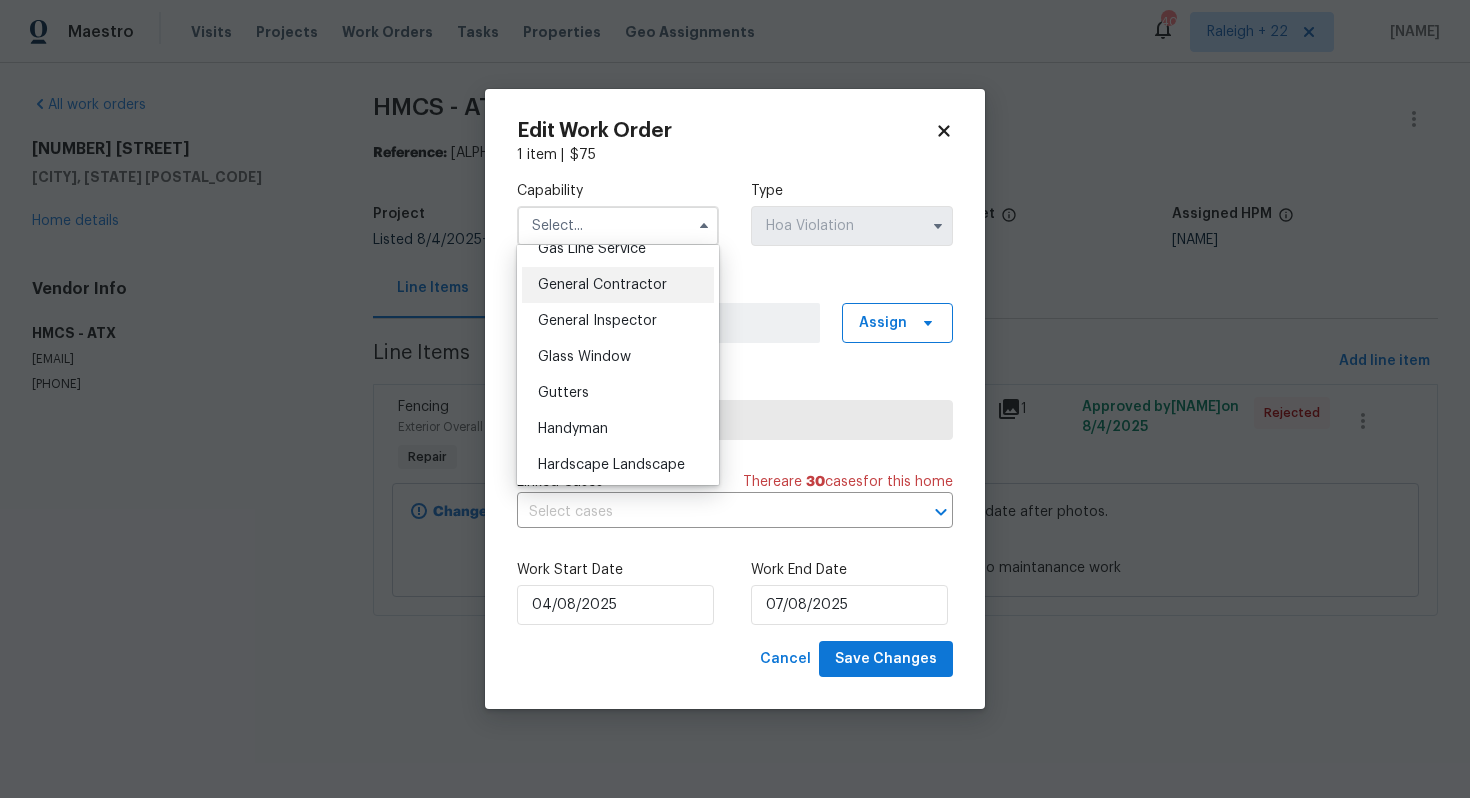 click on "General Contractor" at bounding box center [602, 285] 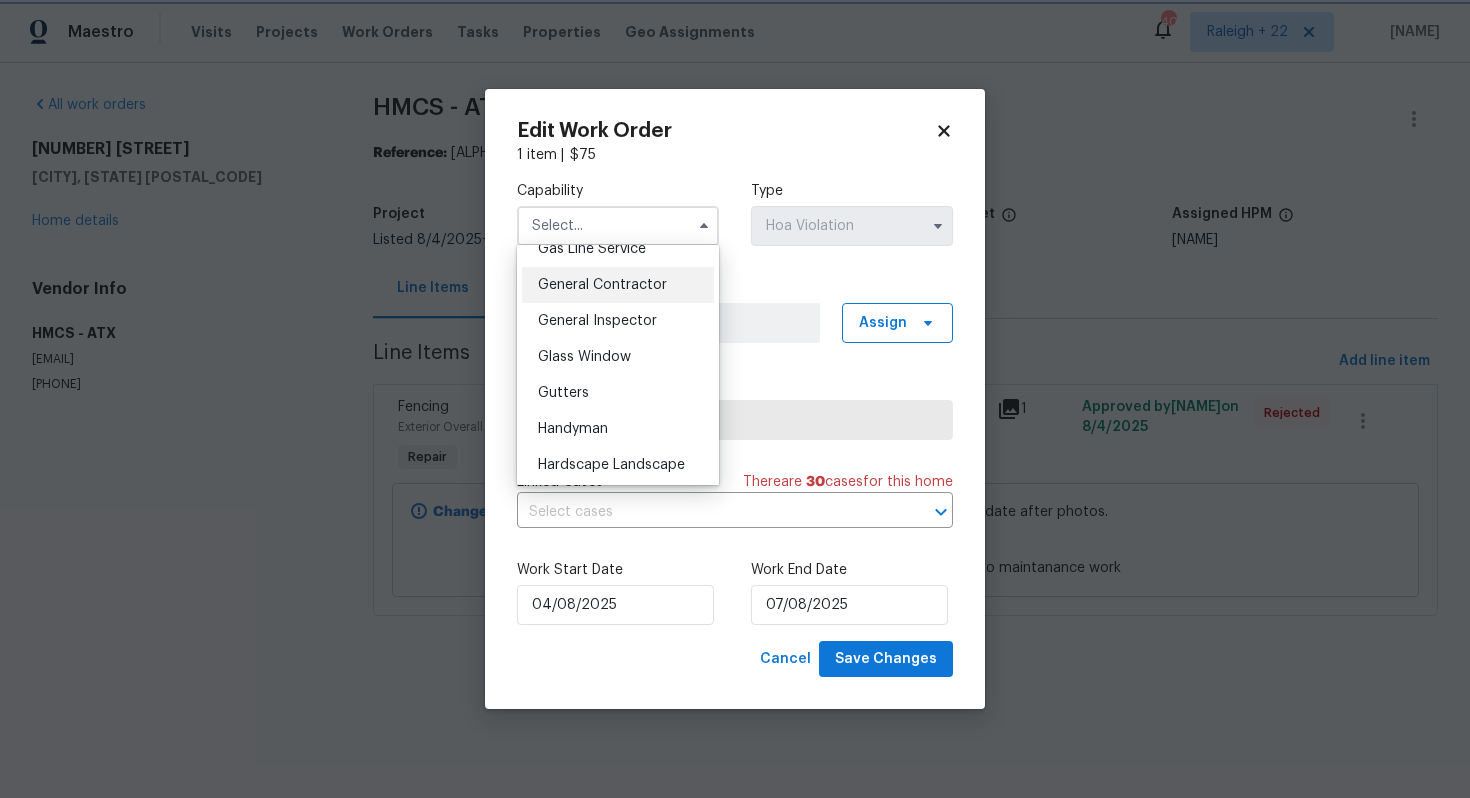 type on "General Contractor" 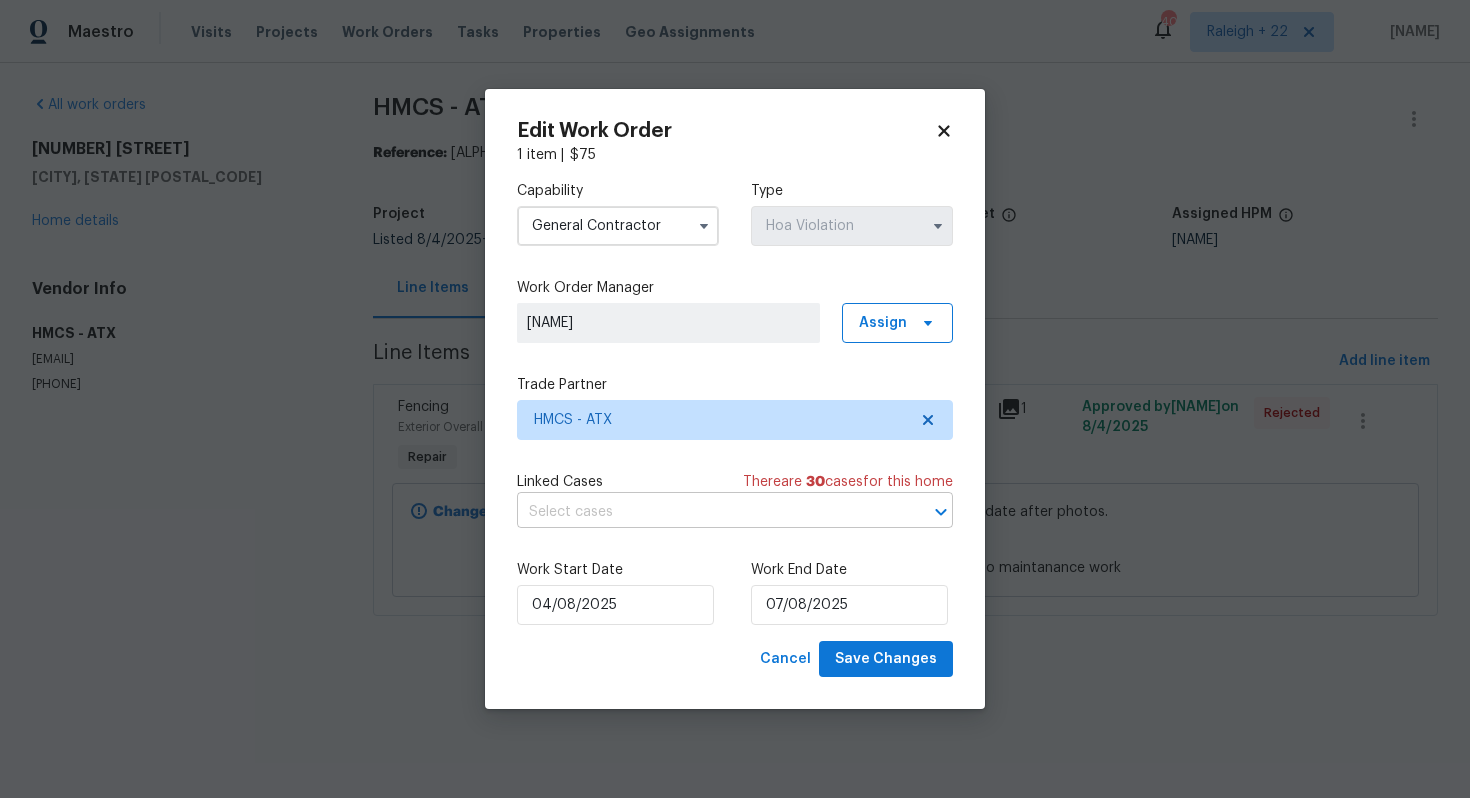 click at bounding box center (707, 512) 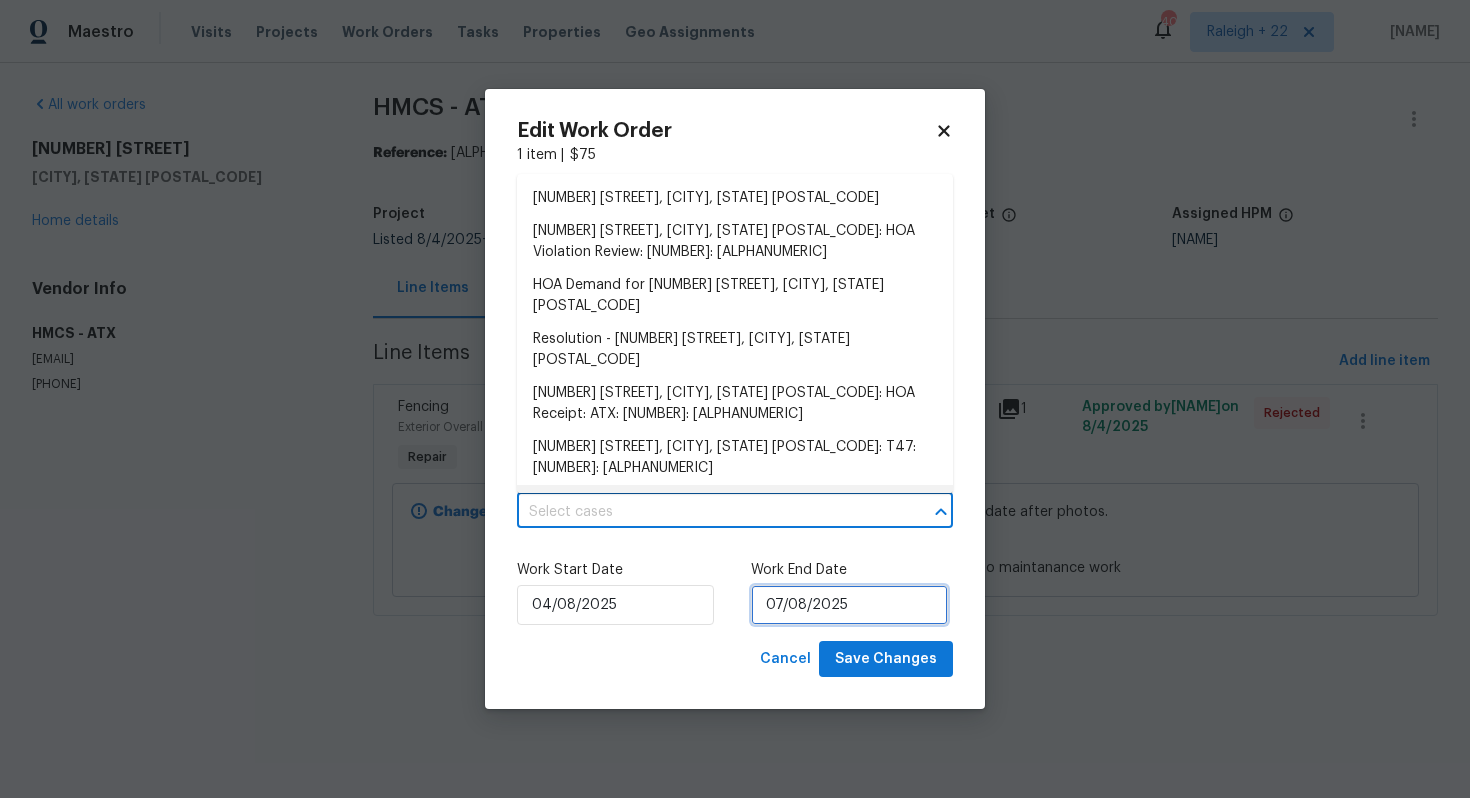 click on "07/08/2025" at bounding box center (849, 605) 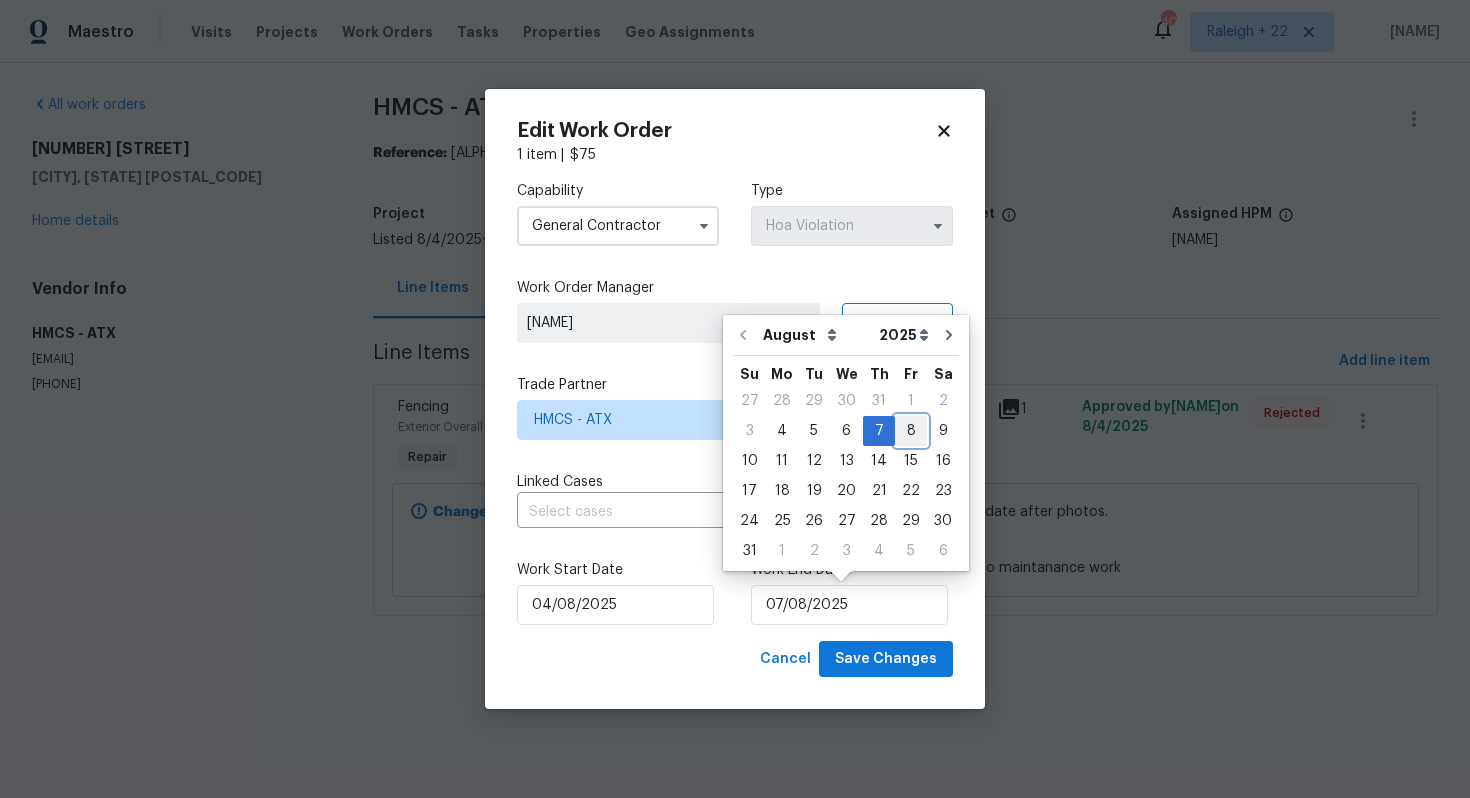 click on "8" at bounding box center (911, 431) 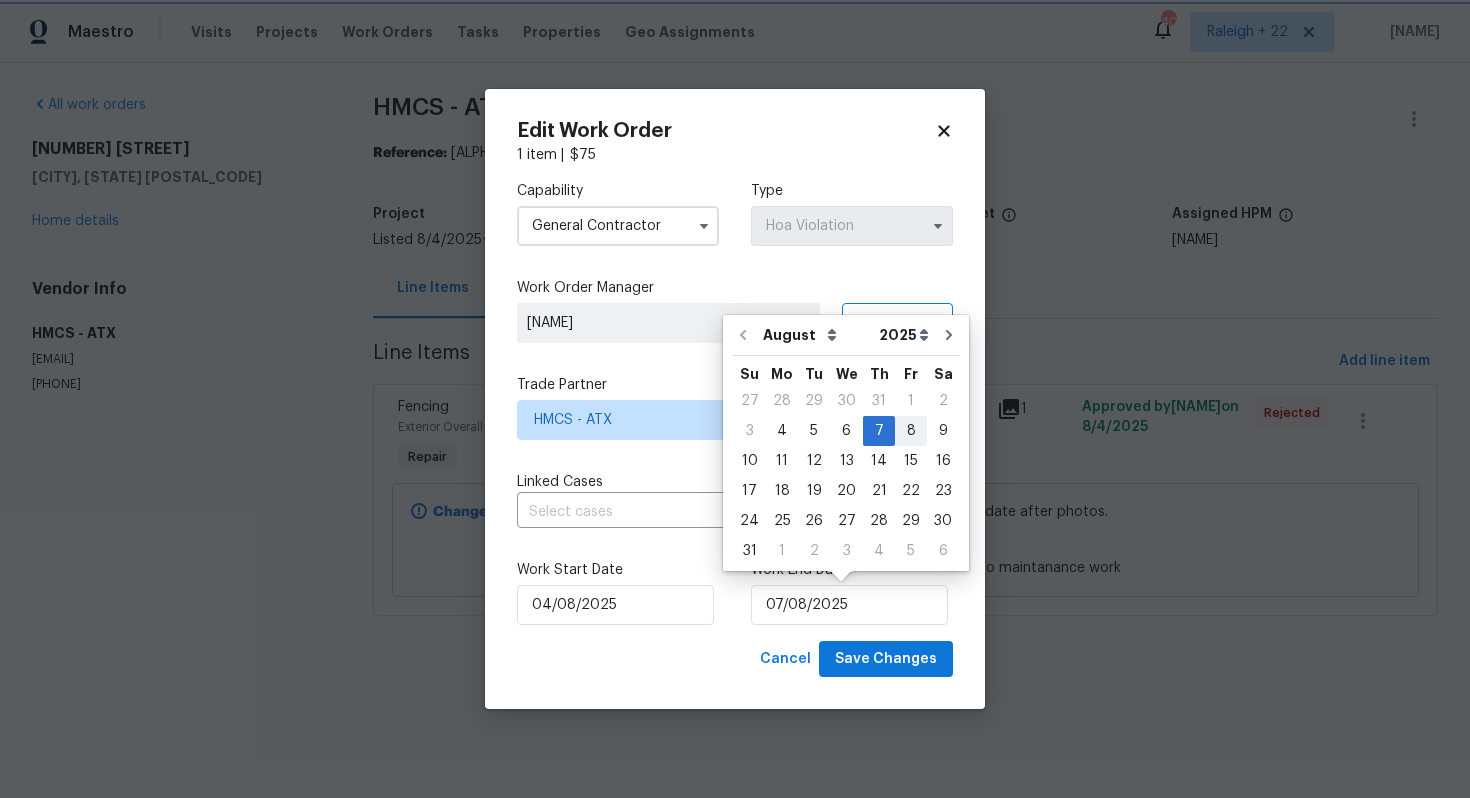 type on "08/08/2025" 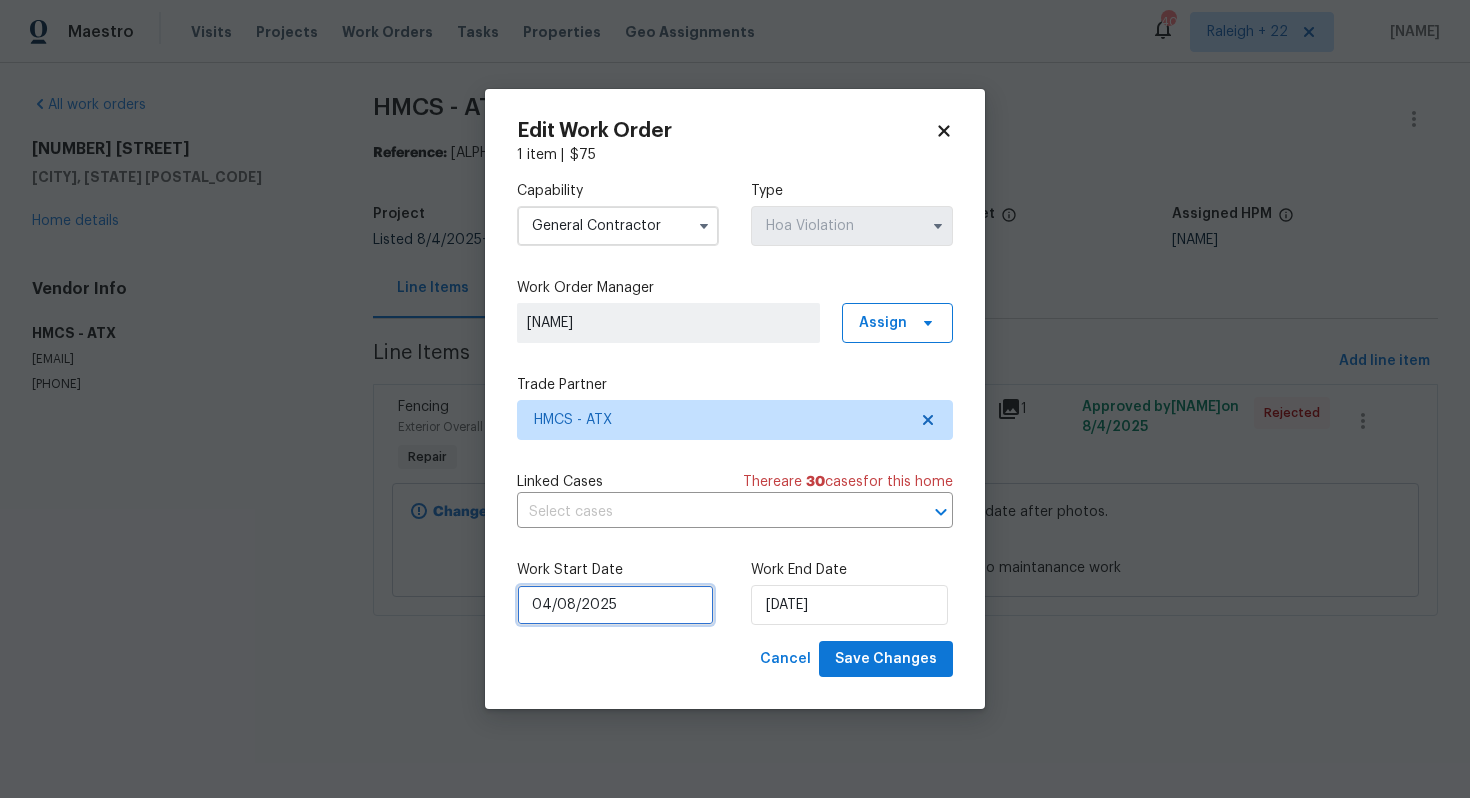 click on "04/08/2025" at bounding box center [615, 605] 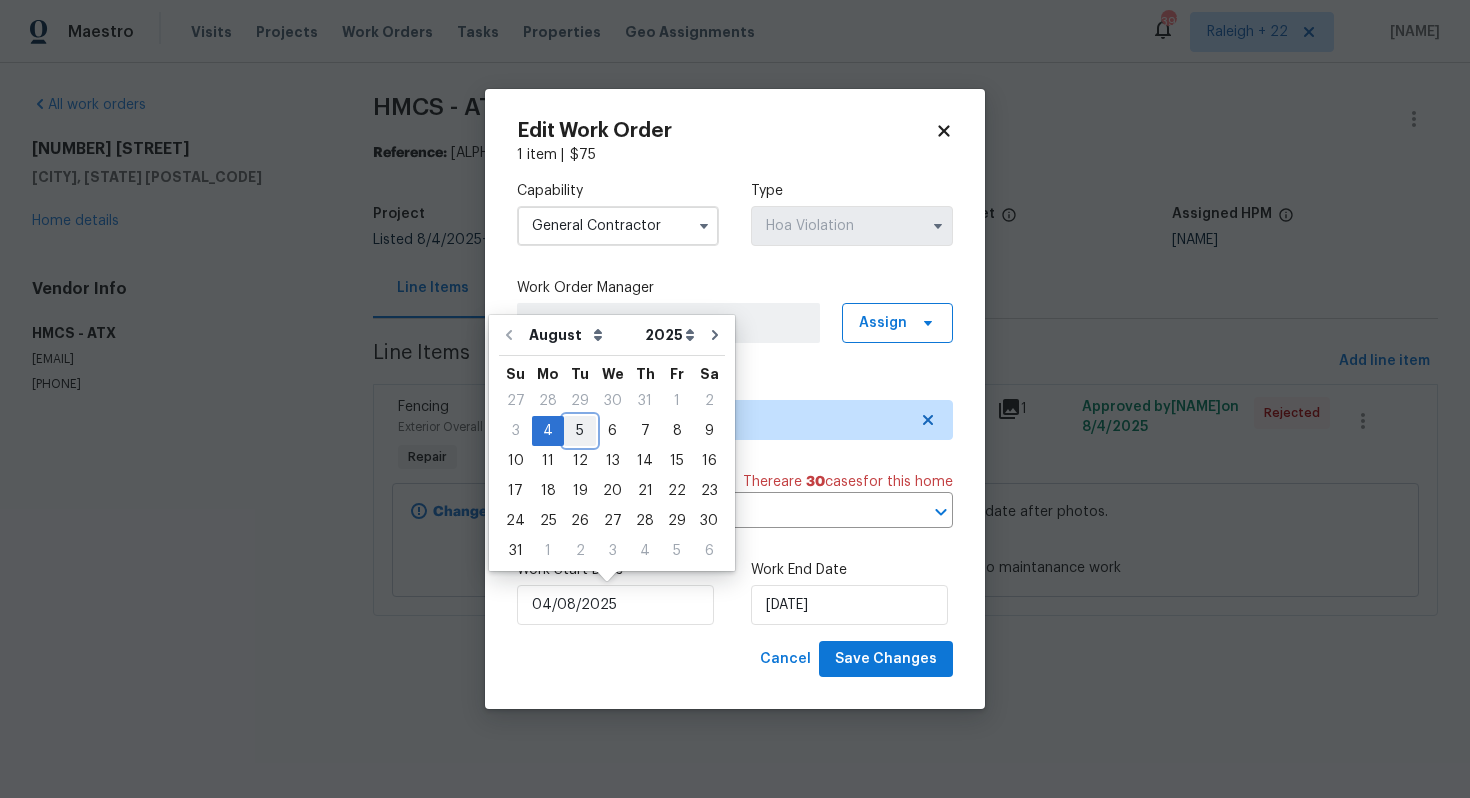 click on "5" at bounding box center (580, 431) 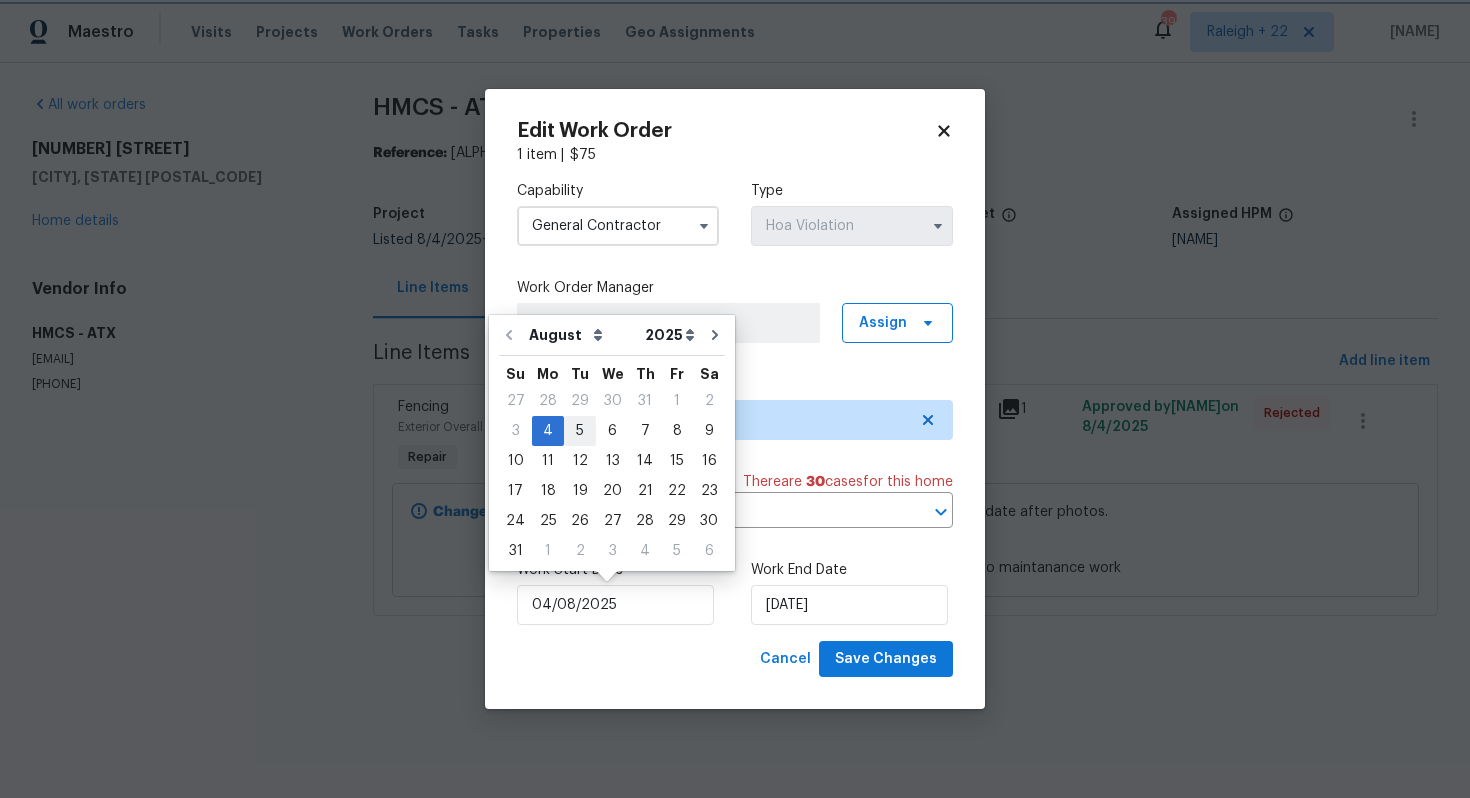 type on "05/08/2025" 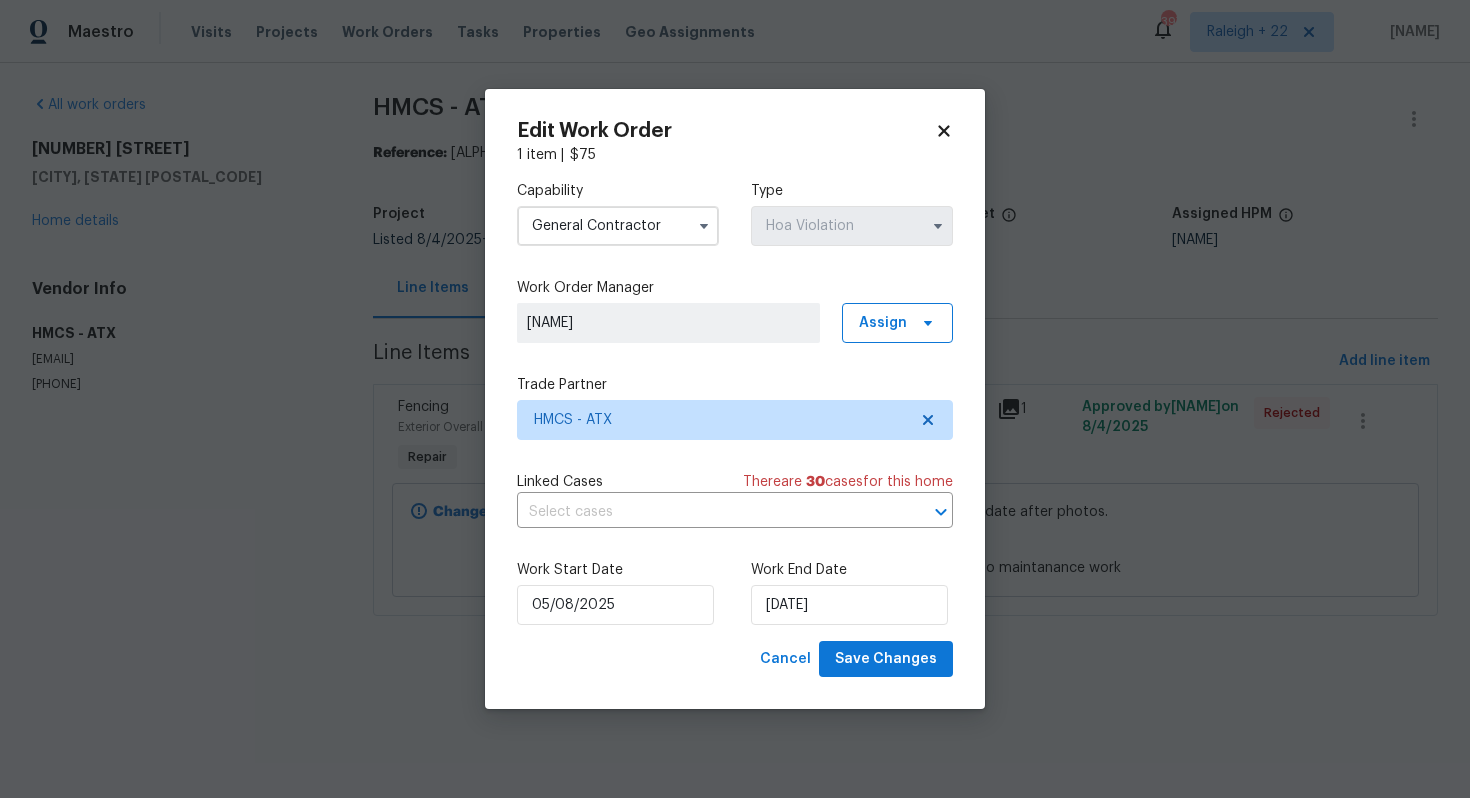 click on "Capability   General Contractor Type   Hoa Violation Work Order Manager   Udhaya Kumari Assign Trade Partner   HMCS - ATX Linked Cases There  are   30  case s  for this home   ​ Work Start Date   05/08/2025 Work End Date   08/08/2025" at bounding box center (735, 403) 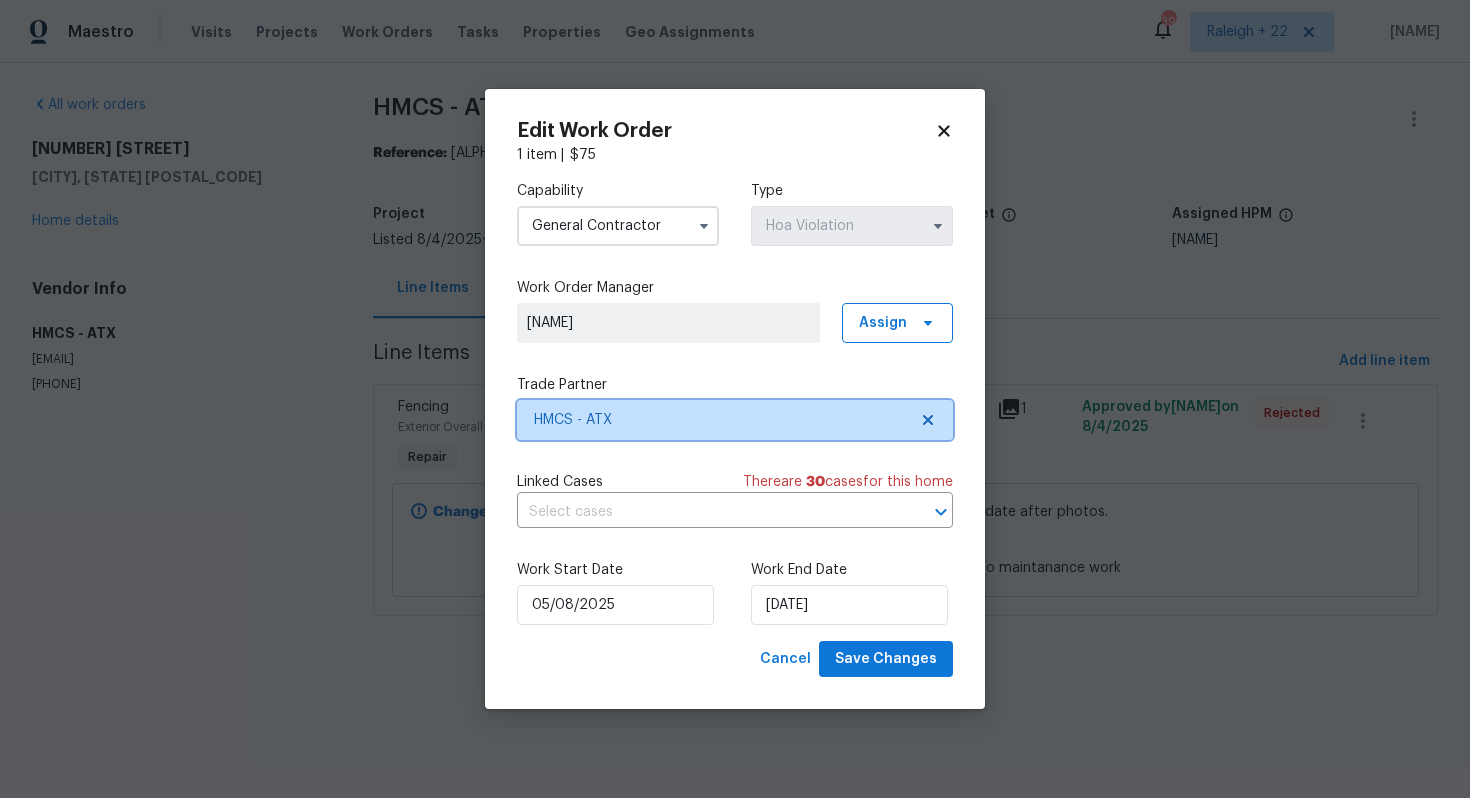 click on "HMCS - ATX" at bounding box center (720, 420) 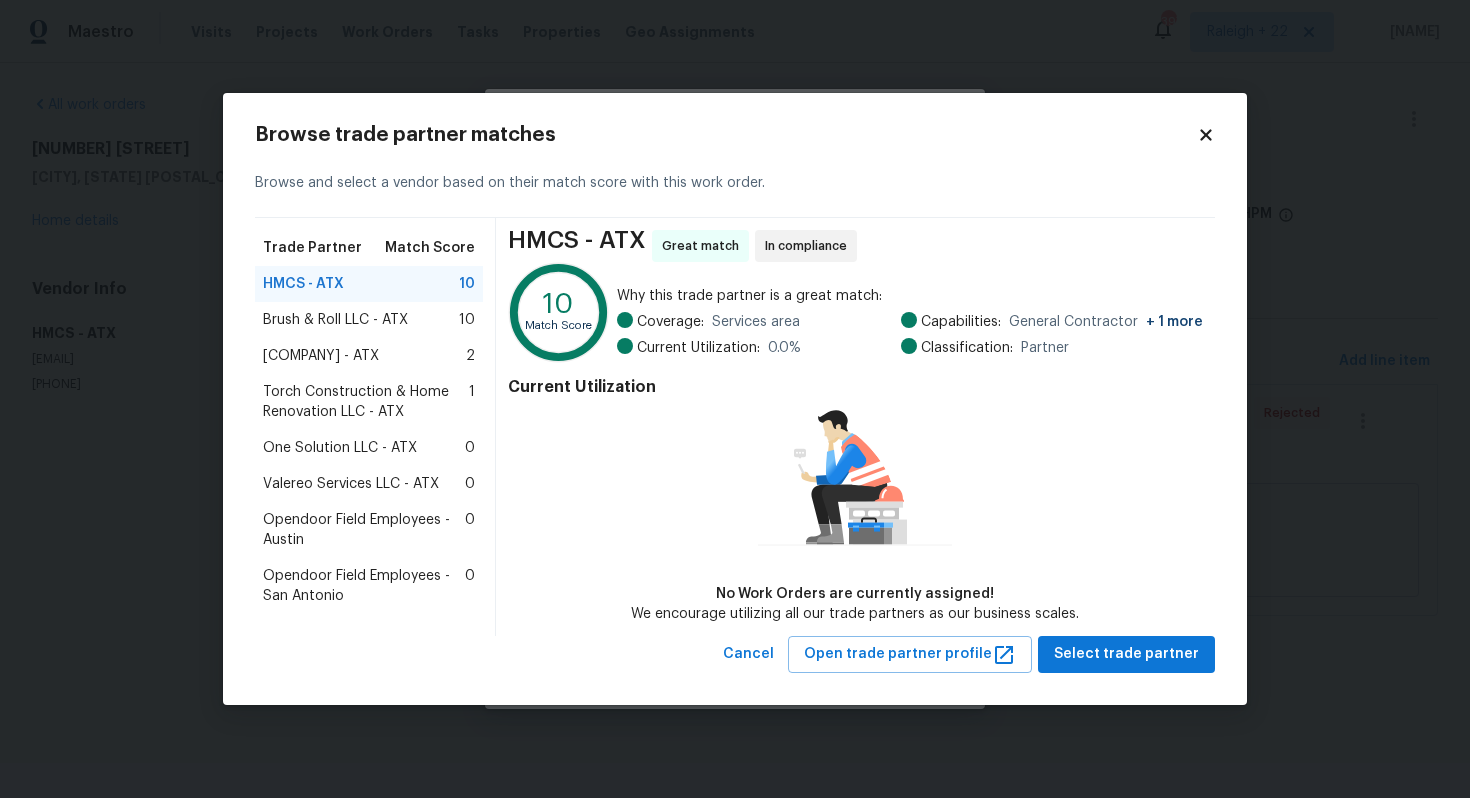 click on "Brush & Roll LLC - ATX 10" at bounding box center [369, 320] 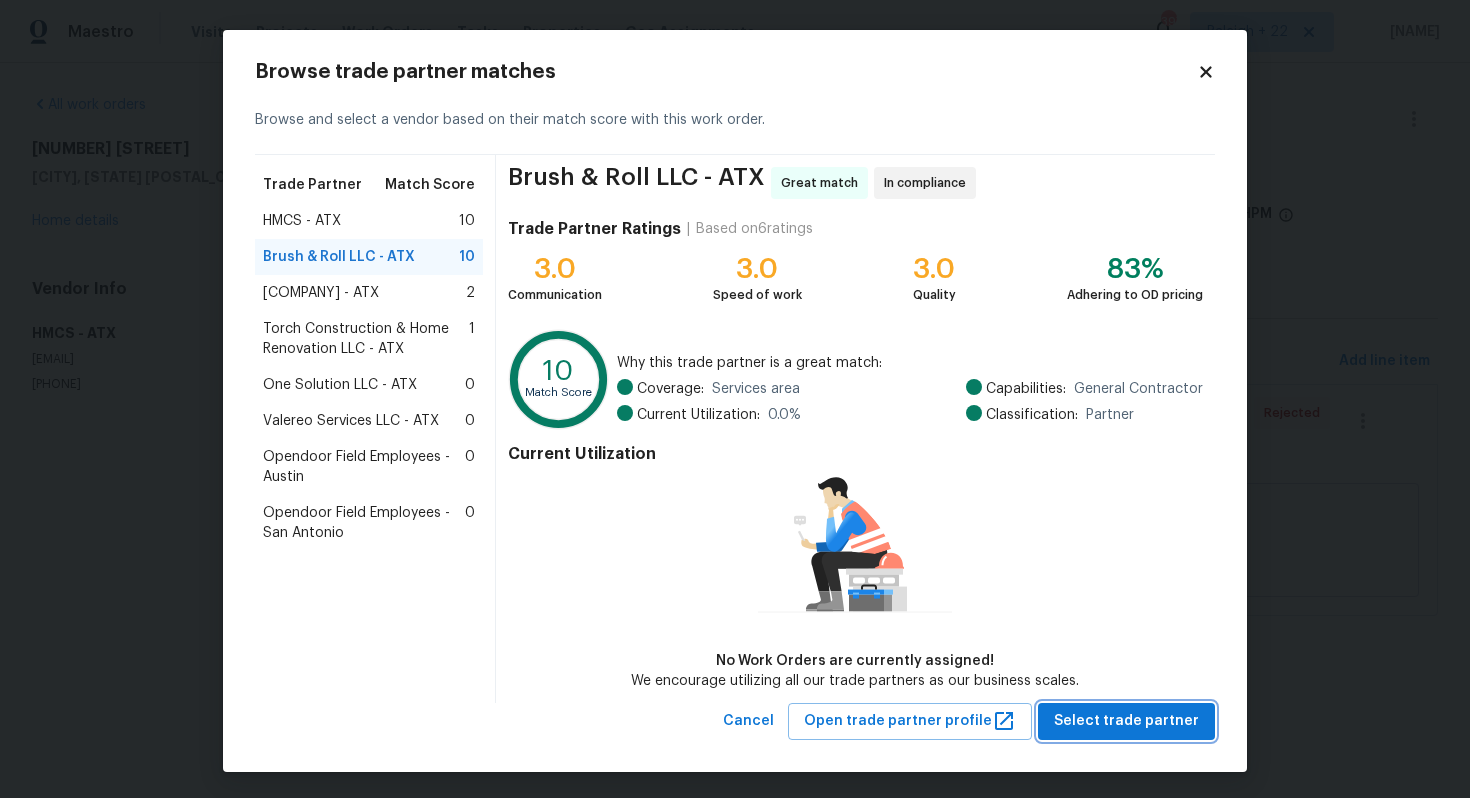 click on "Select trade partner" at bounding box center (1126, 721) 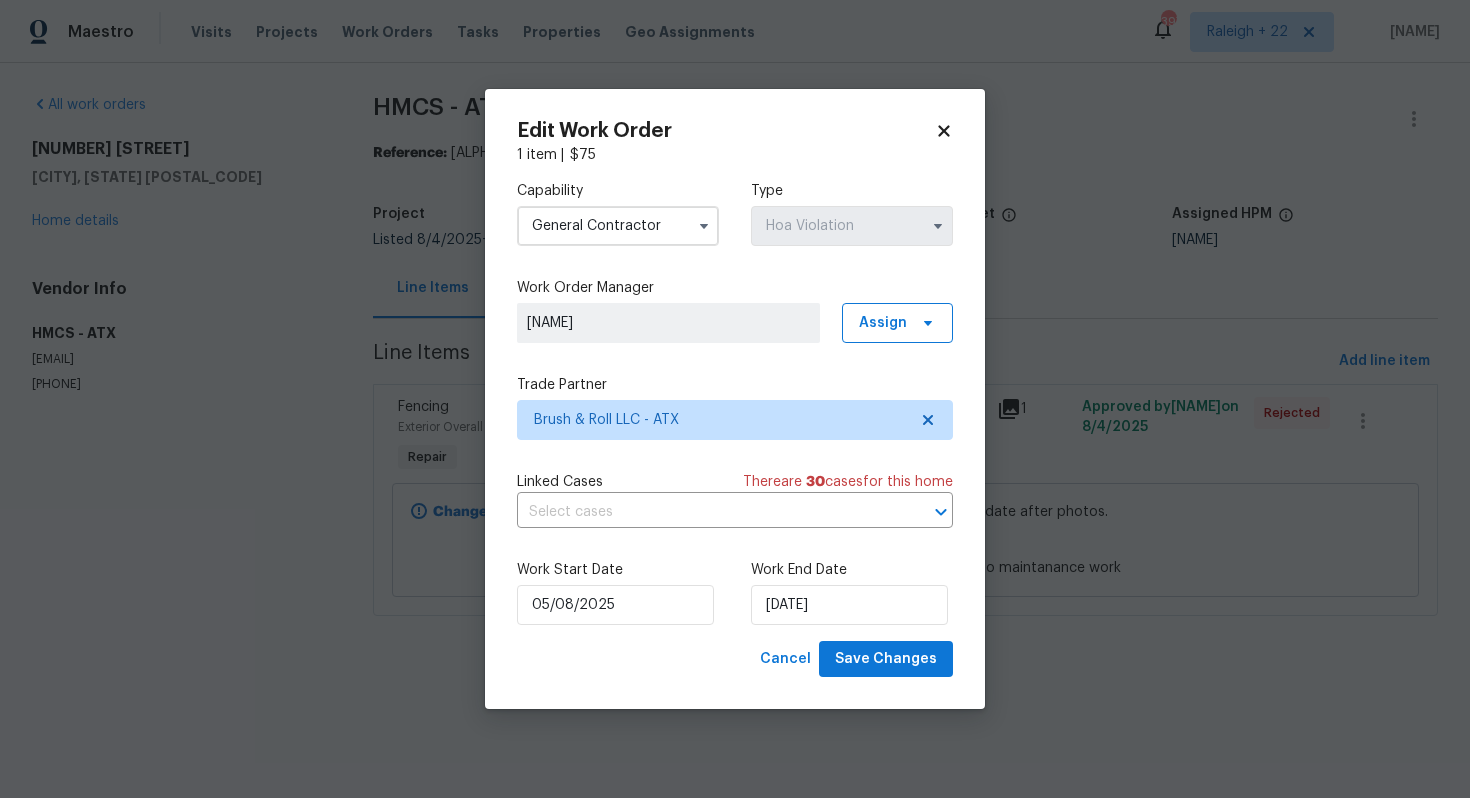 click on "Work Start Date   05/08/2025 Work End Date   08/08/2025" at bounding box center (735, 592) 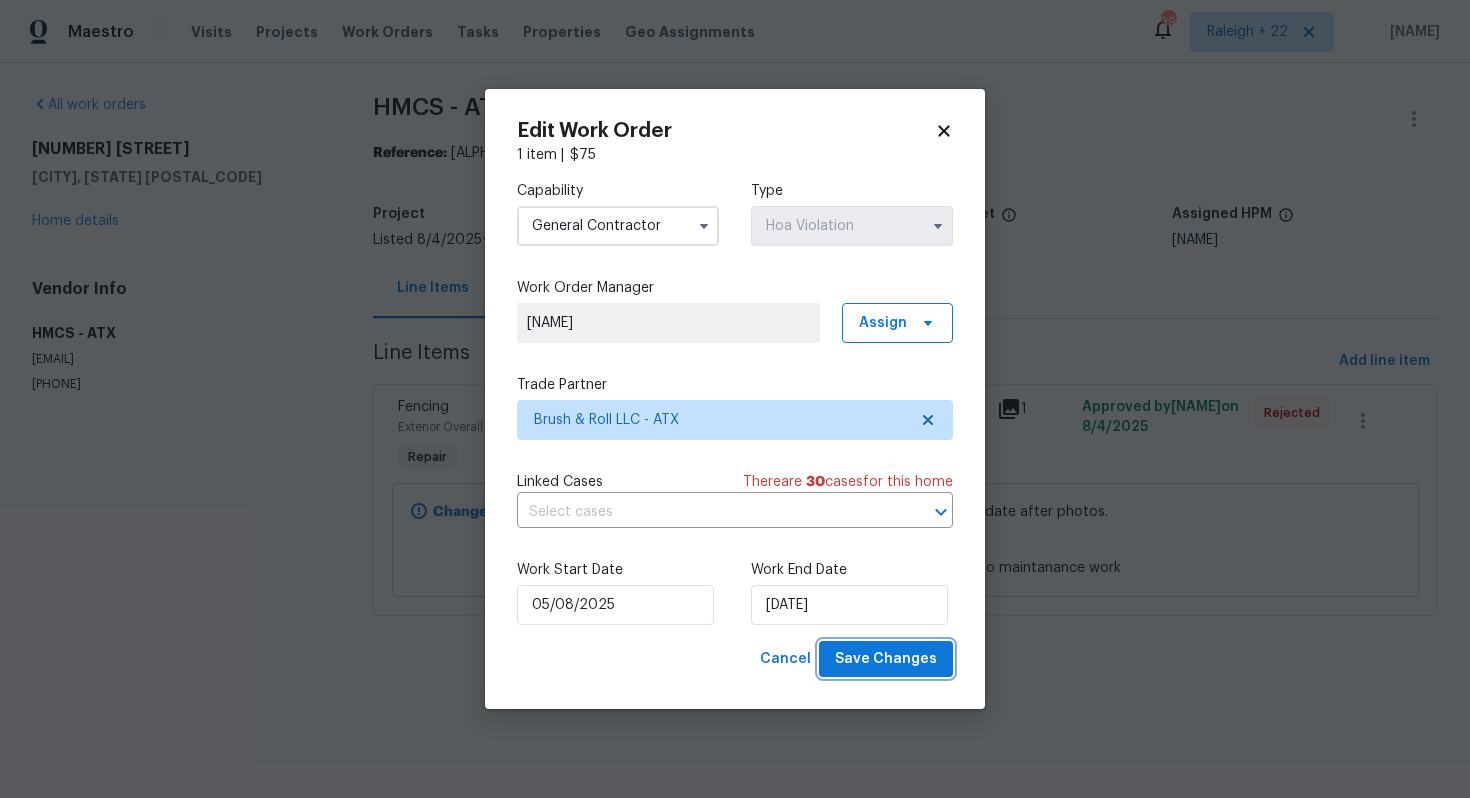 click on "Save Changes" at bounding box center (886, 659) 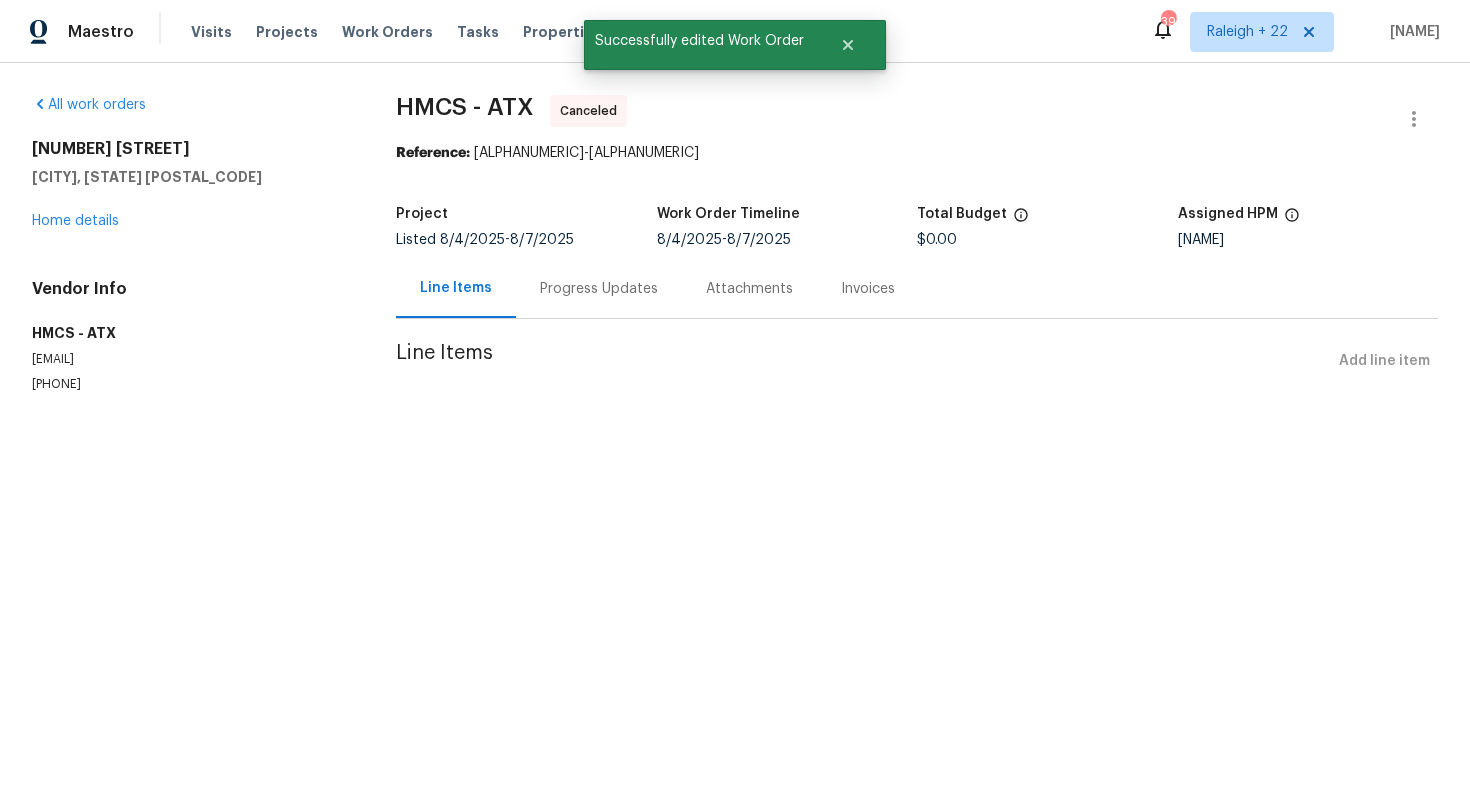 click on "Progress Updates" at bounding box center [599, 289] 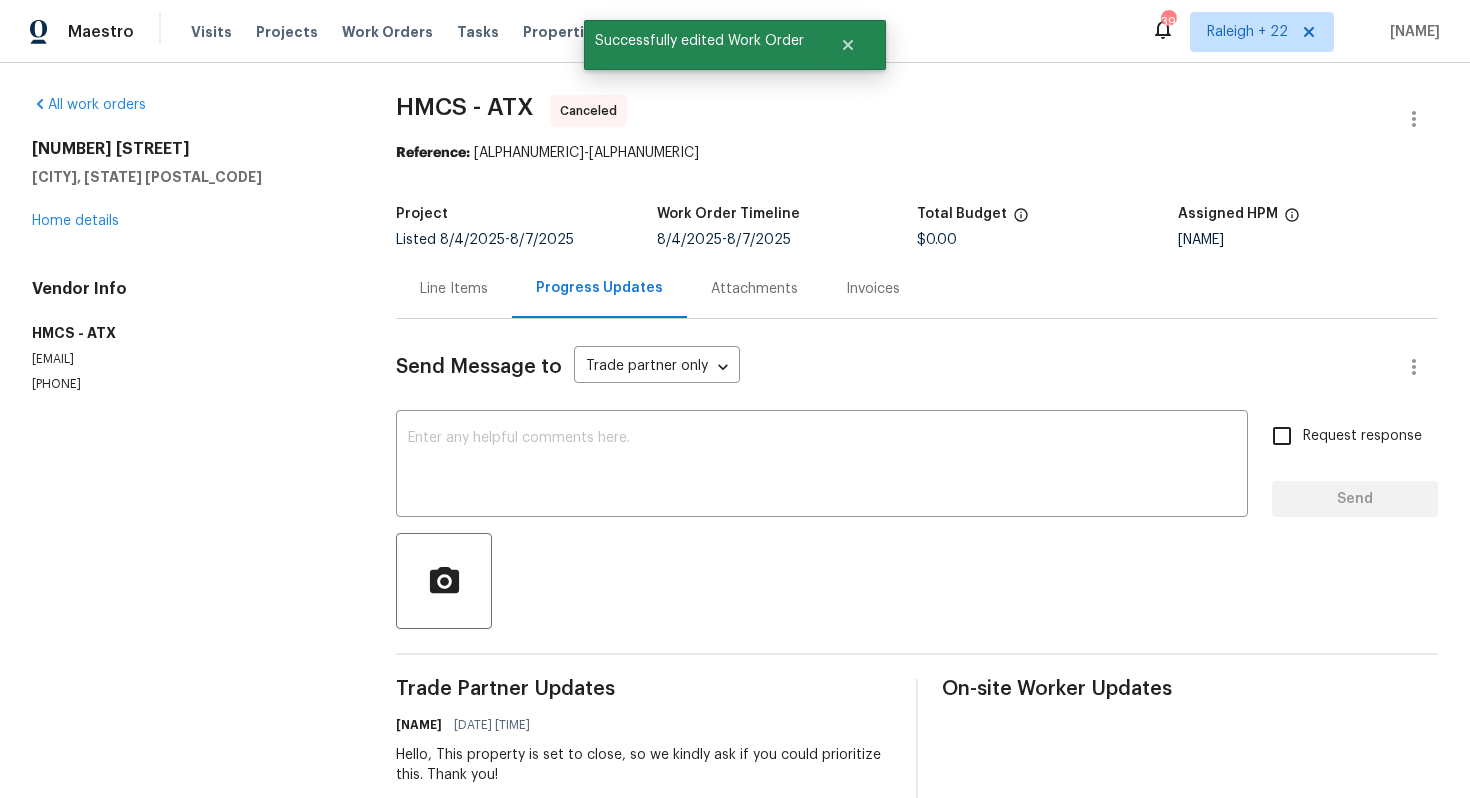 scroll, scrollTop: 1, scrollLeft: 0, axis: vertical 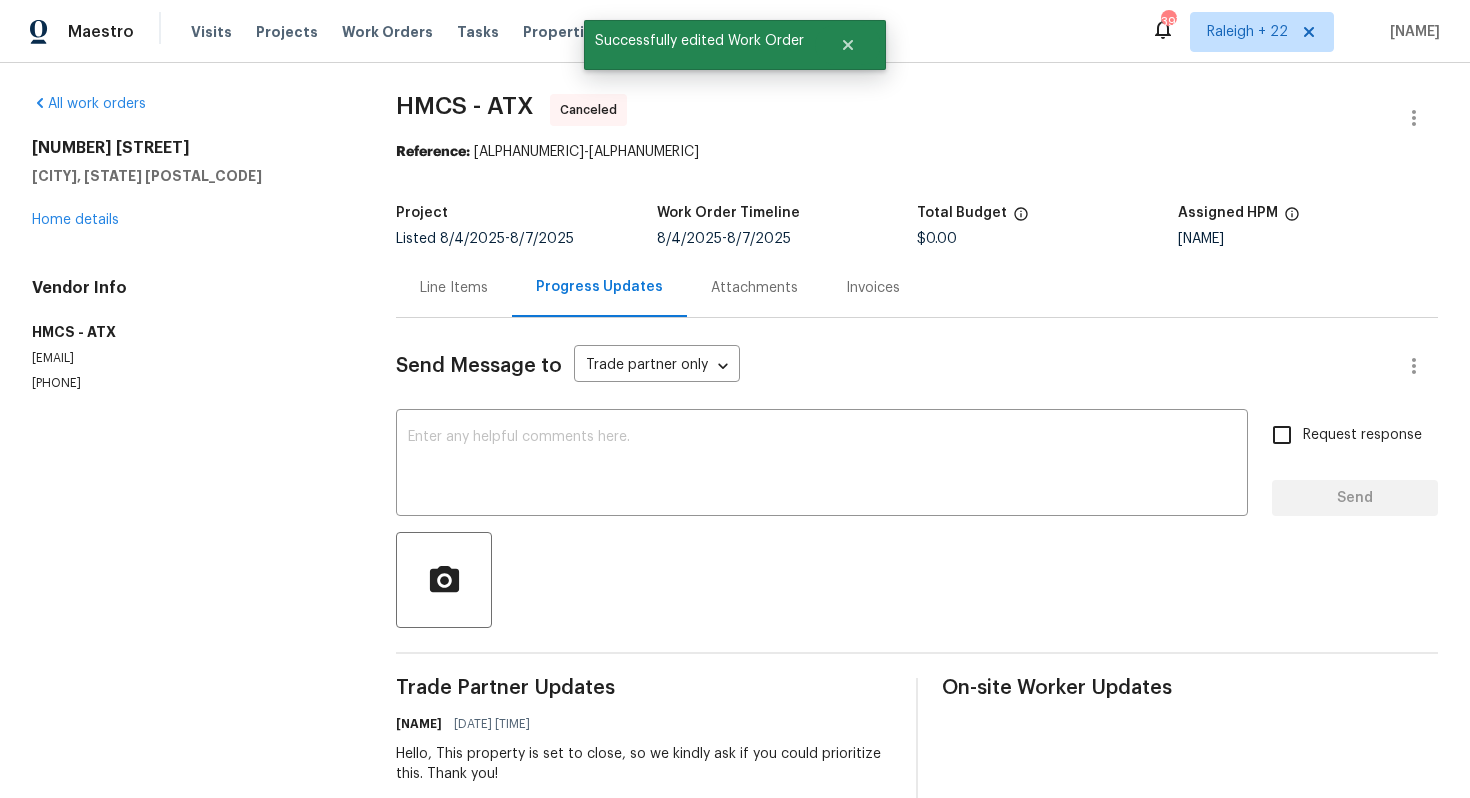 click on "Hello, This property is set to close, so we kindly ask if you could prioritize this. Thank you!" at bounding box center (644, 764) 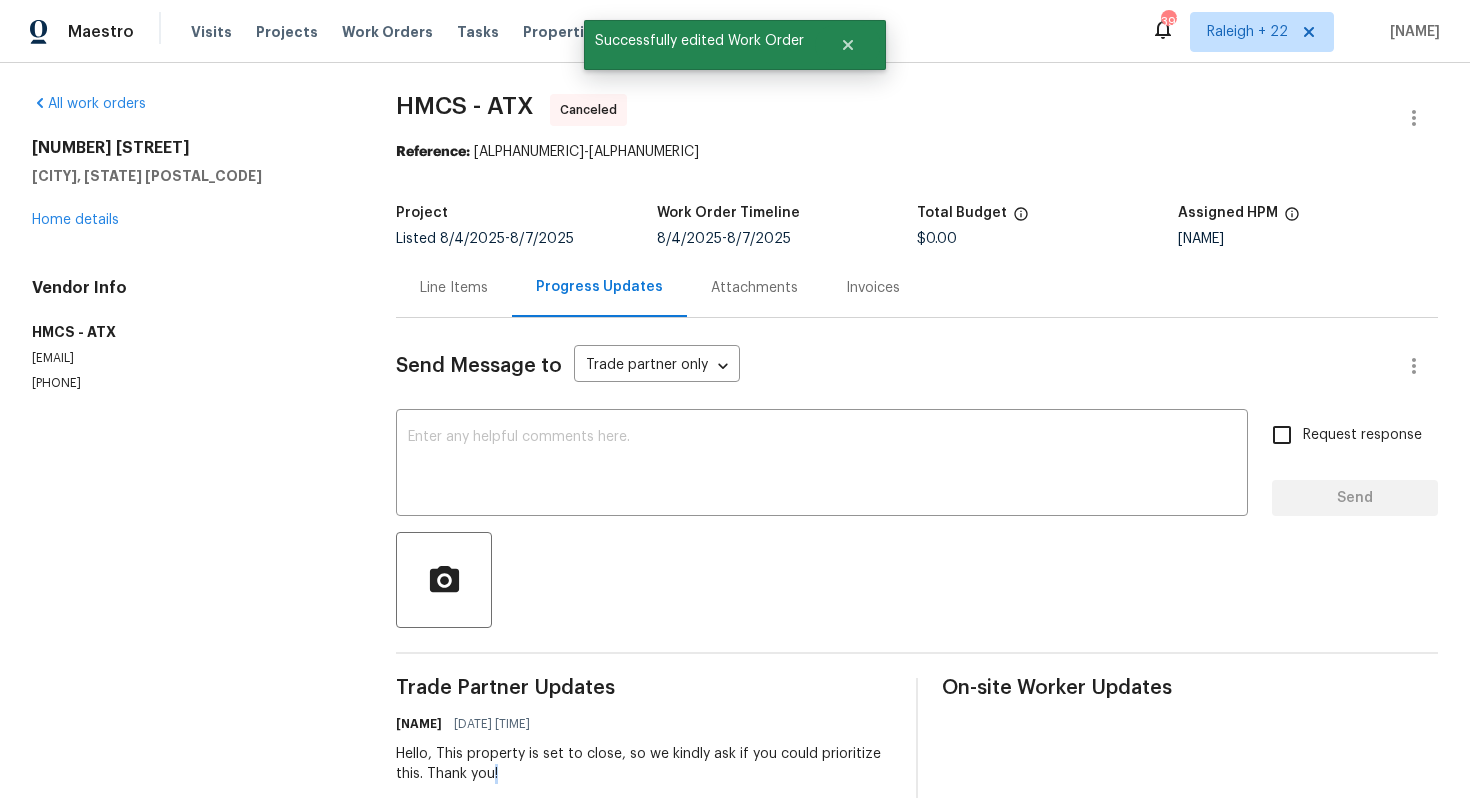 click on "Hello, This property is set to close, so we kindly ask if you could prioritize this. Thank you!" at bounding box center (644, 764) 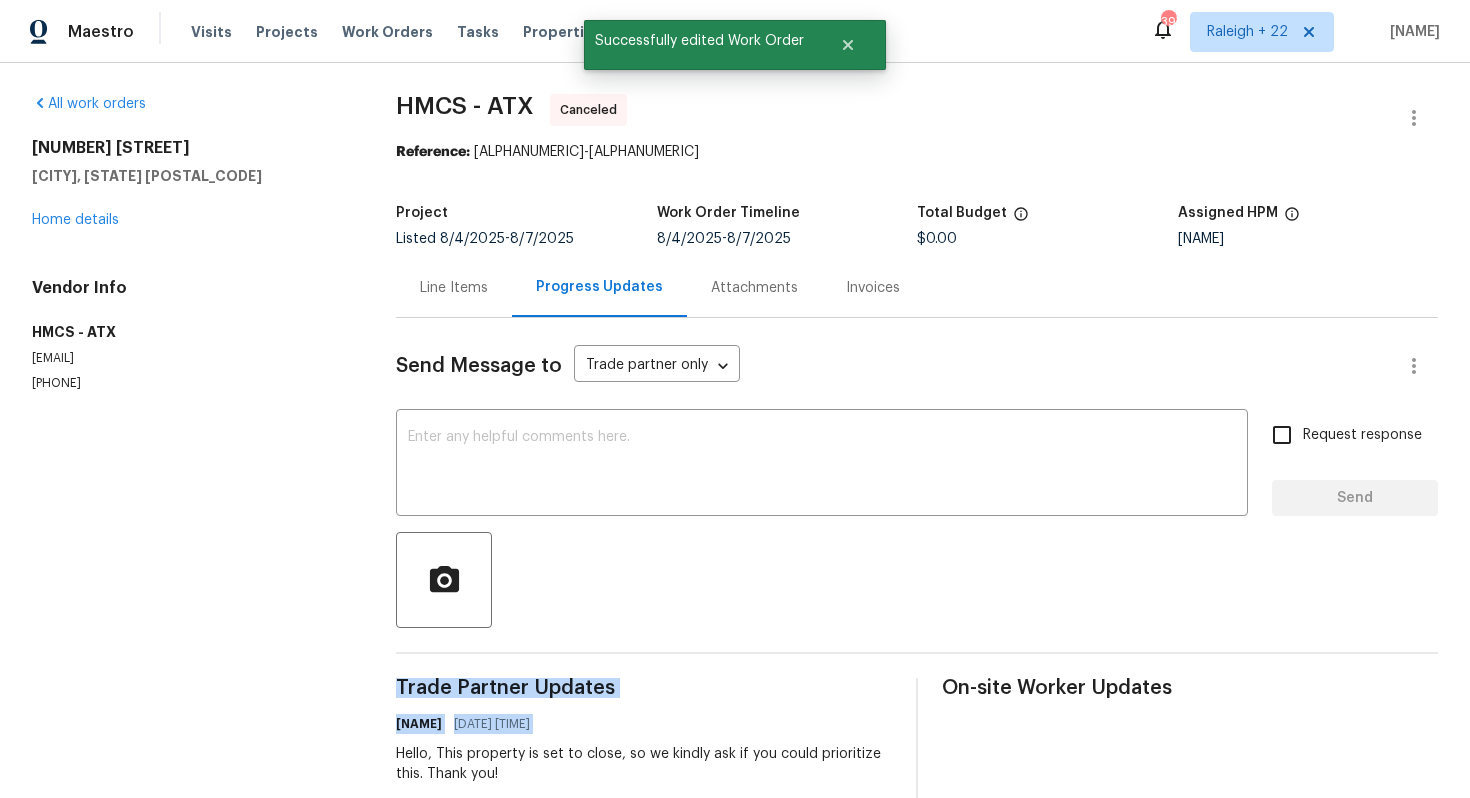 click on "Hello, This property is set to close, so we kindly ask if you could prioritize this. Thank you!" at bounding box center [644, 764] 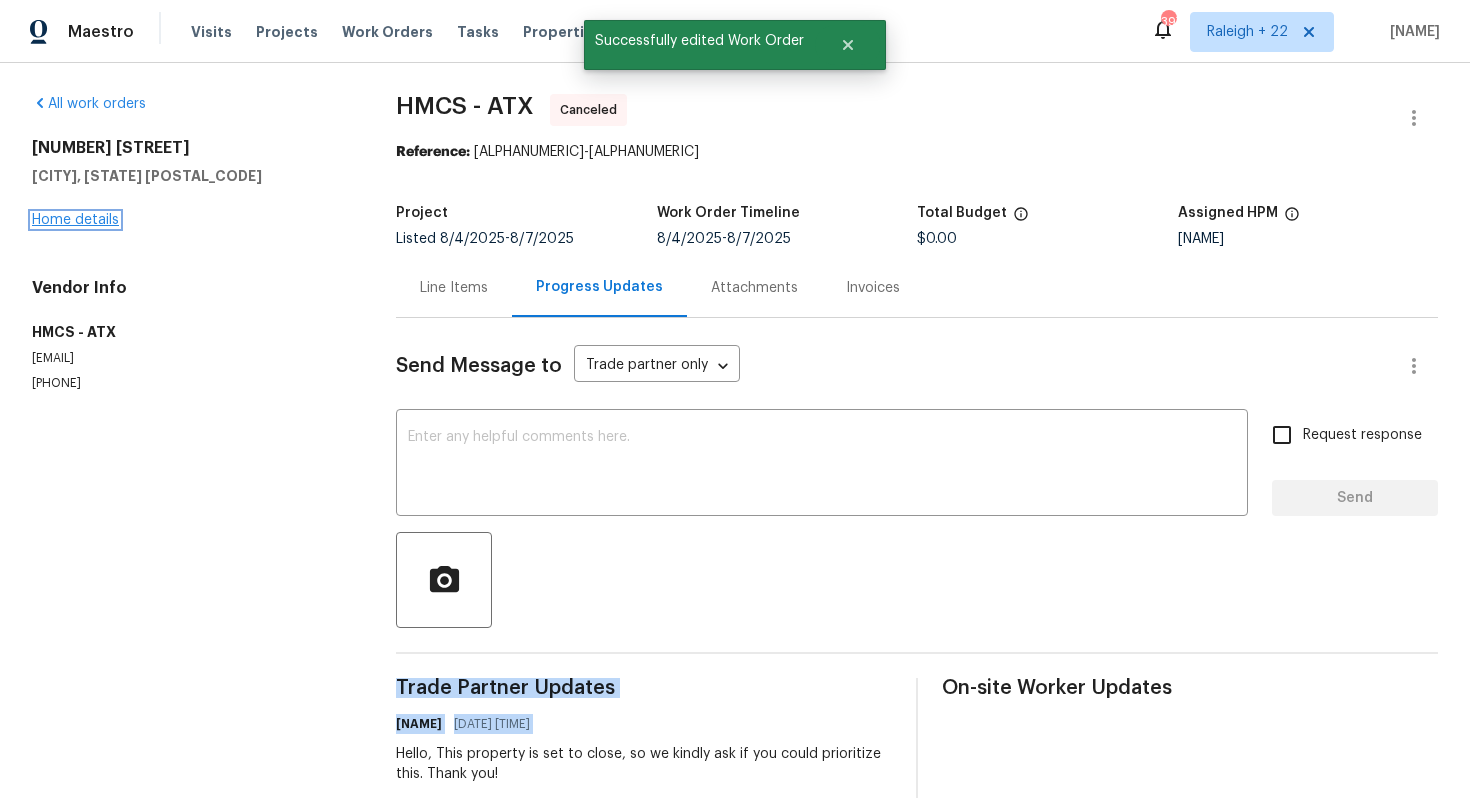 click on "Home details" at bounding box center [75, 220] 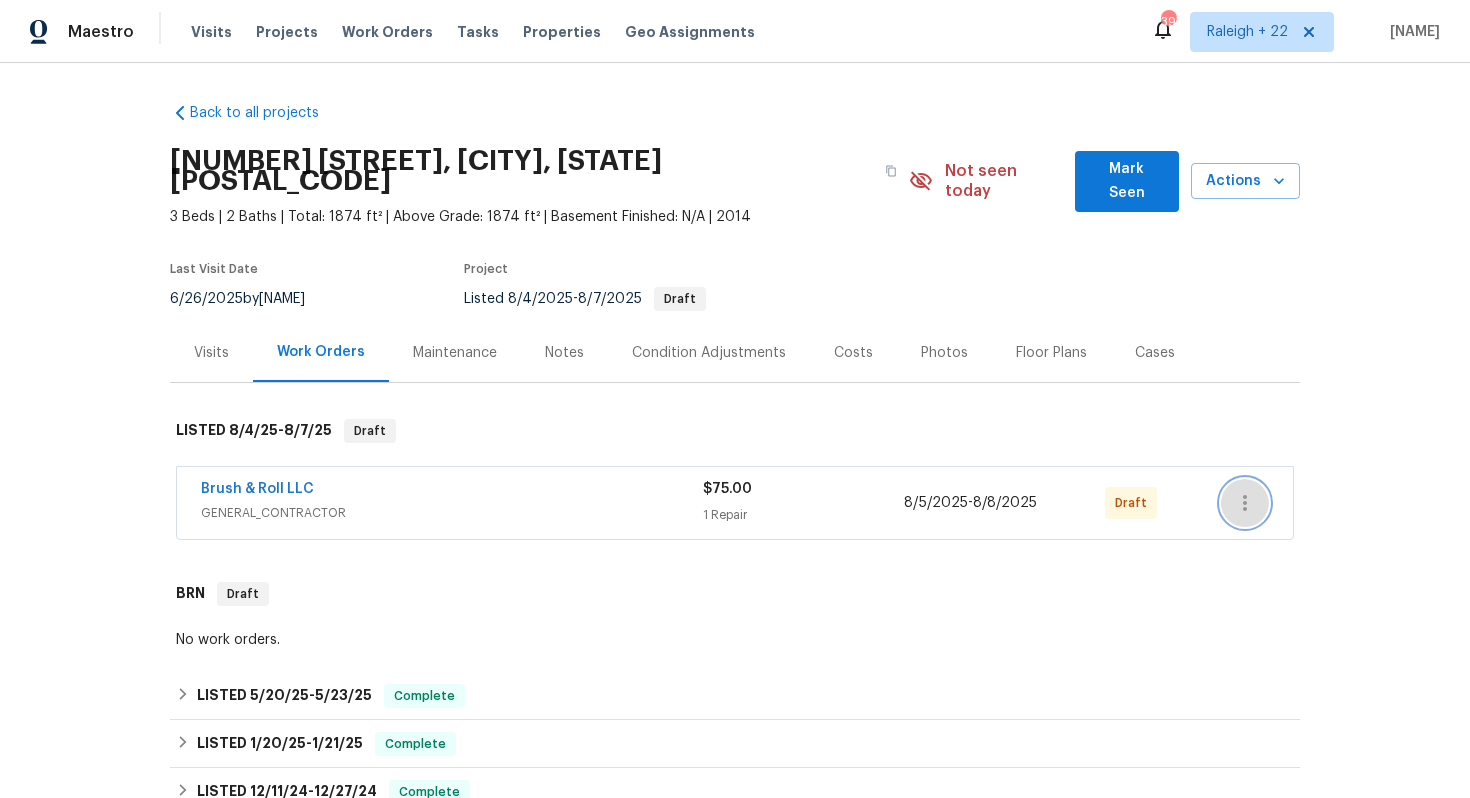 click 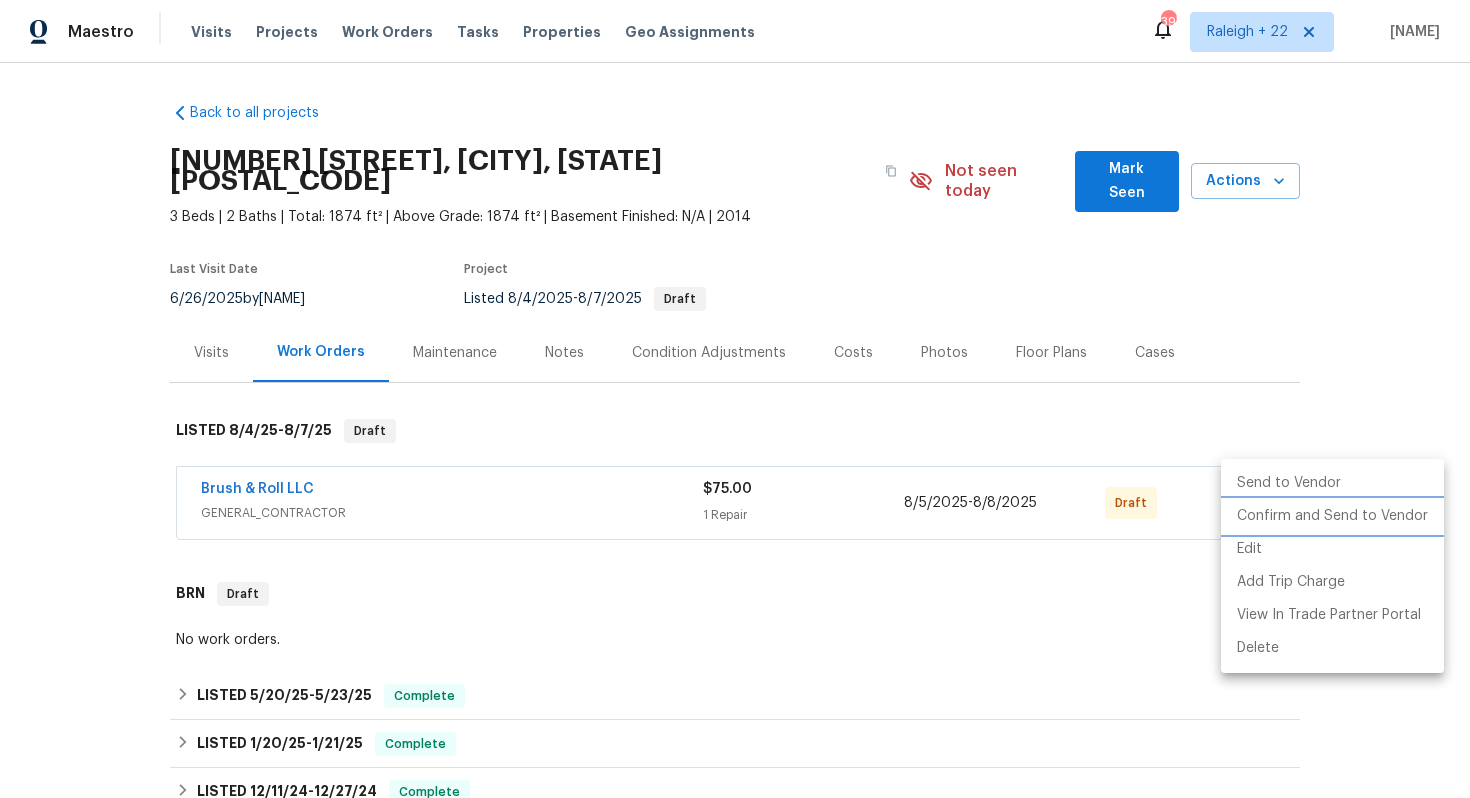 click on "Confirm and Send to Vendor" at bounding box center (1332, 516) 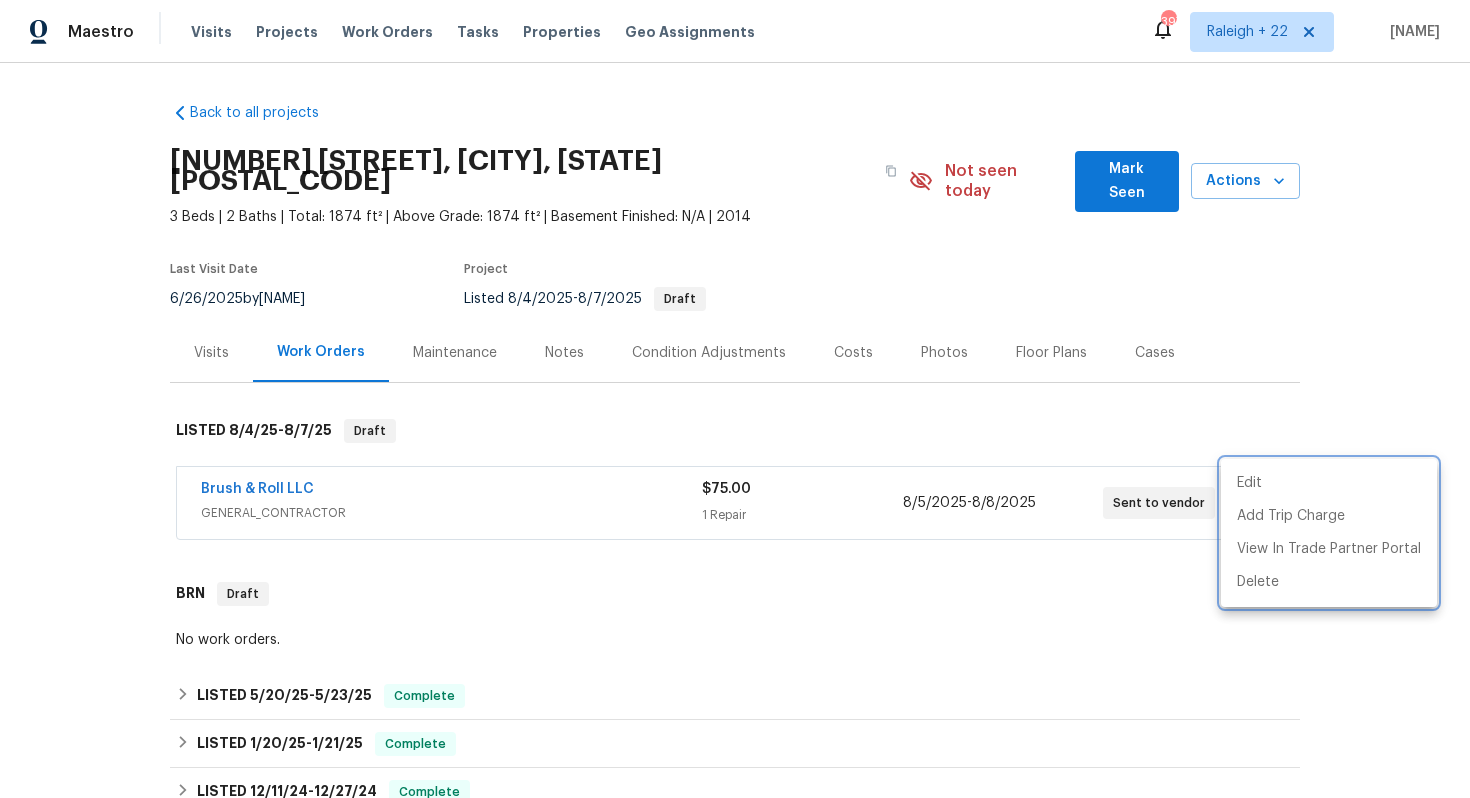 click at bounding box center (735, 399) 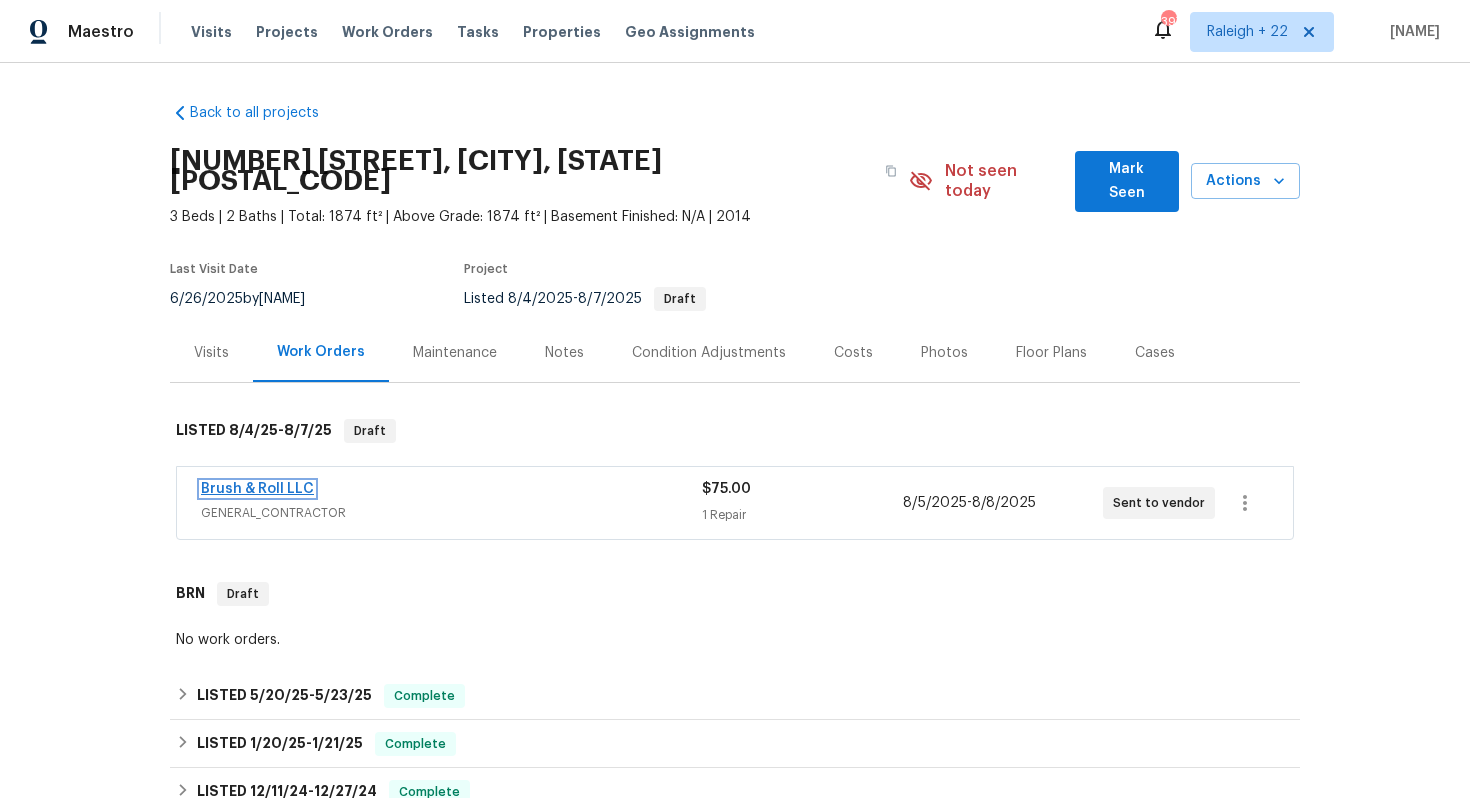 click on "Brush & Roll LLC" at bounding box center (257, 489) 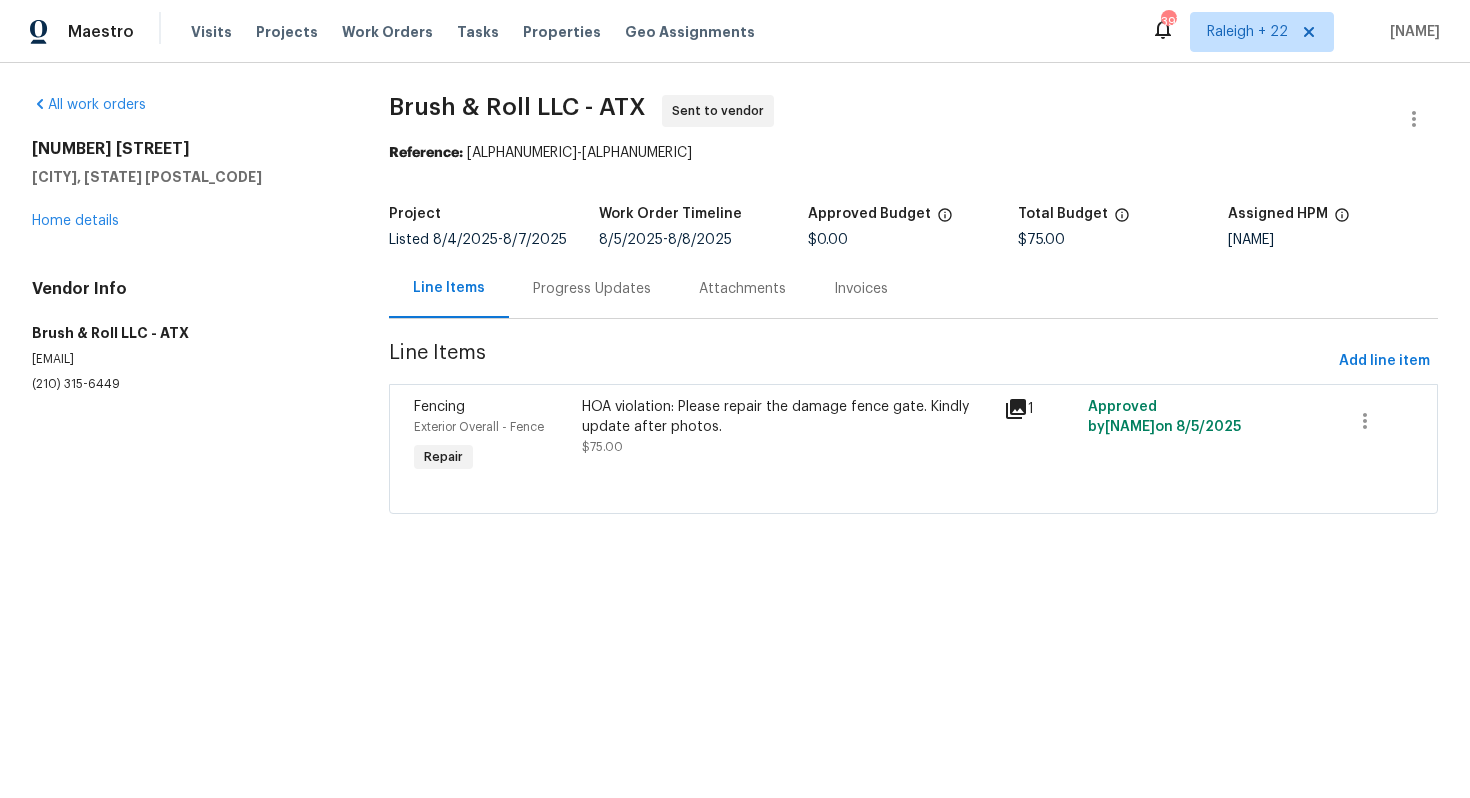 click on "Progress Updates" at bounding box center [592, 289] 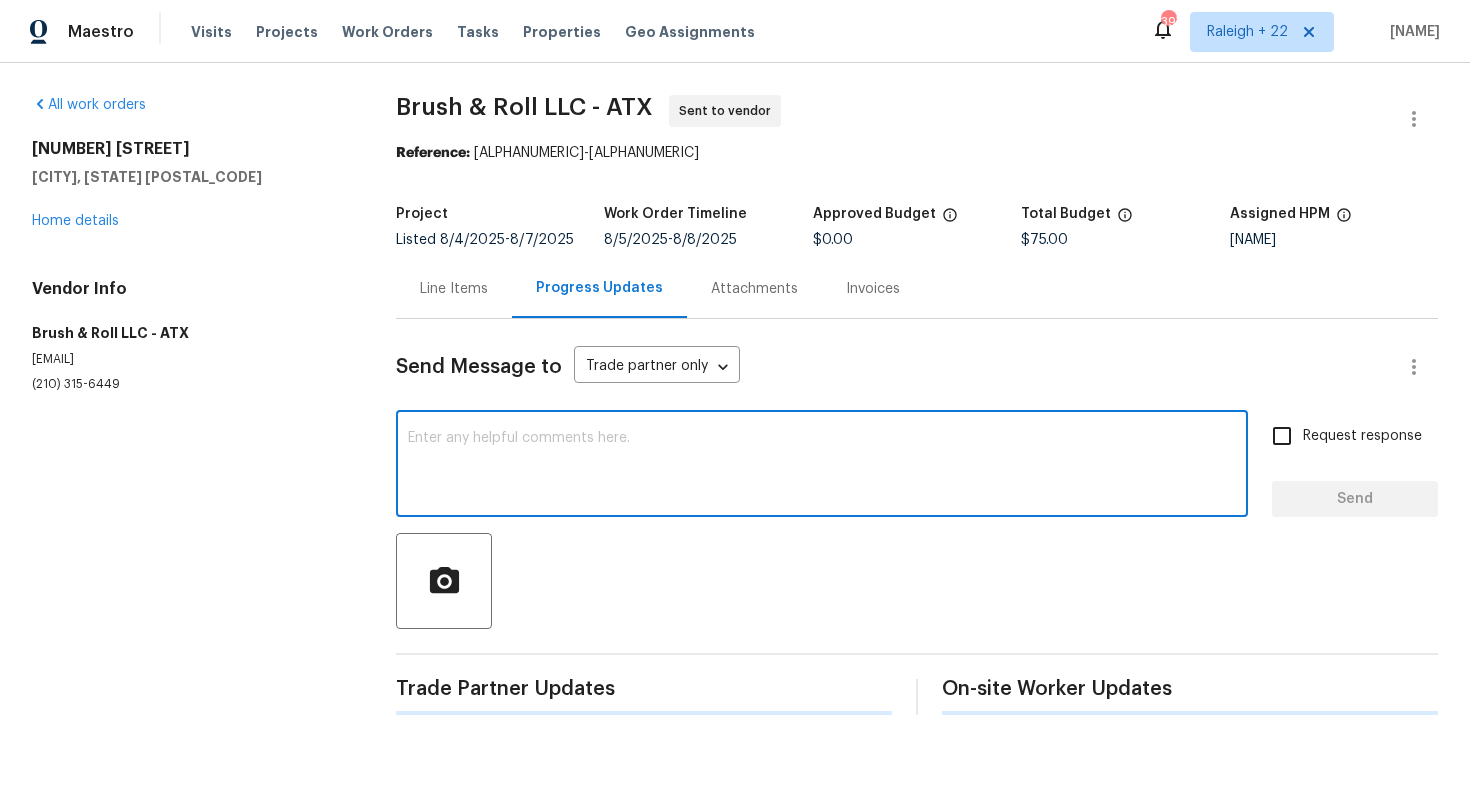click at bounding box center [822, 466] 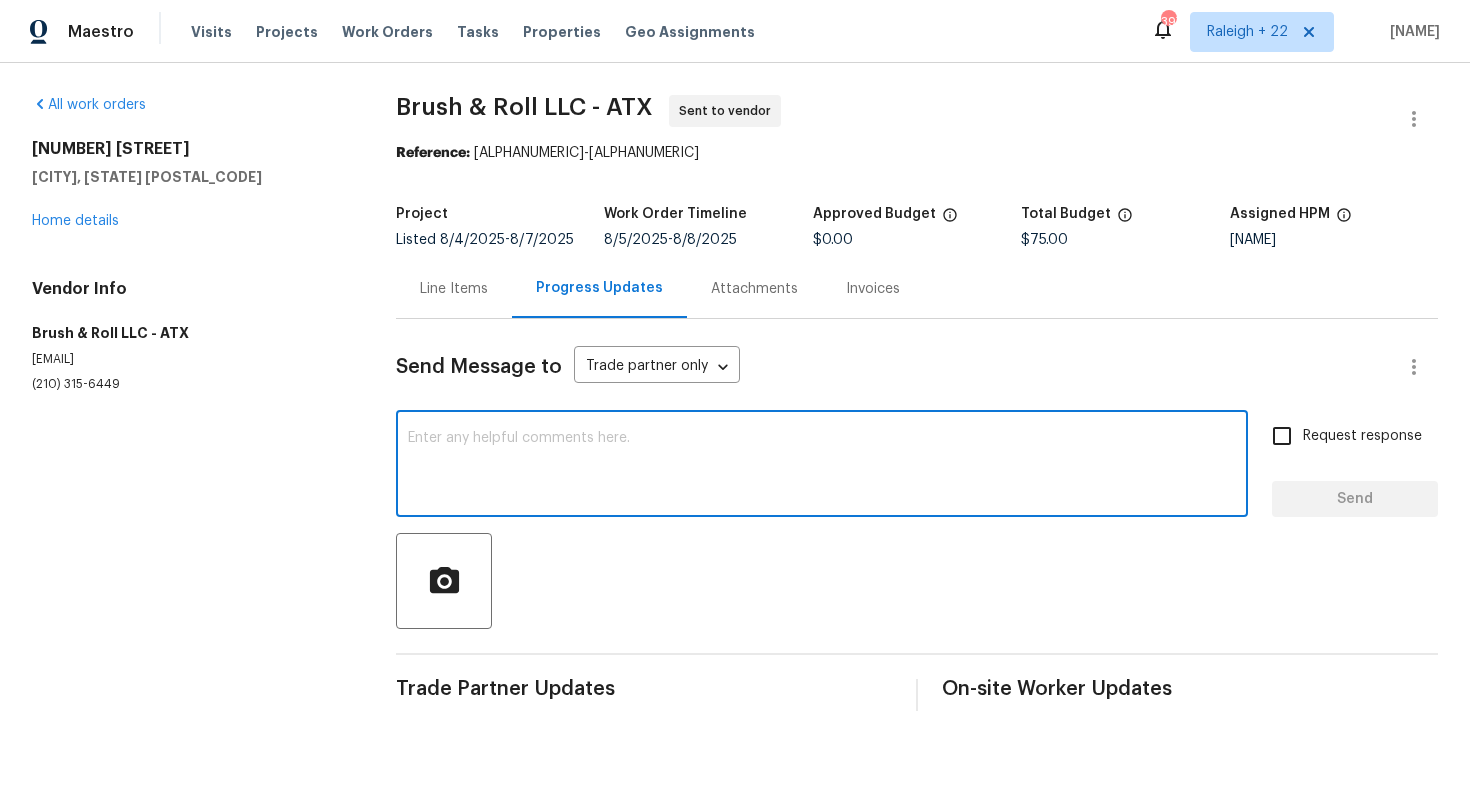 paste on "Hello, This property is set to close, so we kindly ask if you could prioritize this. Thank you!" 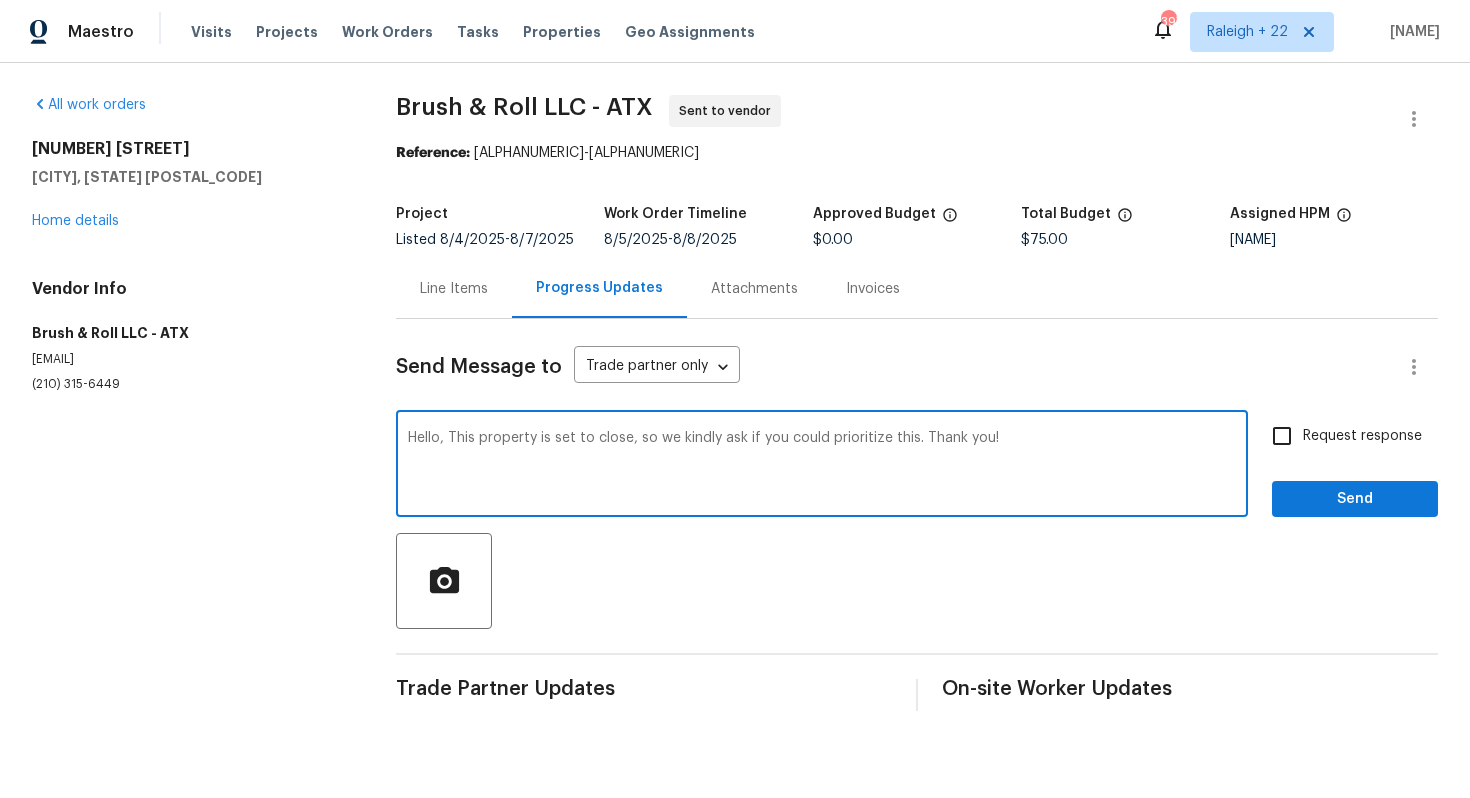 type on "Hello, This property is set to close, so we kindly ask if you could prioritize this. Thank you!" 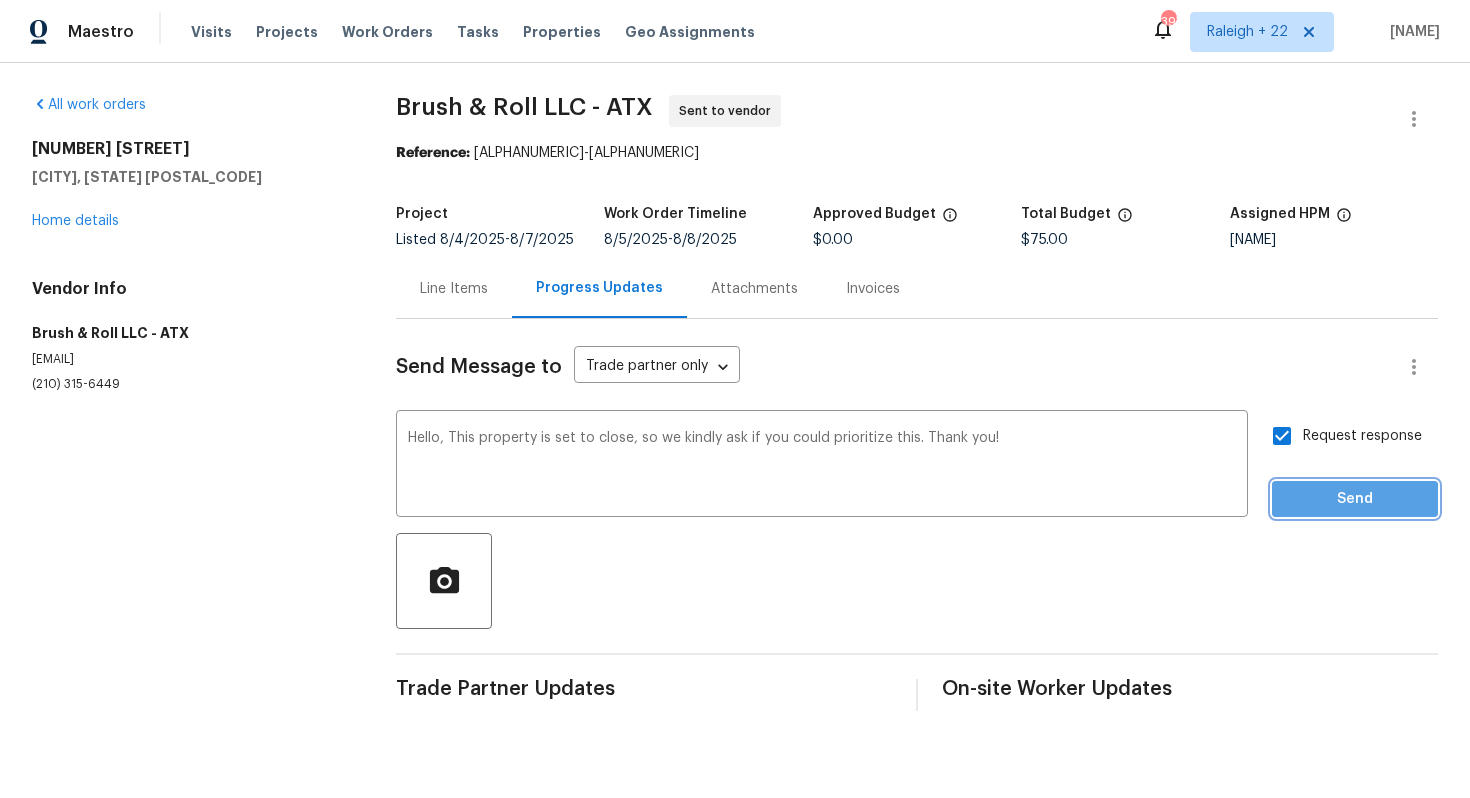 click on "Send" at bounding box center [1355, 499] 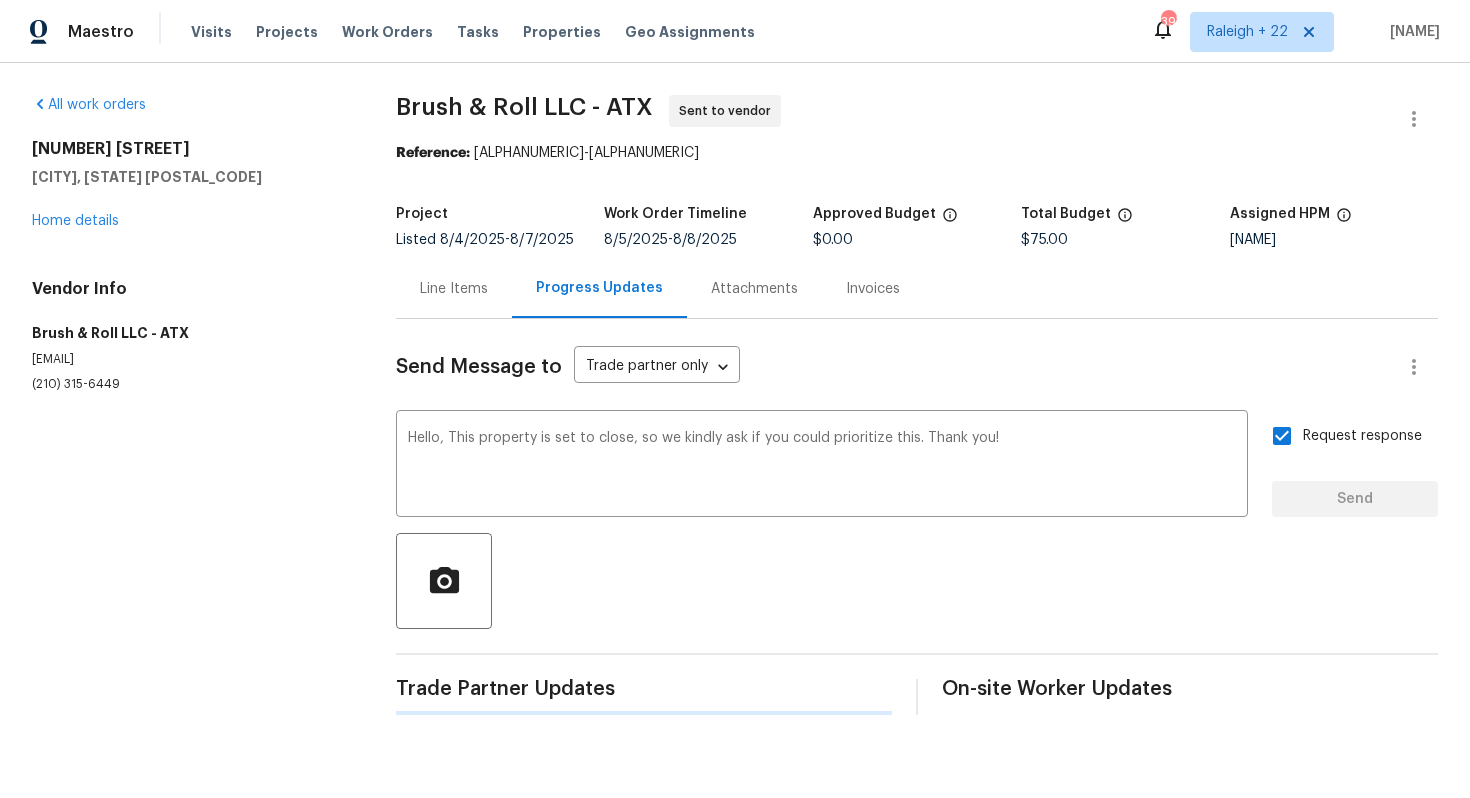 type 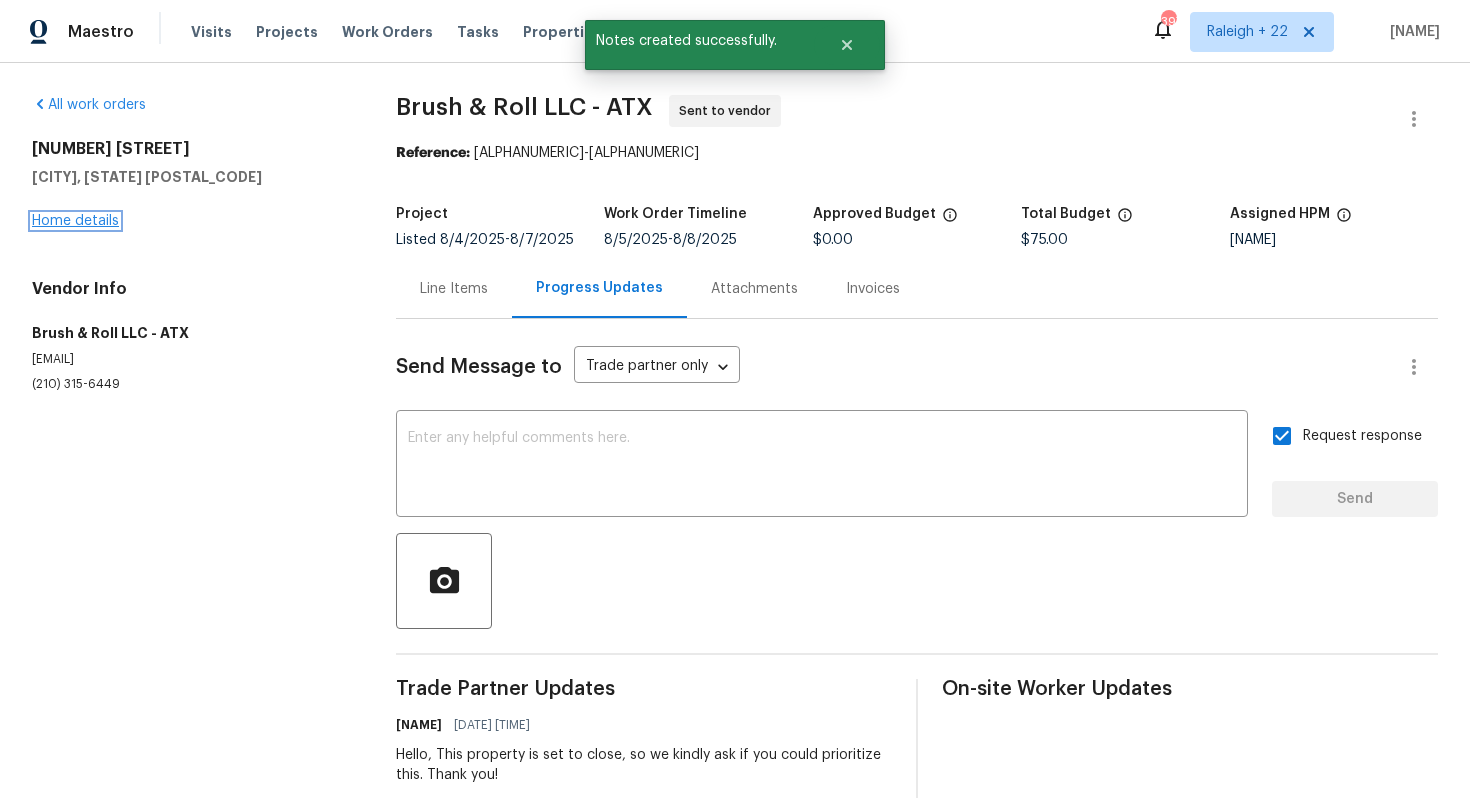 click on "Home details" at bounding box center (75, 221) 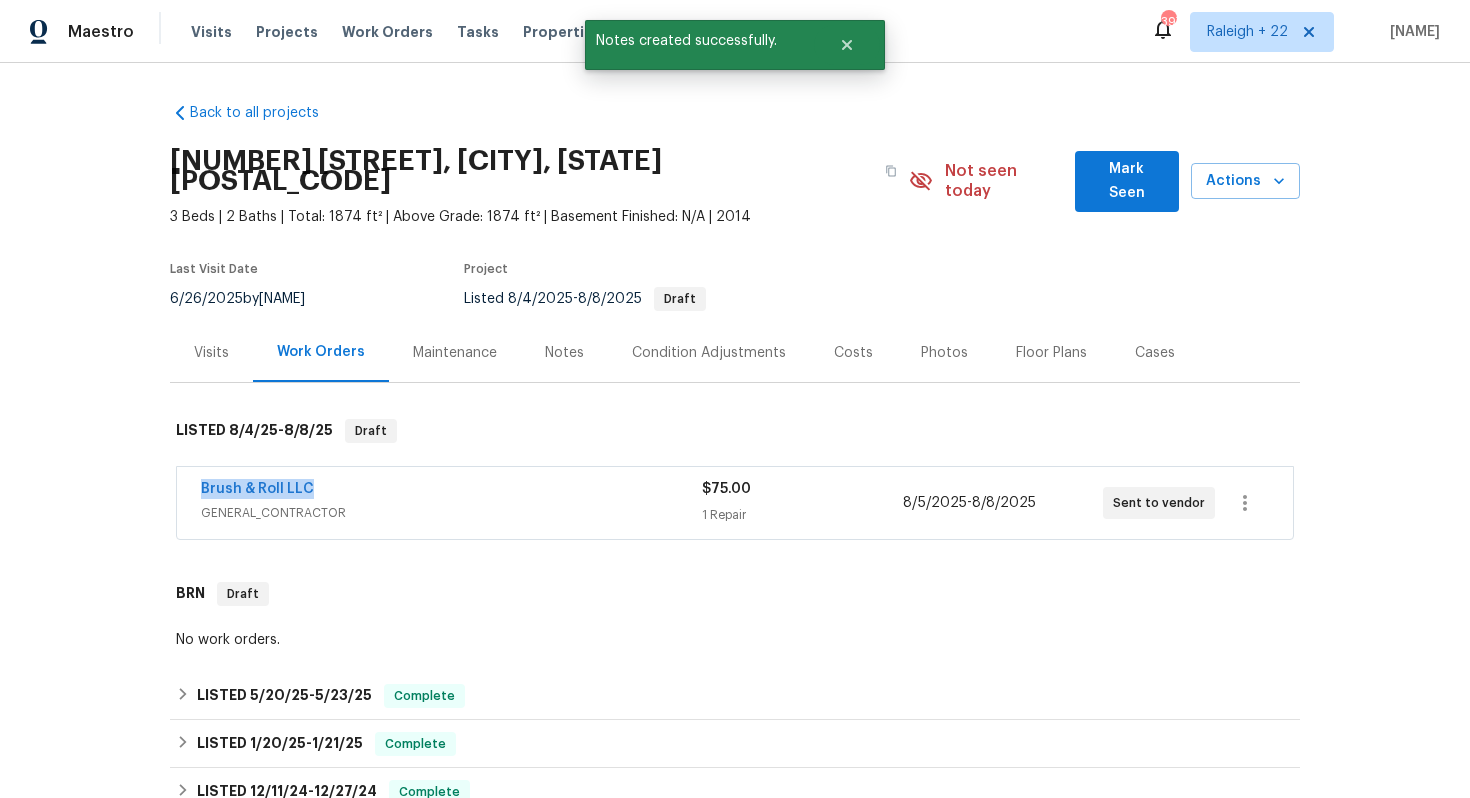 drag, startPoint x: 334, startPoint y: 466, endPoint x: 168, endPoint y: 453, distance: 166.50826 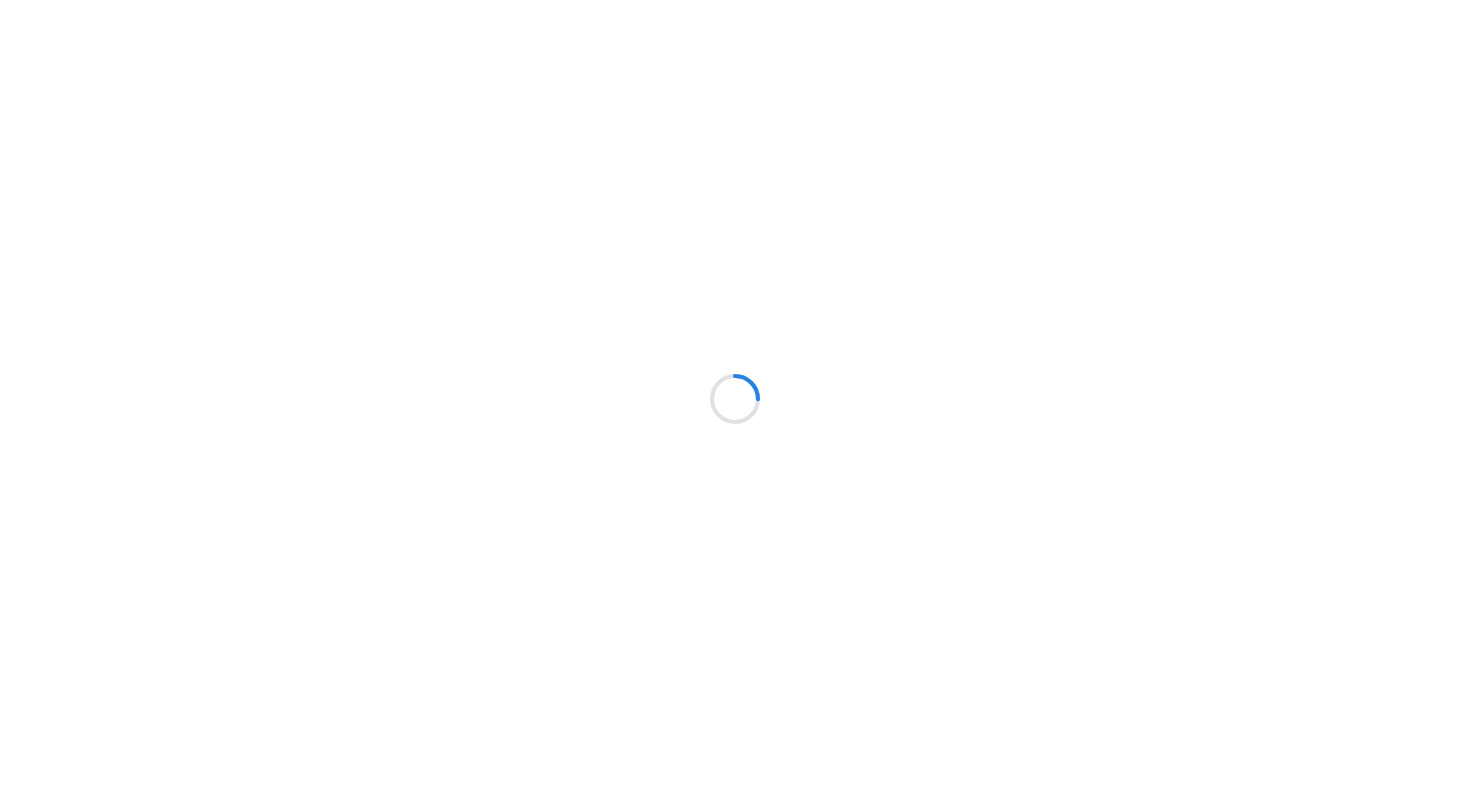 scroll, scrollTop: 0, scrollLeft: 0, axis: both 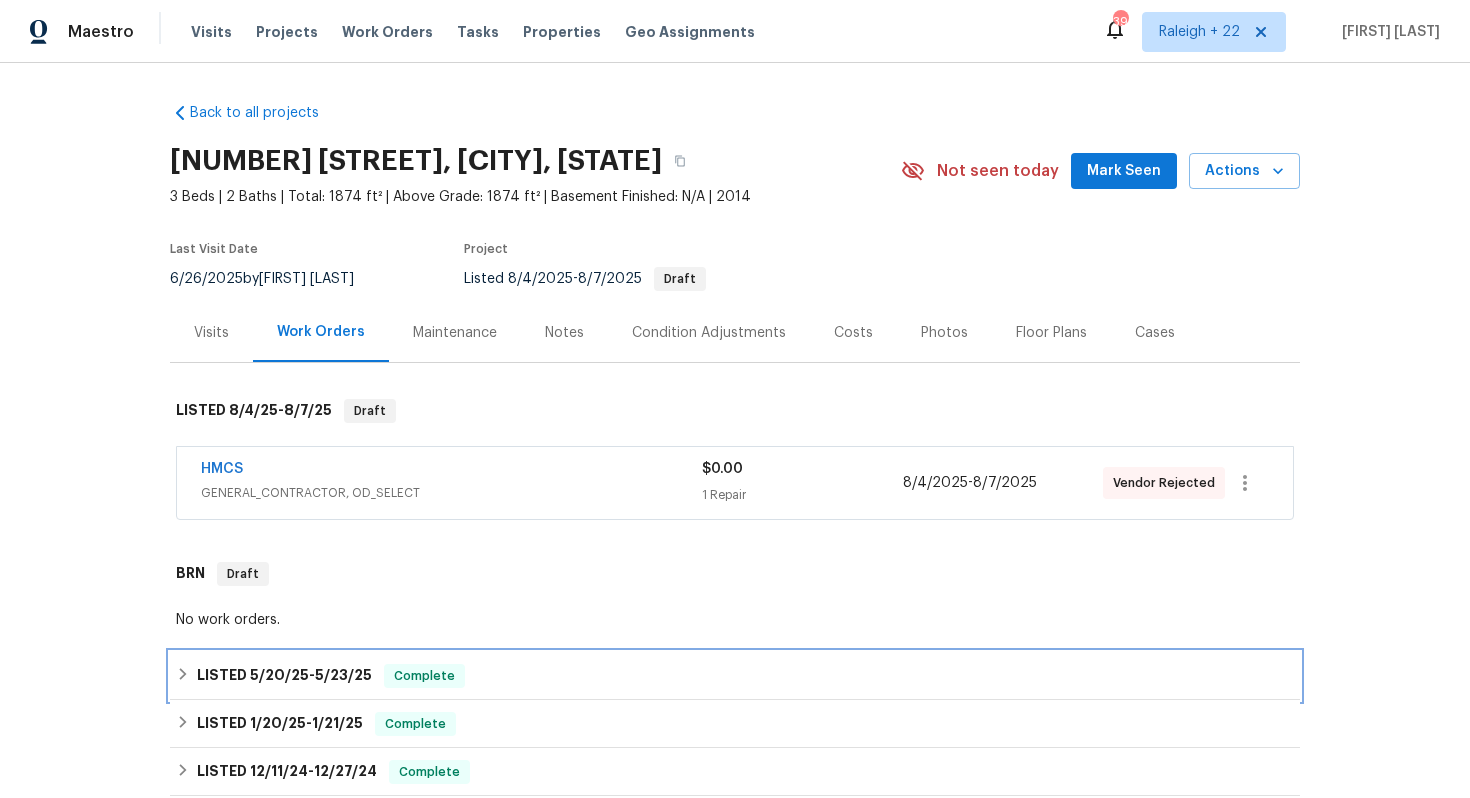 click on "LISTED   5/20/25  -  5/23/25 Complete" at bounding box center [735, 676] 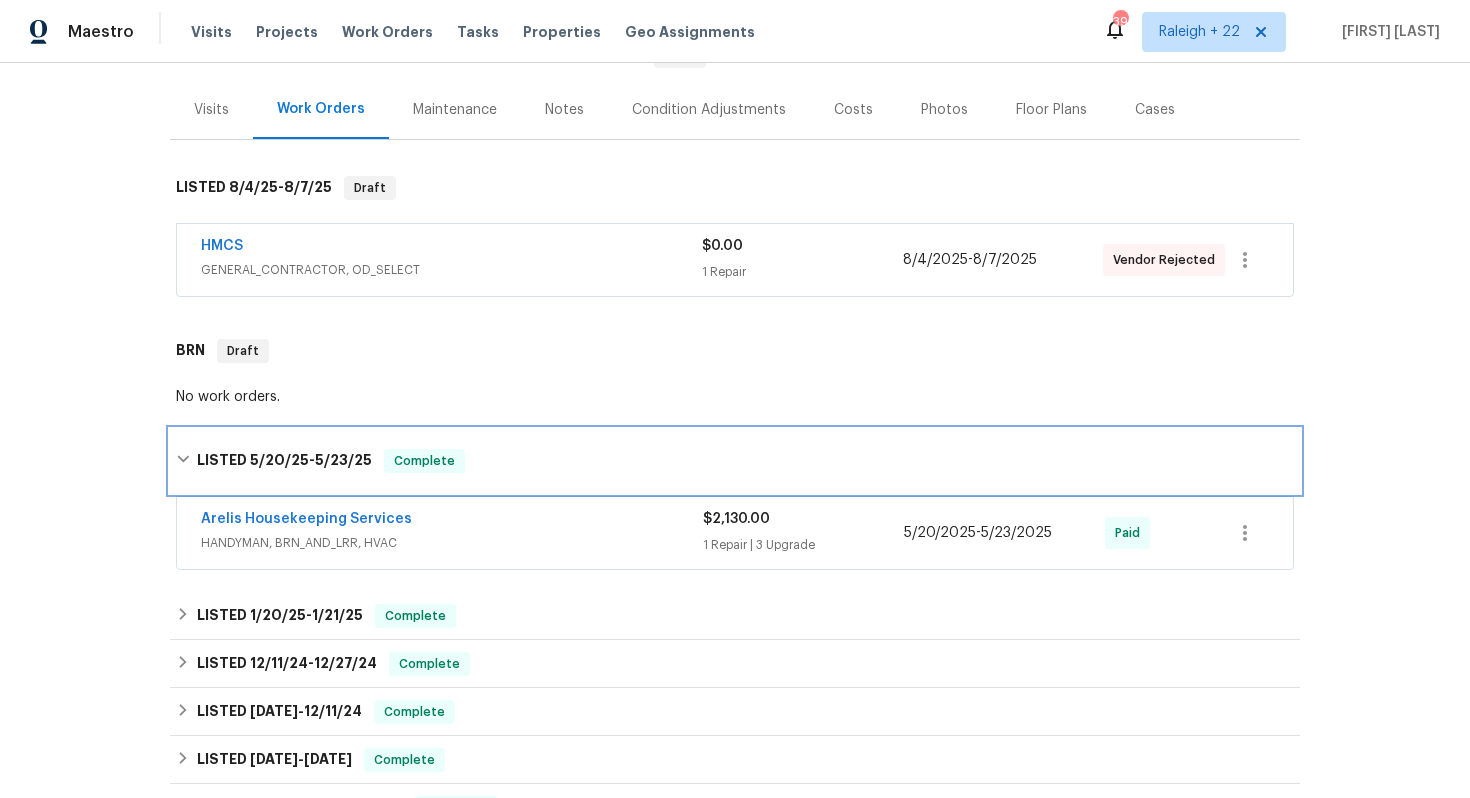 scroll, scrollTop: 336, scrollLeft: 0, axis: vertical 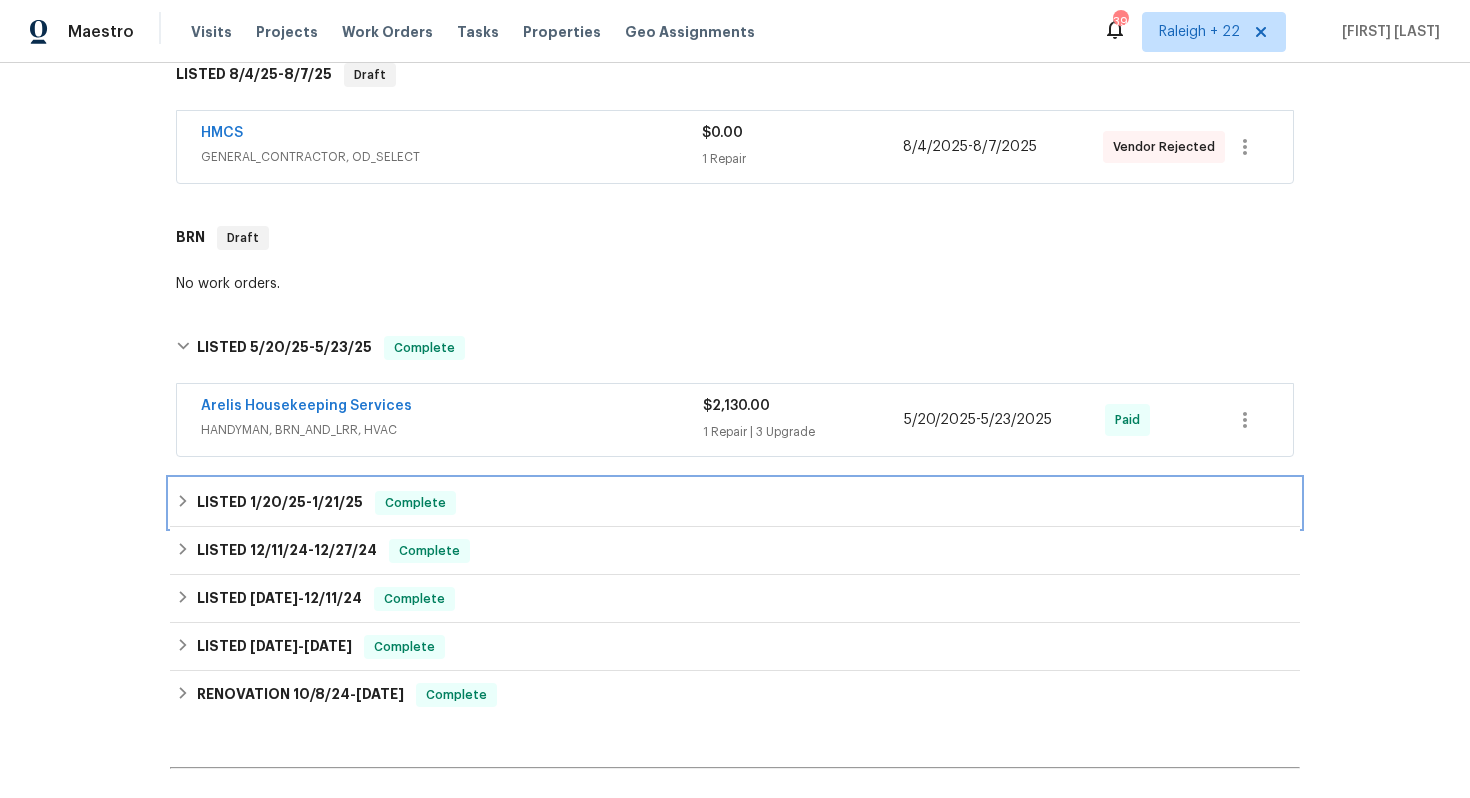 click on "LISTED   1/20/25  -  1/21/25 Complete" at bounding box center [735, 503] 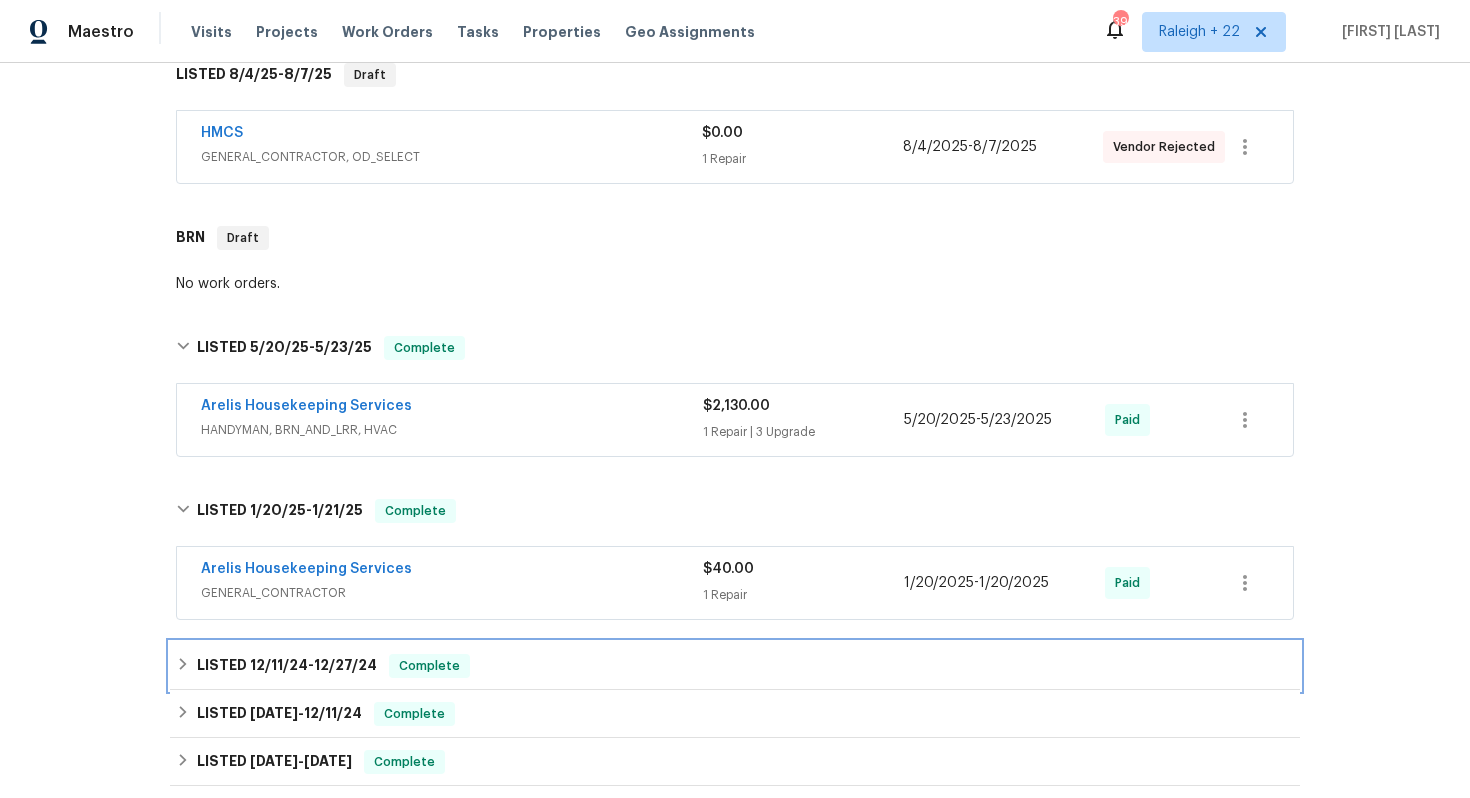 click on "LISTED   12/11/24  -  12/27/24 Complete" at bounding box center (735, 666) 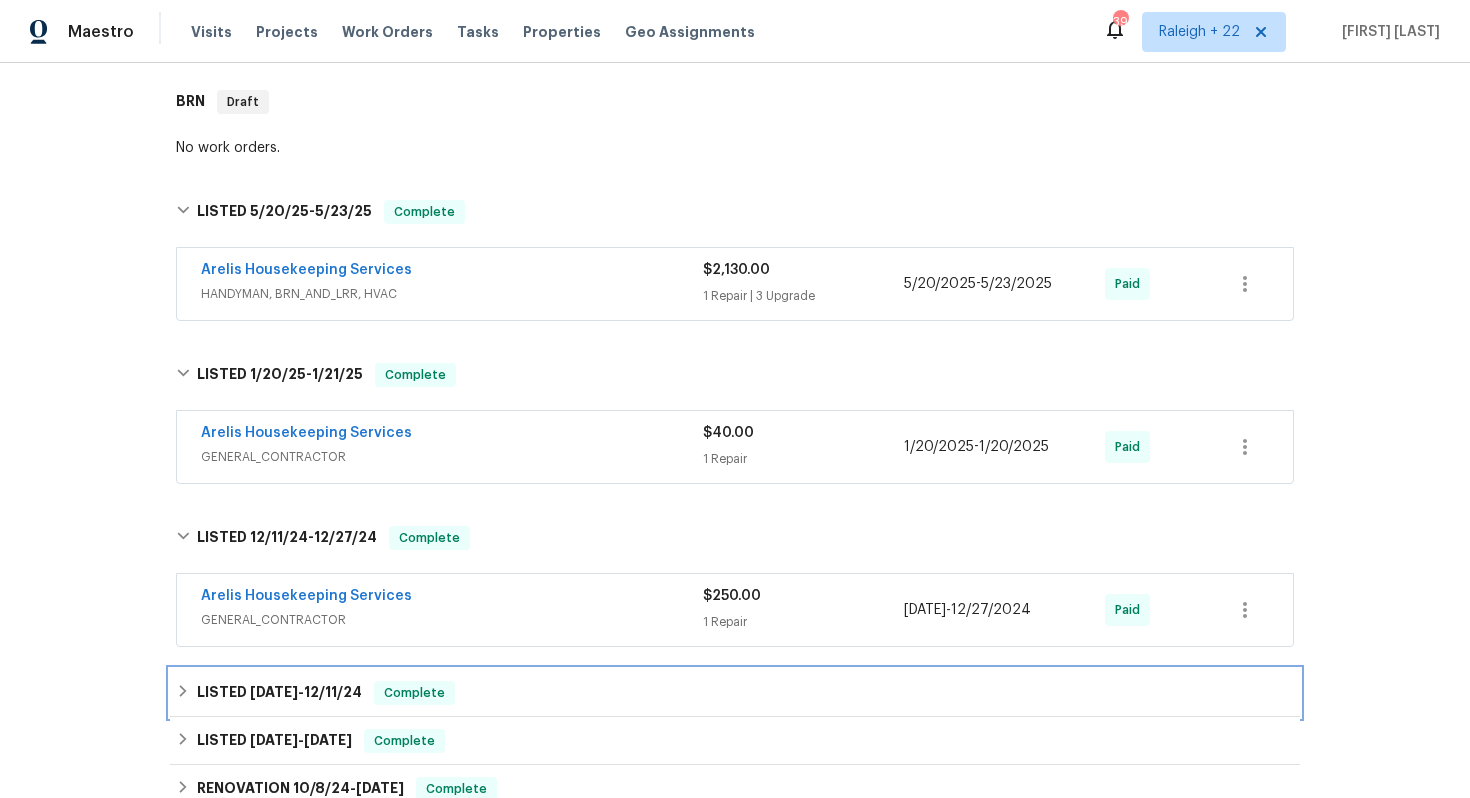 click on "LISTED   12/9/24  -  12/11/24 Complete" at bounding box center [735, 693] 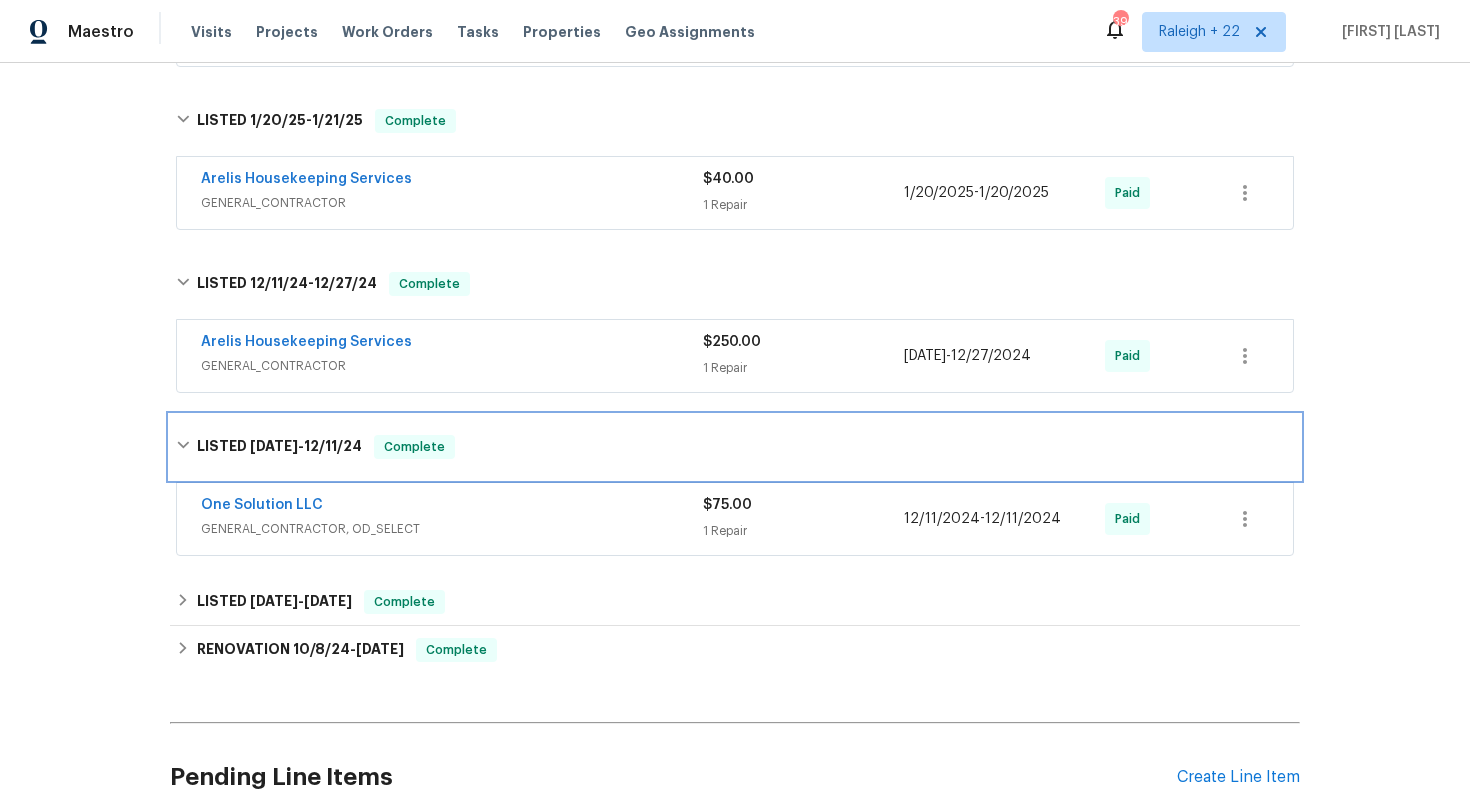 scroll, scrollTop: 743, scrollLeft: 0, axis: vertical 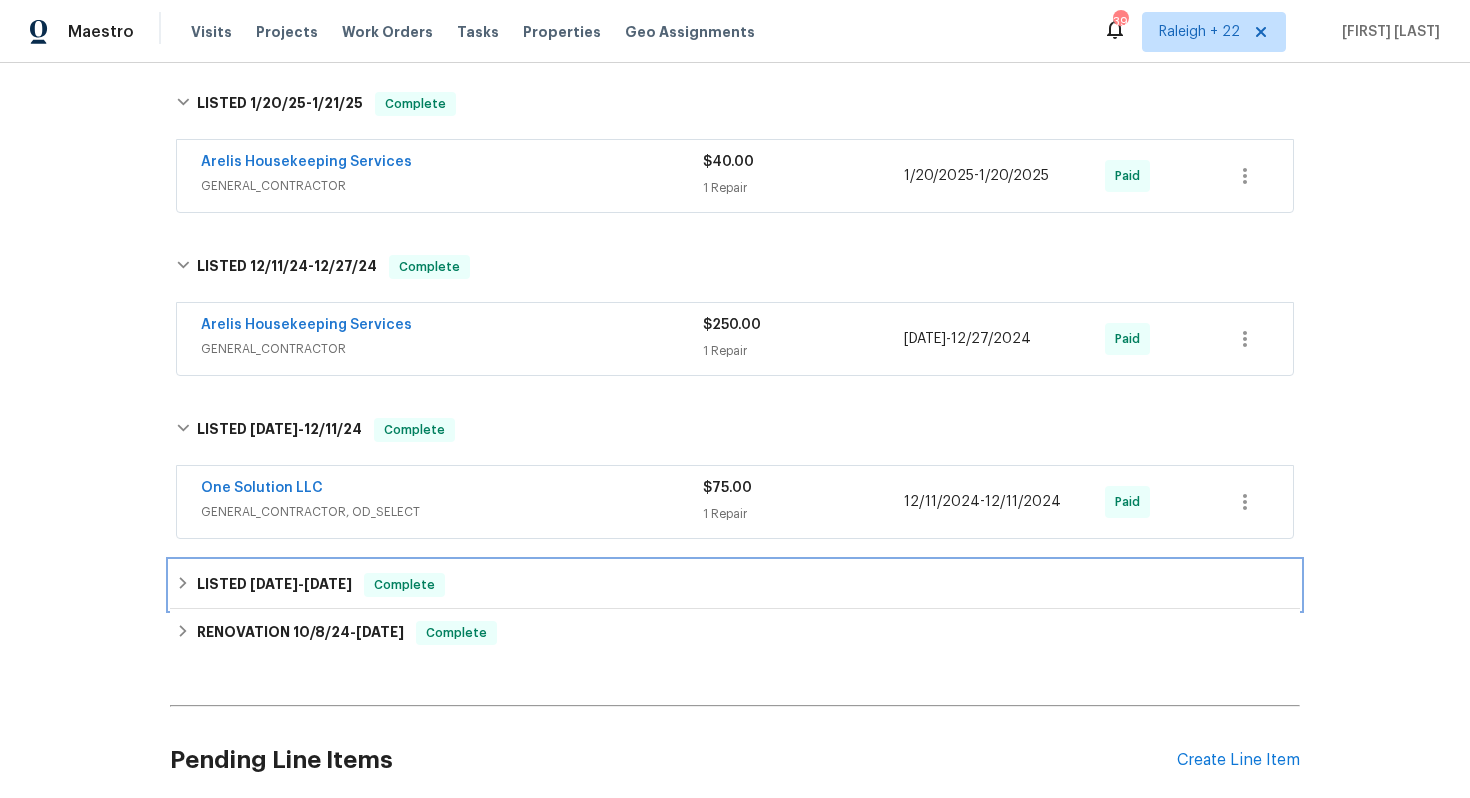 click on "LISTED   10/12/24  -  10/14/24 Complete" at bounding box center [735, 585] 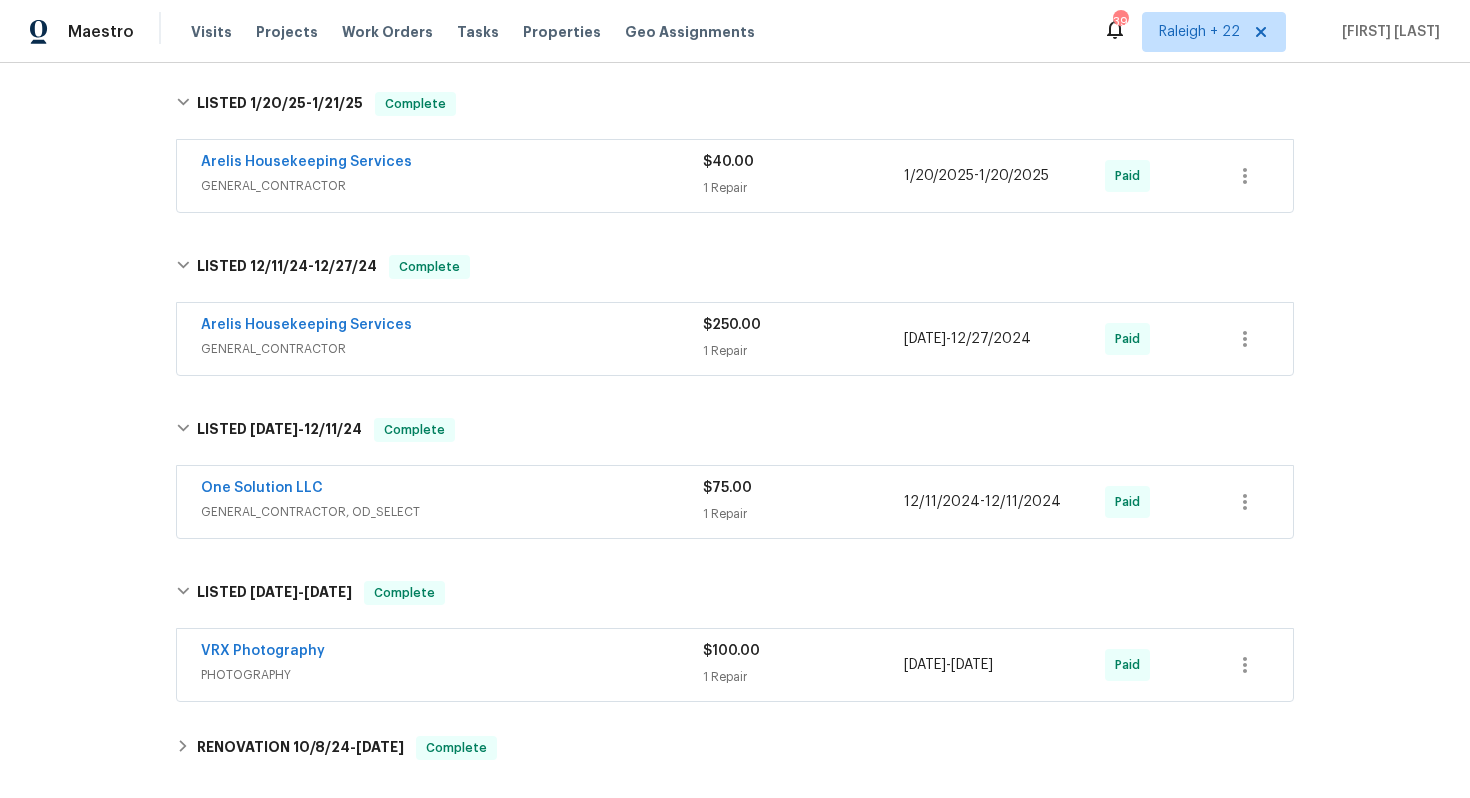click on "Back to all projects 305 Rock Mill Loop, Georgetown, TX 78626 3 Beds | 2 Baths | Total: 1874 ft² | Above Grade: 1874 ft² | Basement Finished: N/A | 2014 Not seen today Mark Seen Actions Last Visit Date 6/26/2025  by  Martin Chagolla   Project Listed   8/4/2025  -  8/7/2025 Draft Visits Work Orders Maintenance Notes Condition Adjustments Costs Photos Floor Plans Cases LISTED   8/4/25  -  8/7/25 Draft HMCS GENERAL_CONTRACTOR, OD_SELECT $0.00 1 Repair 8/4/2025  -  8/7/2025 Vendor Rejected BRN   Draft No work orders. LISTED   5/20/25  -  5/23/25 Complete Arelis Housekeeping Services HANDYMAN, BRN_AND_LRR, HVAC $2,130.00 1 Repair | 3 Upgrade 5/20/2025  -  5/23/2025 Paid LISTED   1/20/25  -  1/21/25 Complete Arelis Housekeeping Services GENERAL_CONTRACTOR $40.00 1 Repair 1/20/2025  -  1/20/2025 Paid LISTED   12/11/24  -  12/27/24 Complete Arelis Housekeeping Services GENERAL_CONTRACTOR $250.00 1 Repair 12/25/2024  -  12/27/2024 Paid LISTED   12/9/24  -  12/11/24 Complete One Solution LLC $75.00 1 Repair  -  Paid" at bounding box center [735, 151] 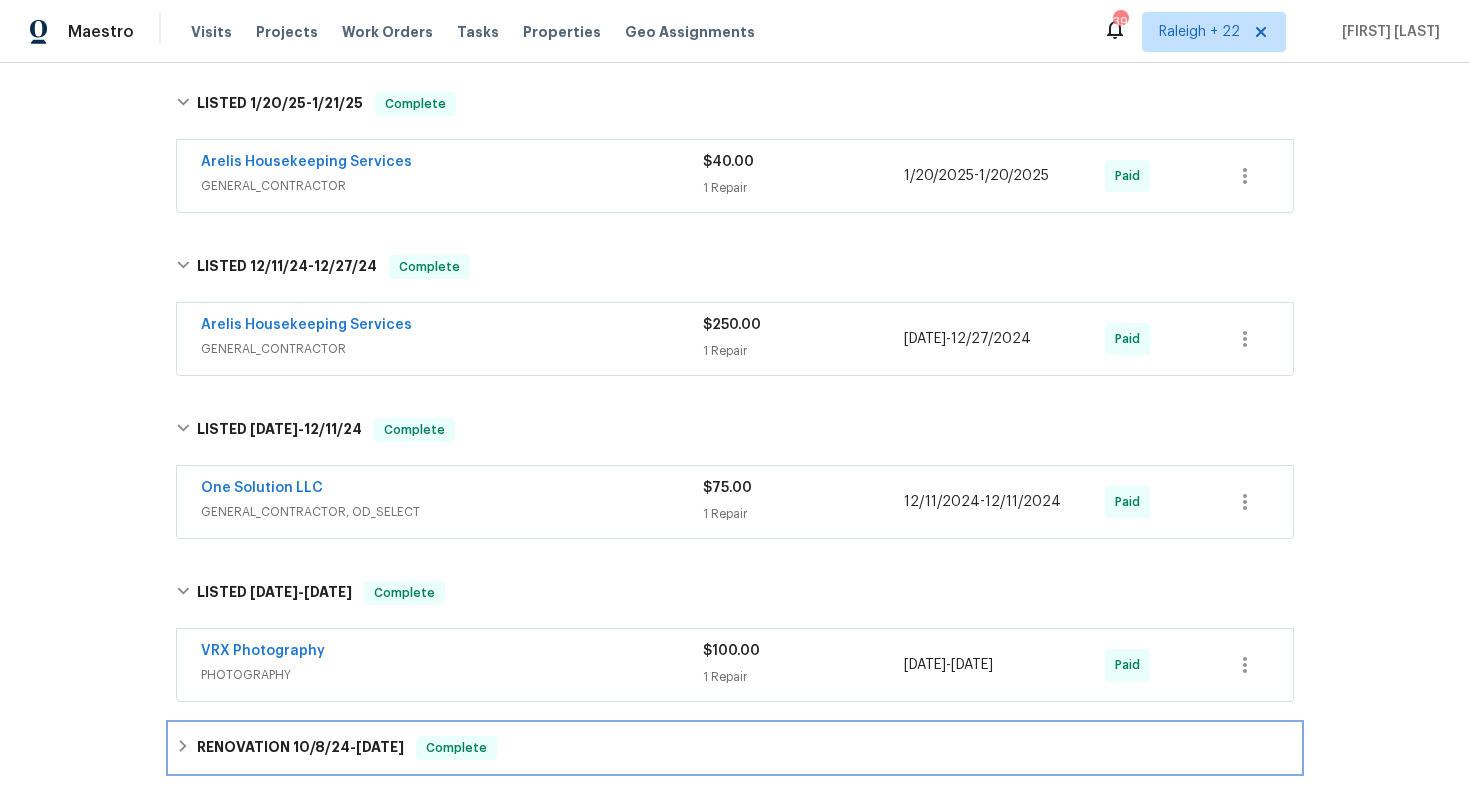 click on "RENOVATION   10/8/24  -  10/10/24 Complete" at bounding box center [735, 748] 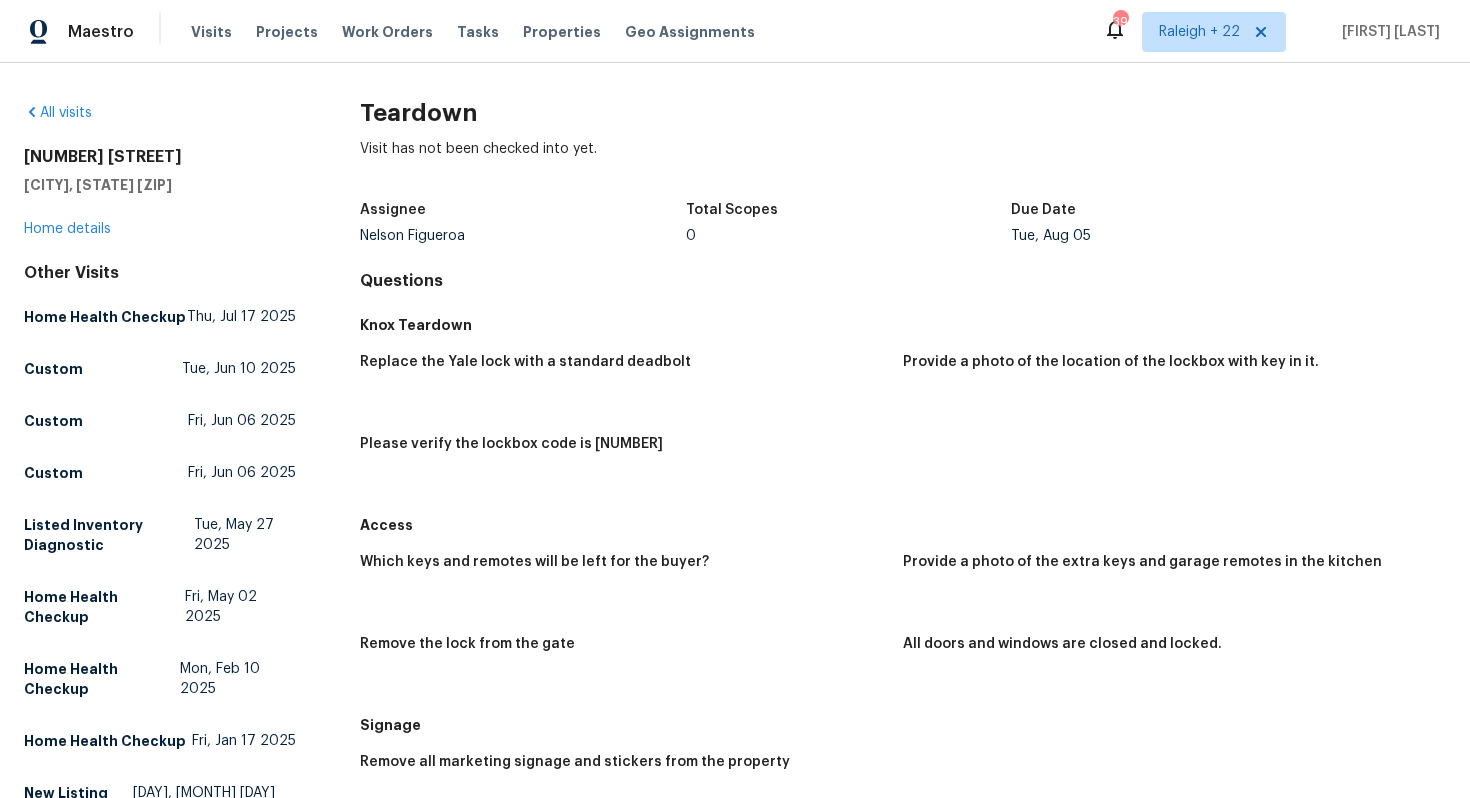 scroll, scrollTop: 0, scrollLeft: 0, axis: both 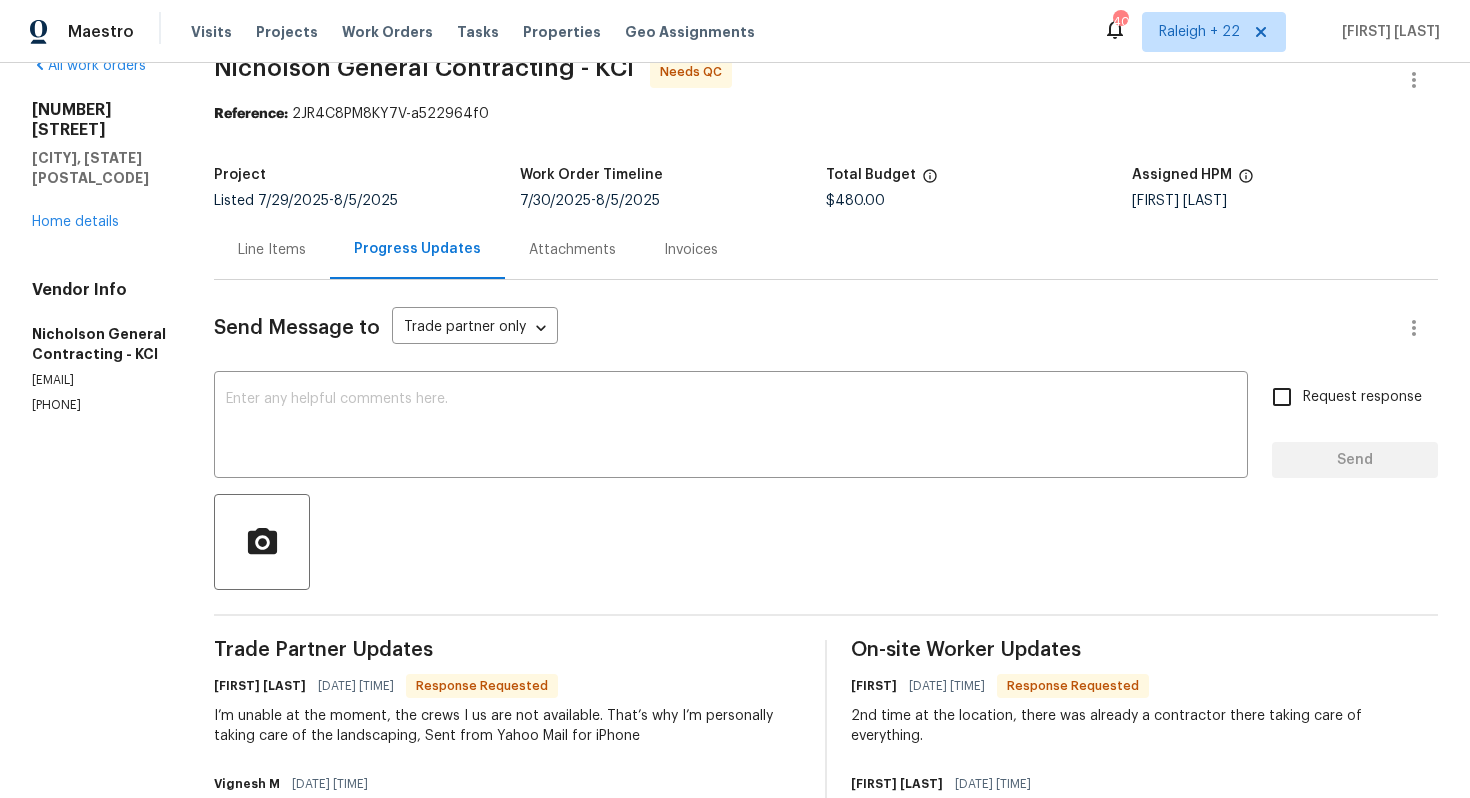 click on "Line Items" at bounding box center [272, 249] 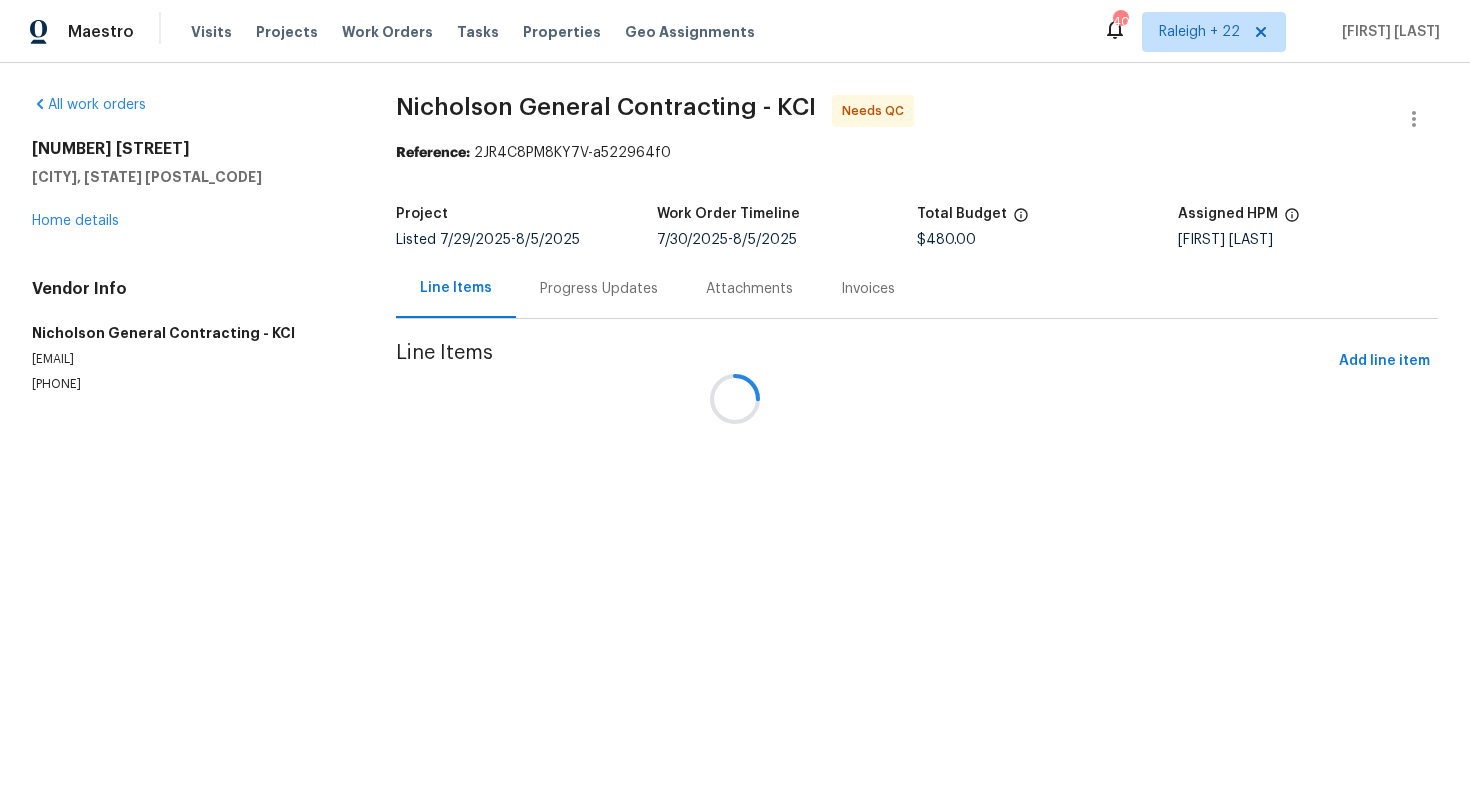 scroll, scrollTop: 0, scrollLeft: 0, axis: both 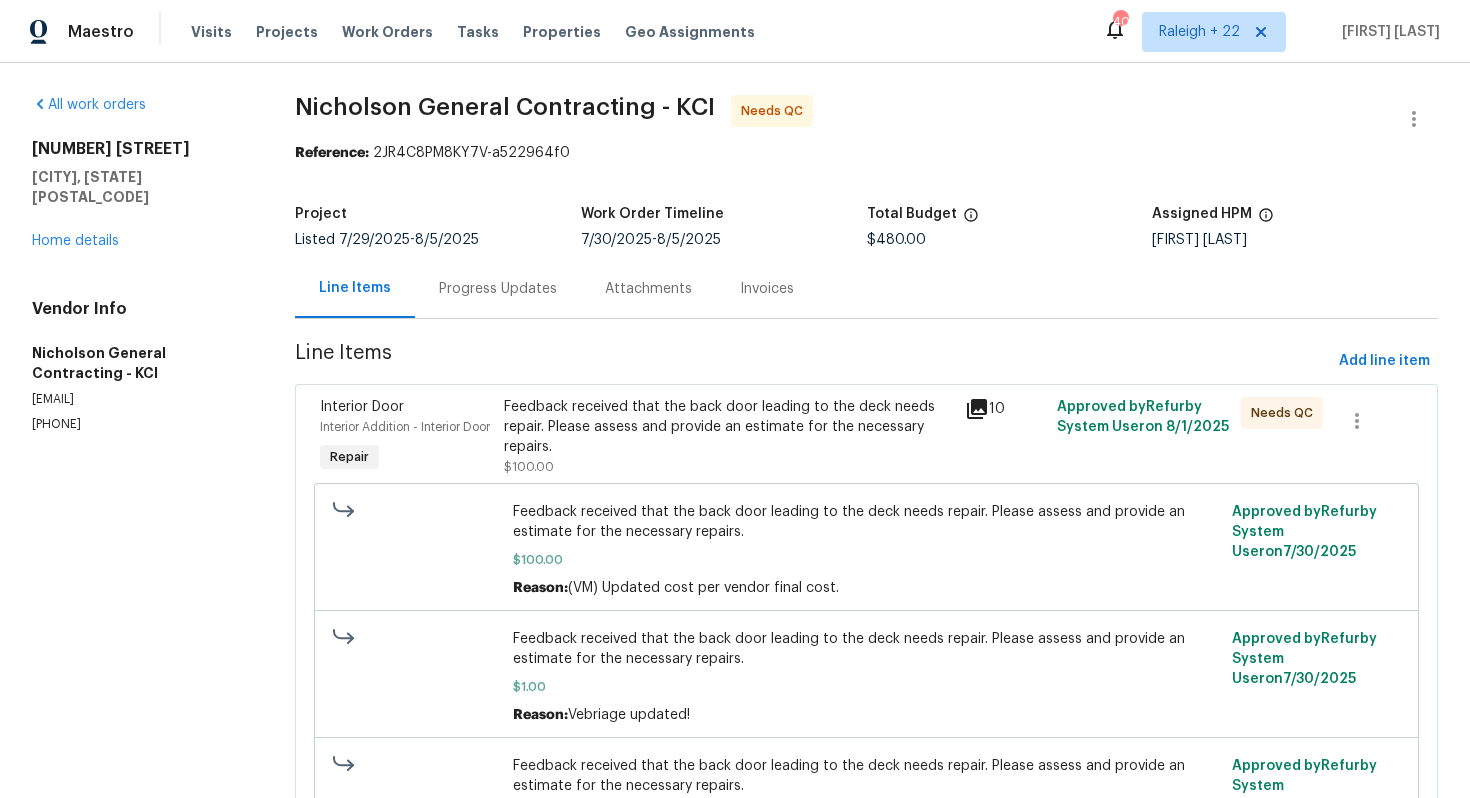 click on "Feedback received that the back door leading to the deck needs repair.  Please assess and provide an estimate for the necessary repairs." at bounding box center [728, 427] 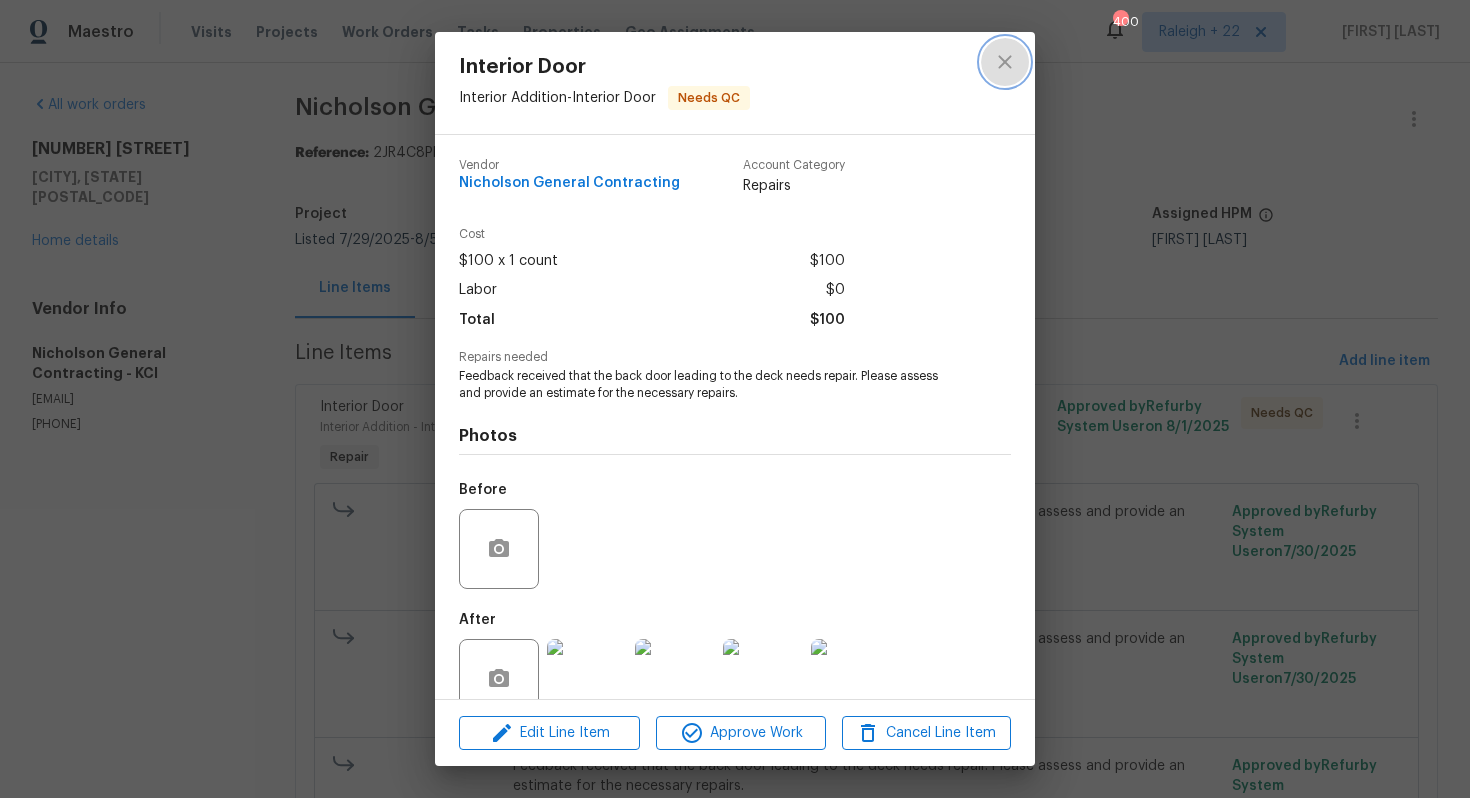 click 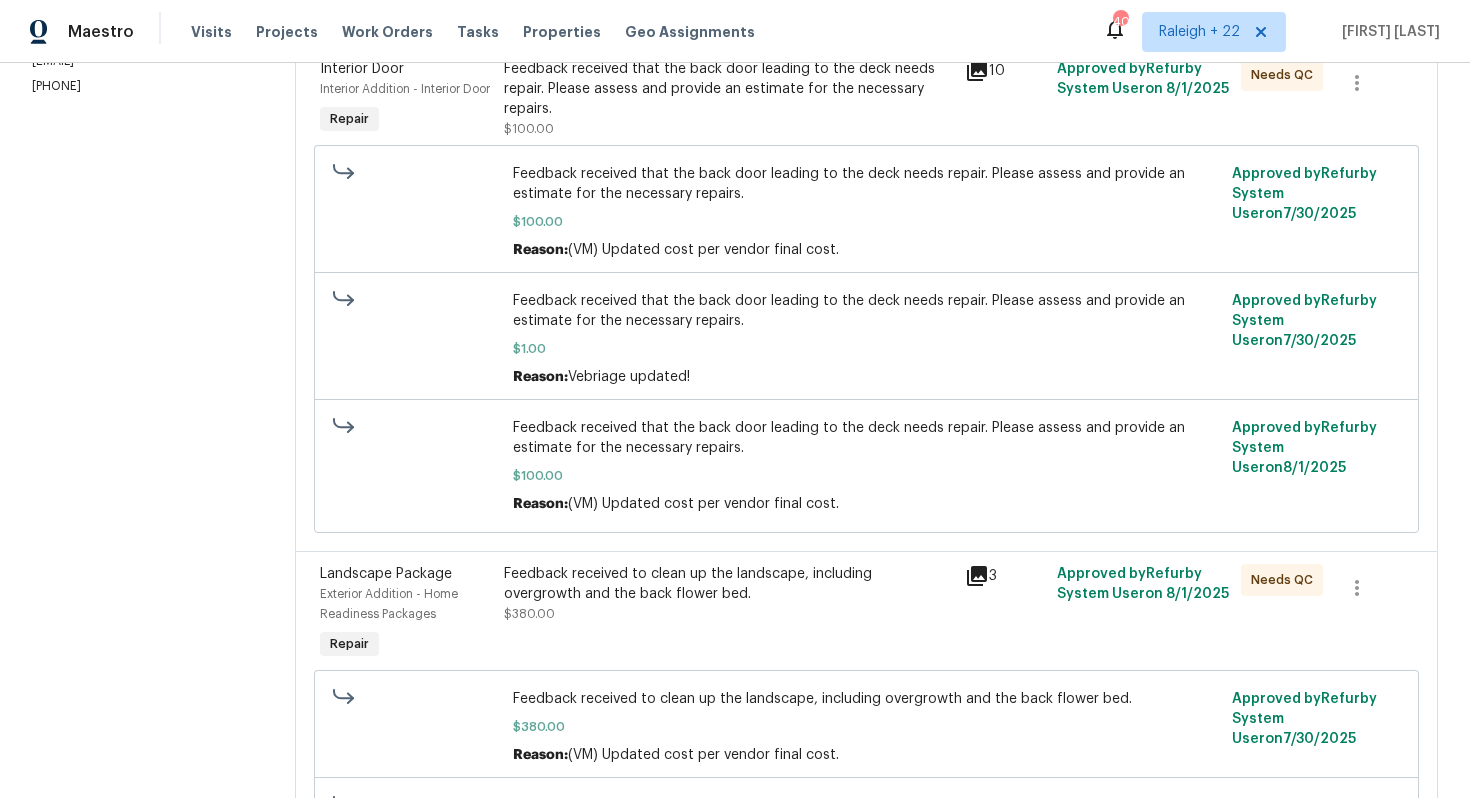 scroll, scrollTop: 341, scrollLeft: 0, axis: vertical 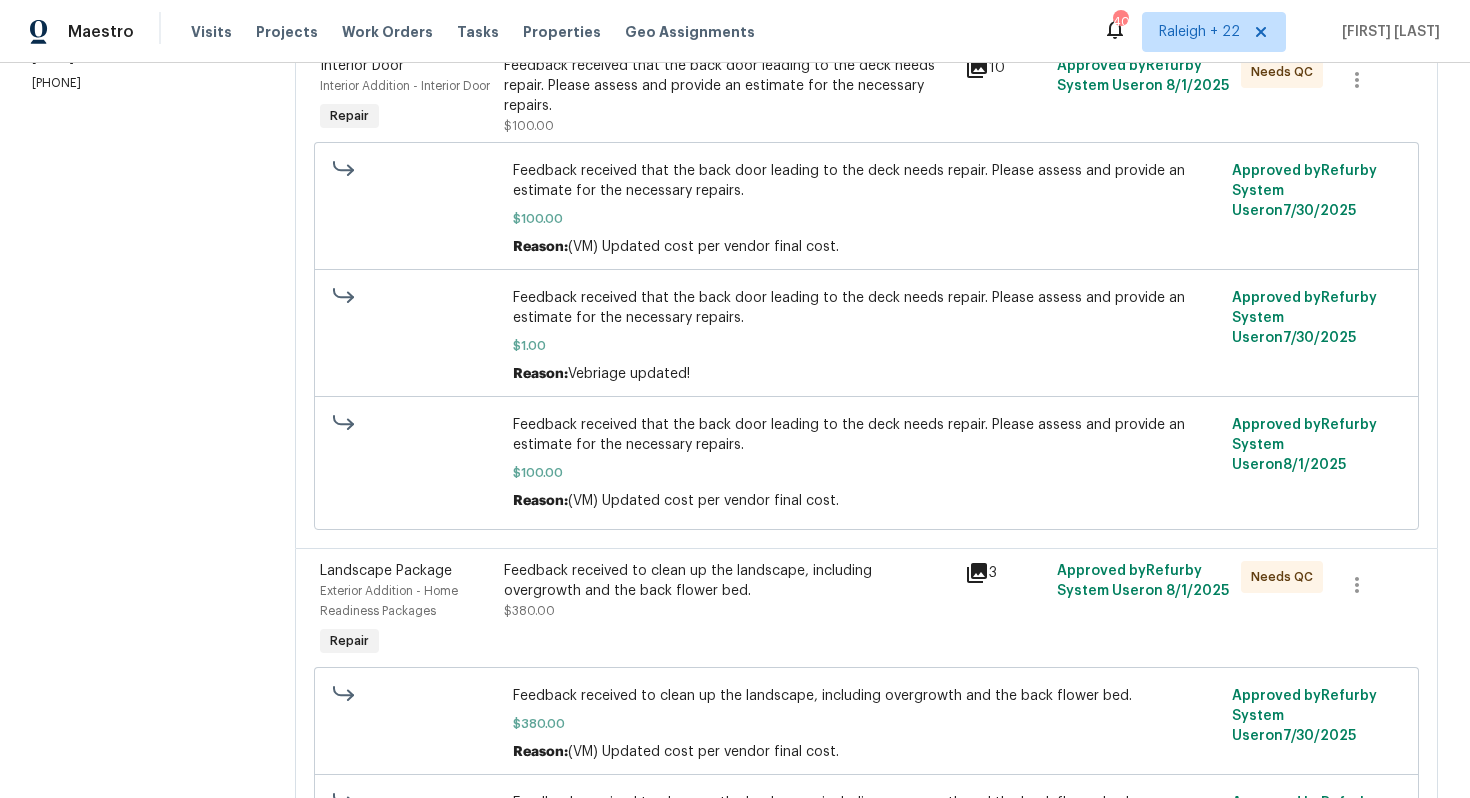 click on "Feedback received to clean up the landscape, including overgrowth and the back flower bed." at bounding box center (728, 581) 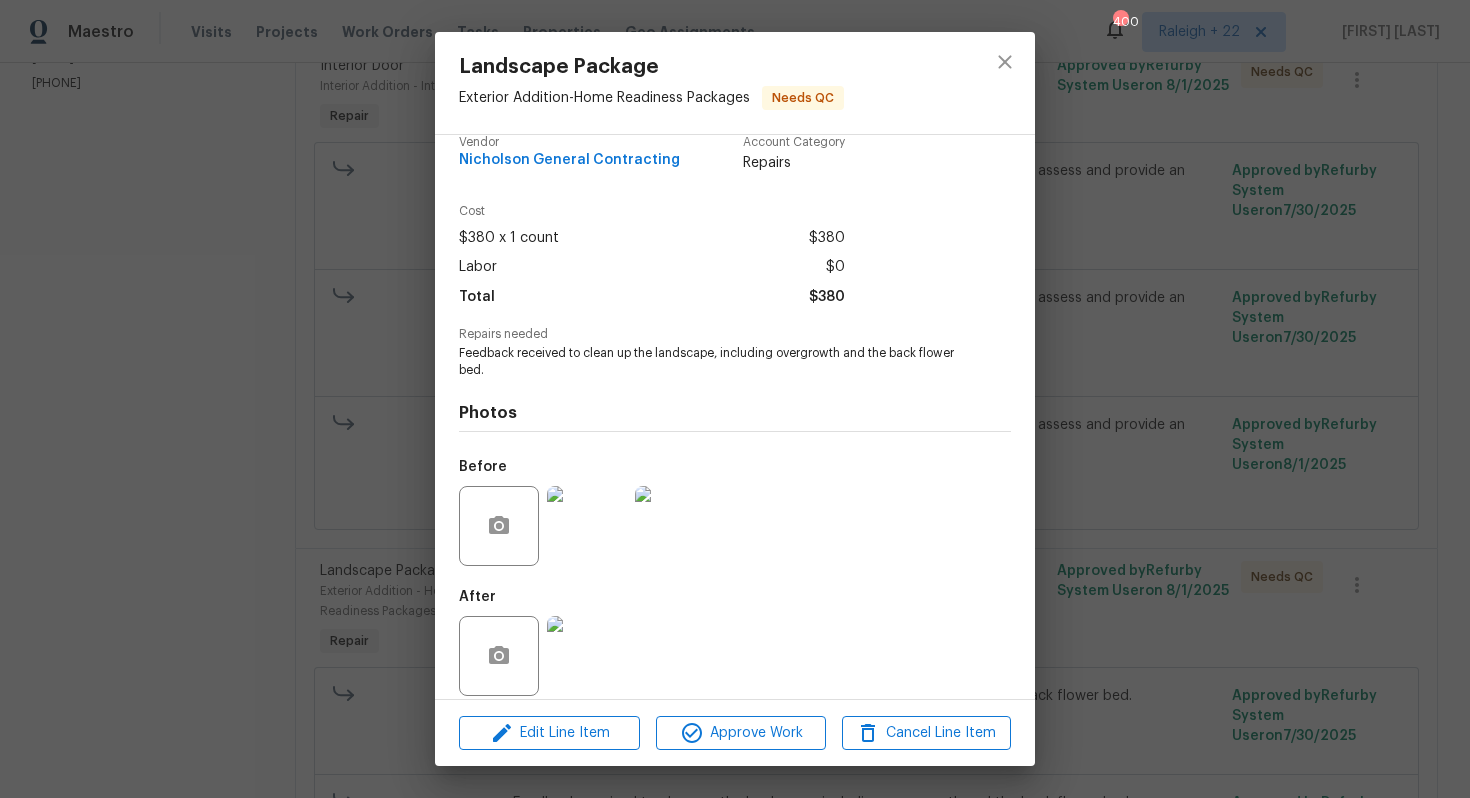 scroll, scrollTop: 40, scrollLeft: 0, axis: vertical 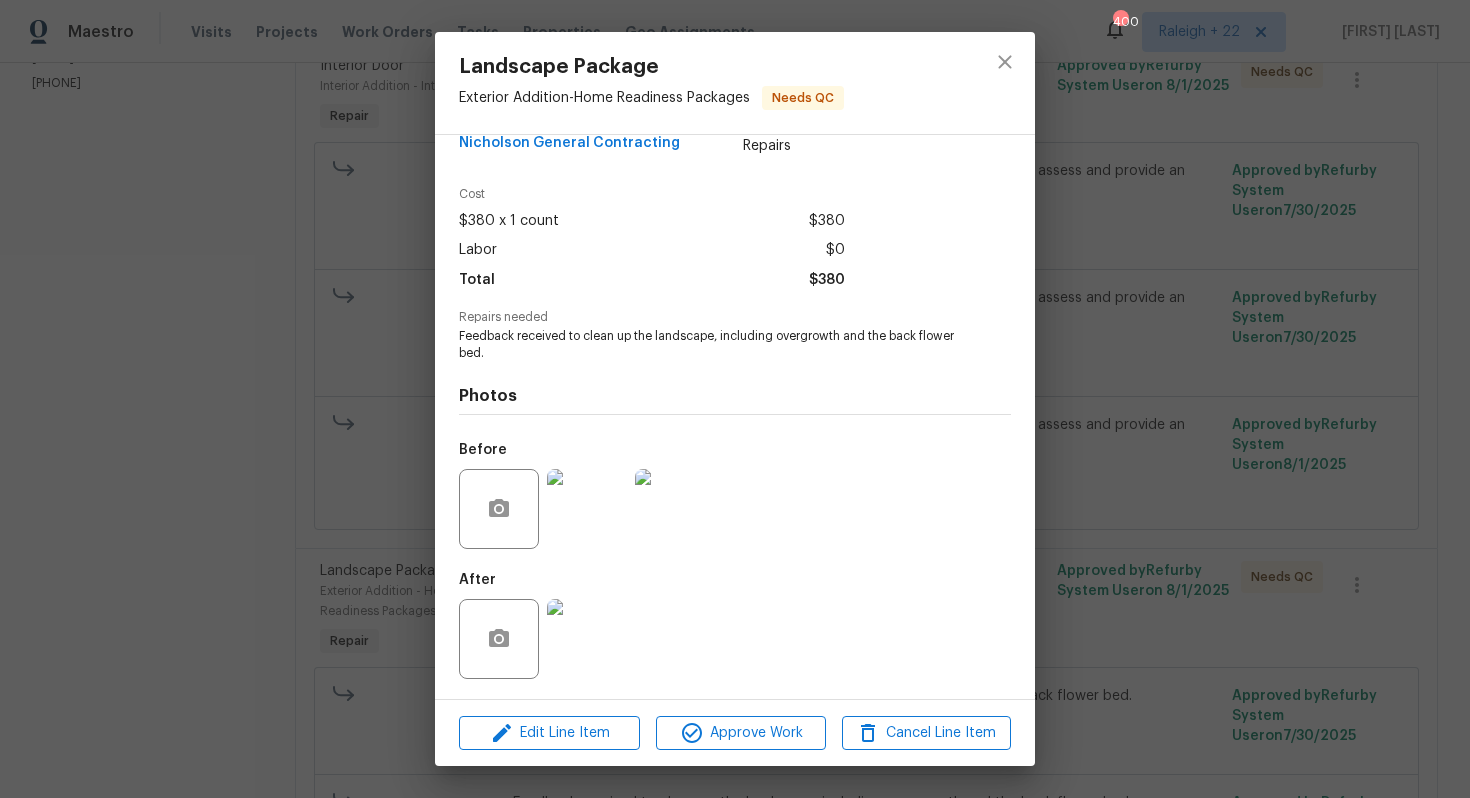 click at bounding box center [587, 639] 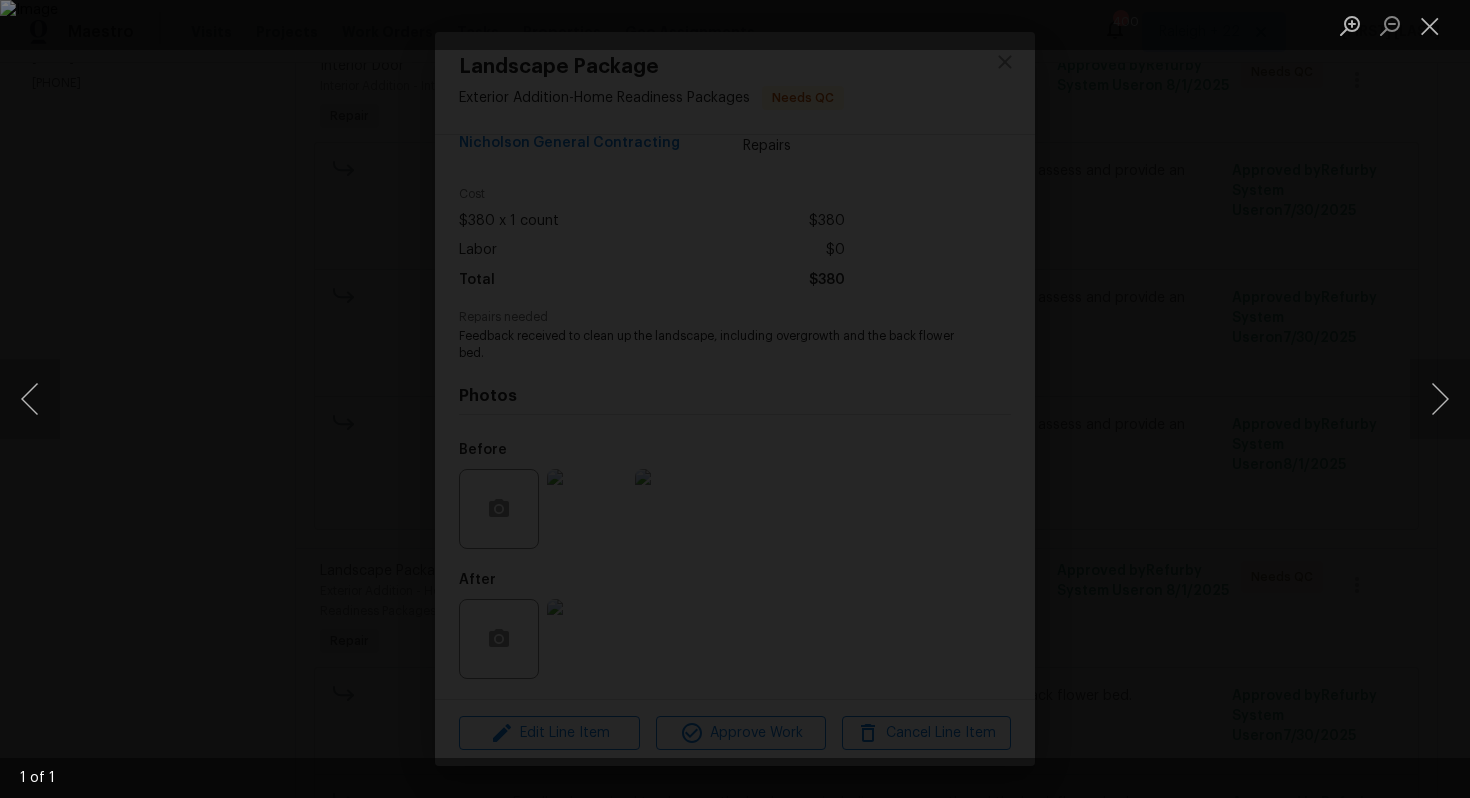 click at bounding box center (735, 399) 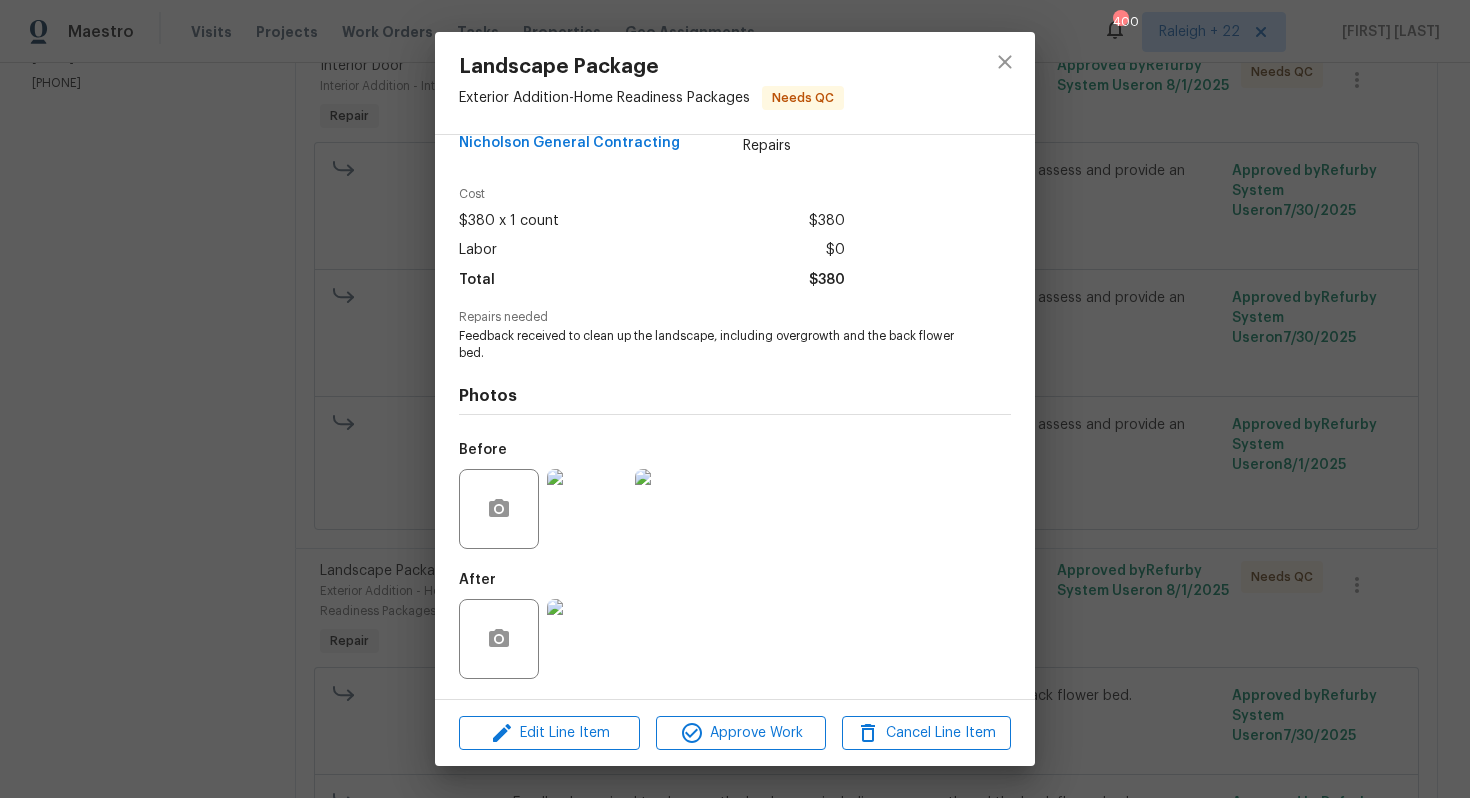 click on "Landscape Package Exterior Addition  -  Home Readiness Packages Needs QC Vendor Nicholson General Contracting Account Category Repairs Cost $380 x 1 count $380 Labor $0 Total $380 Repairs needed Feedback received to clean up the landscape, including overgrowth and the back flower bed. Photos Before After  Edit Line Item  Approve Work  Cancel Line Item" at bounding box center [735, 399] 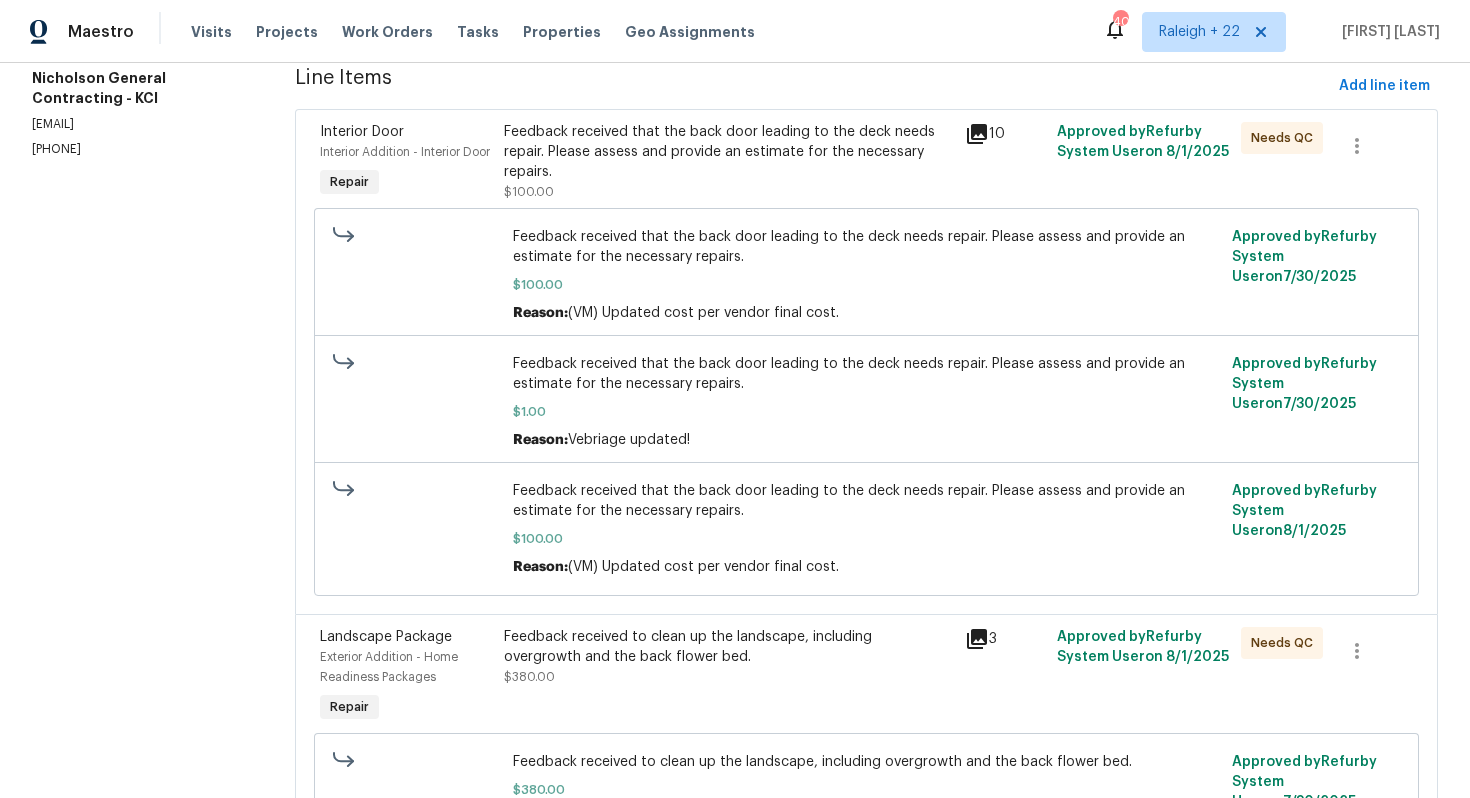 scroll, scrollTop: 273, scrollLeft: 0, axis: vertical 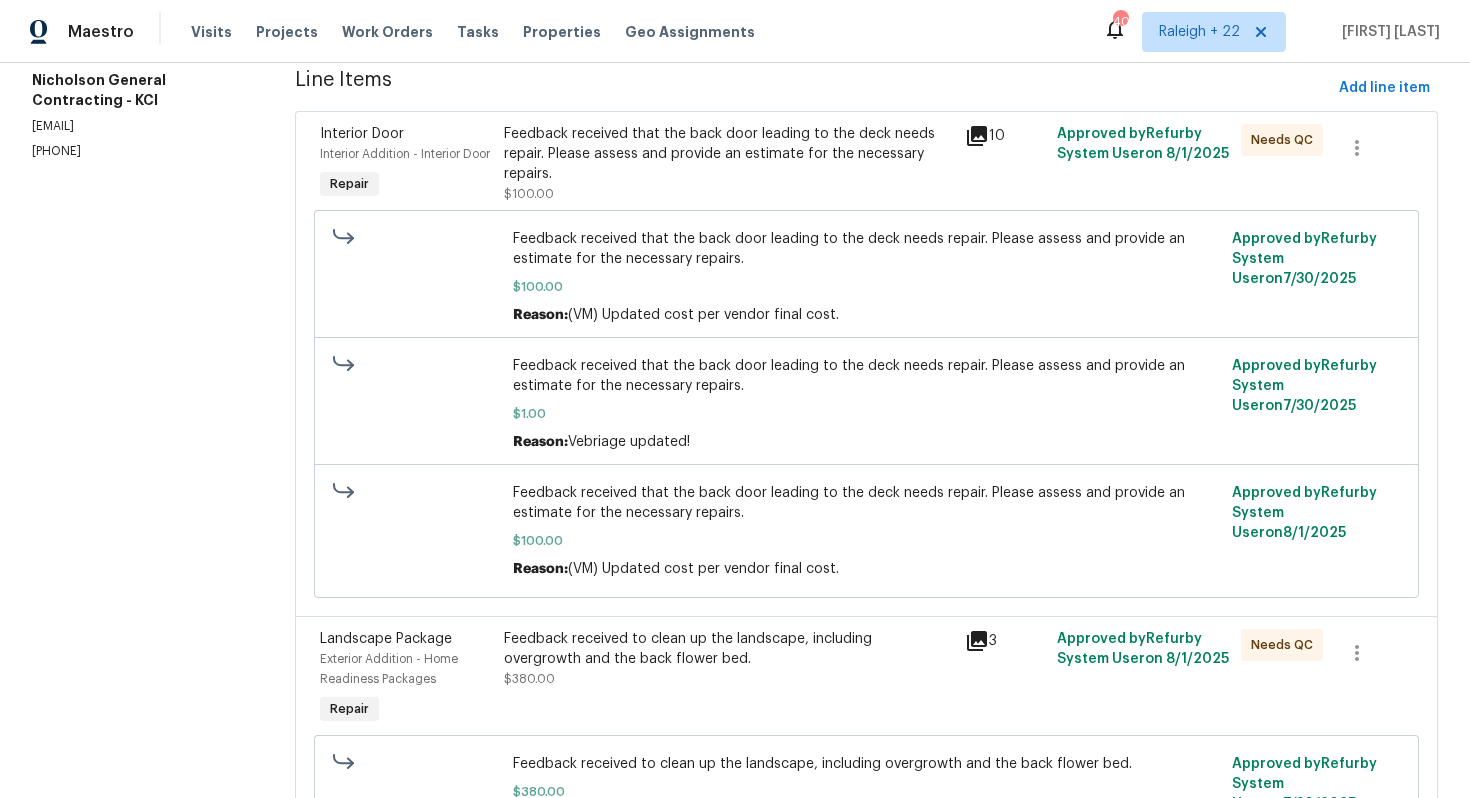 click on "Feedback received that the back door leading to the deck needs repair.  Please assess and provide an estimate for the necessary repairs." at bounding box center [728, 154] 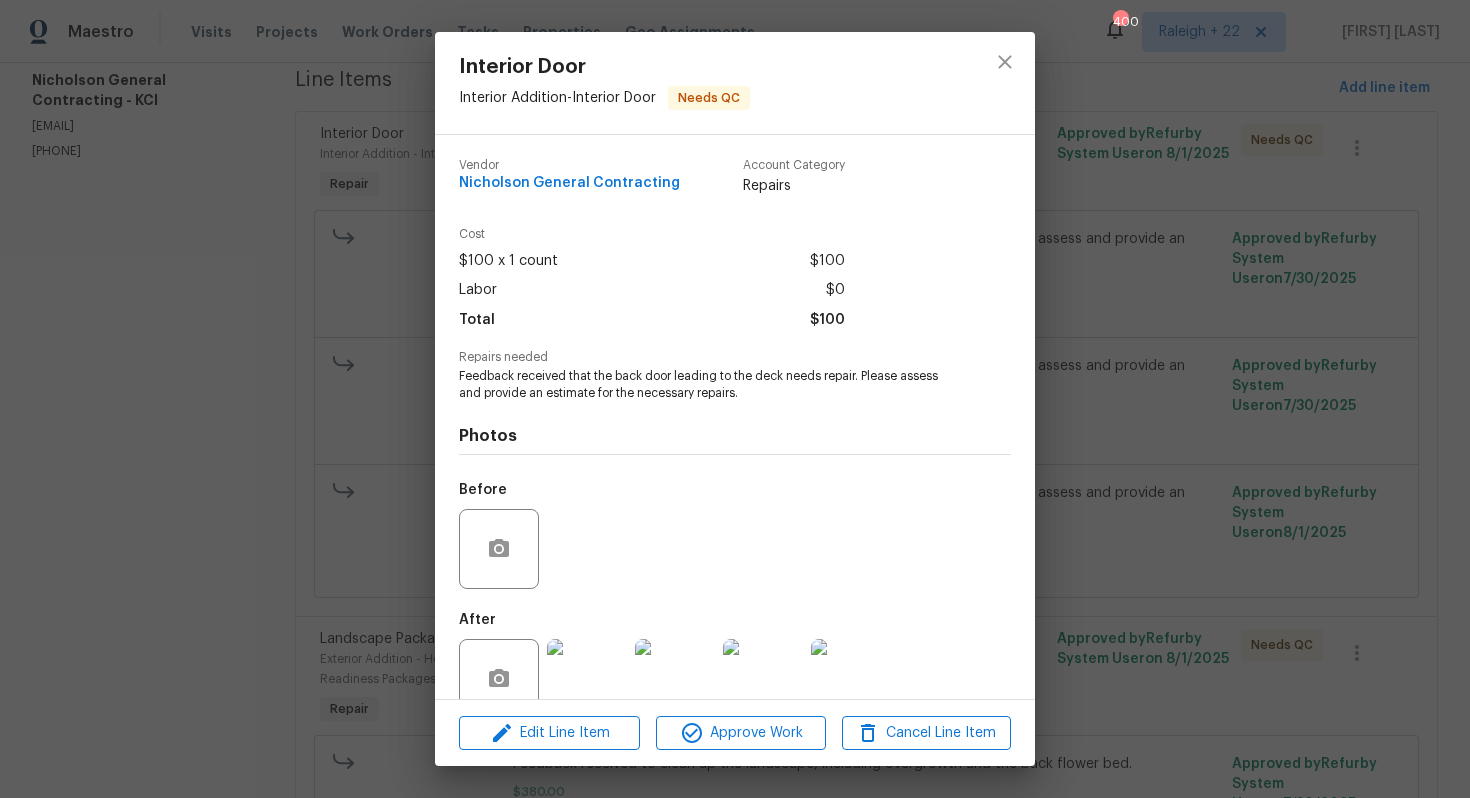 scroll, scrollTop: 40, scrollLeft: 0, axis: vertical 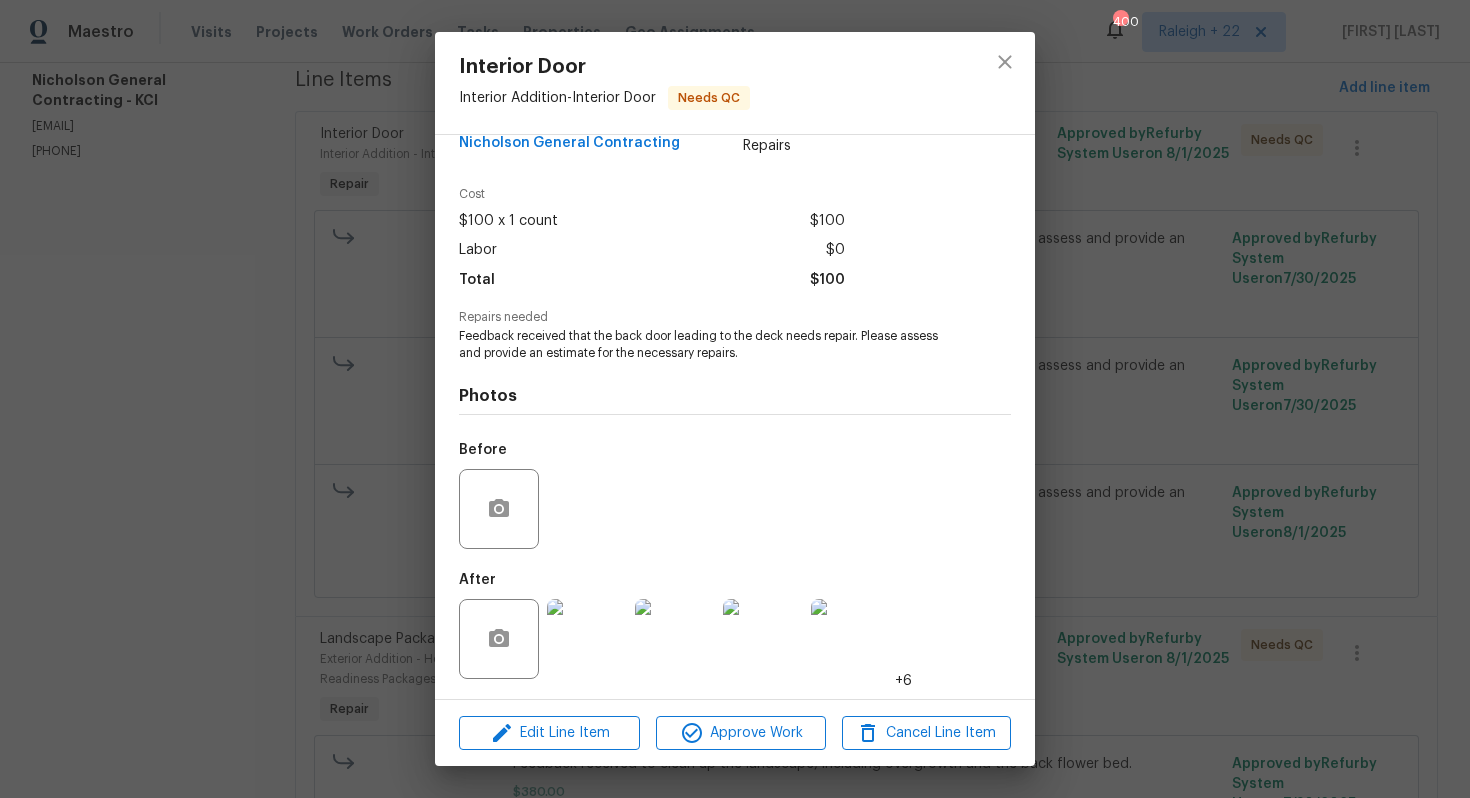 click at bounding box center (587, 639) 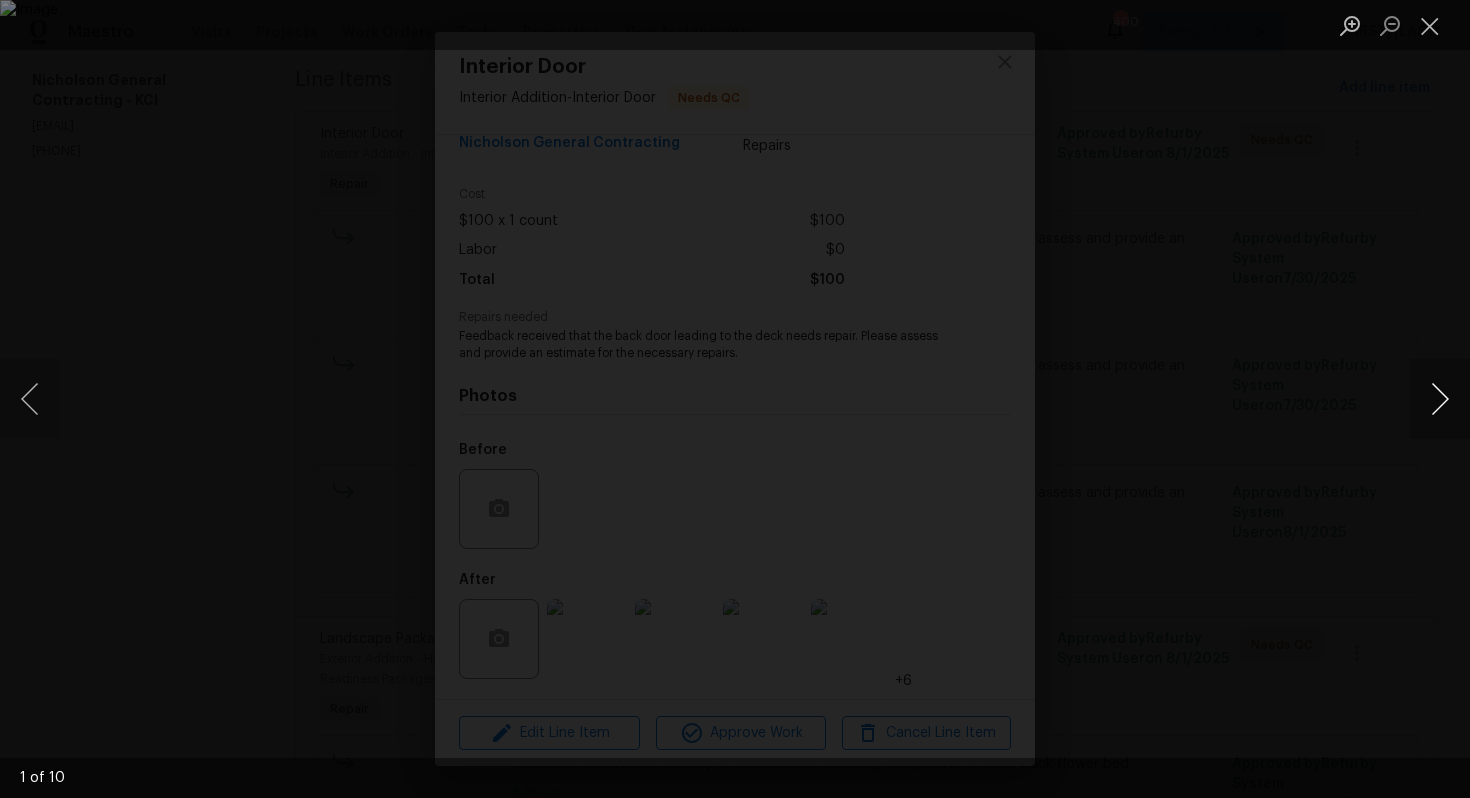 click at bounding box center (1440, 399) 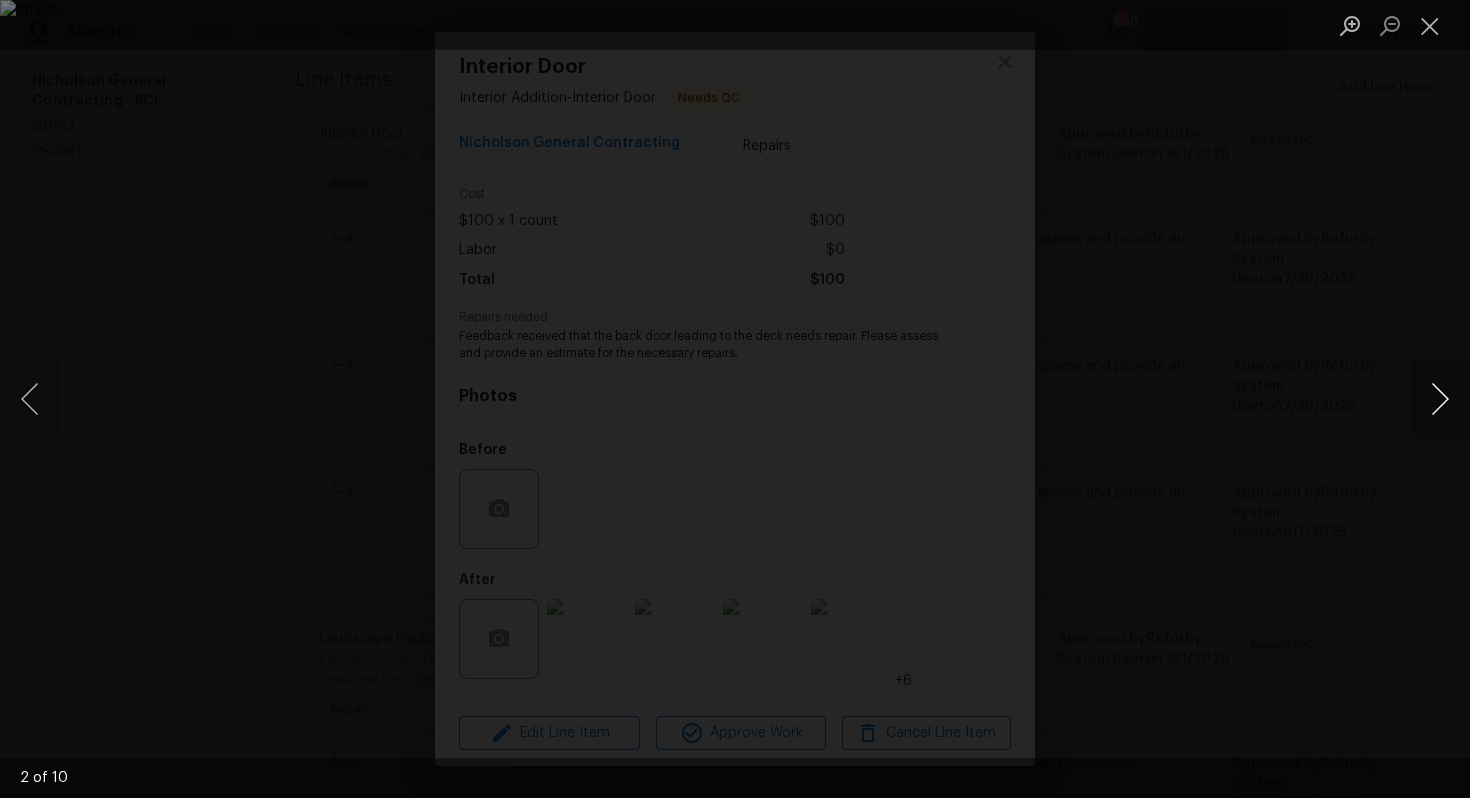 click at bounding box center [1440, 399] 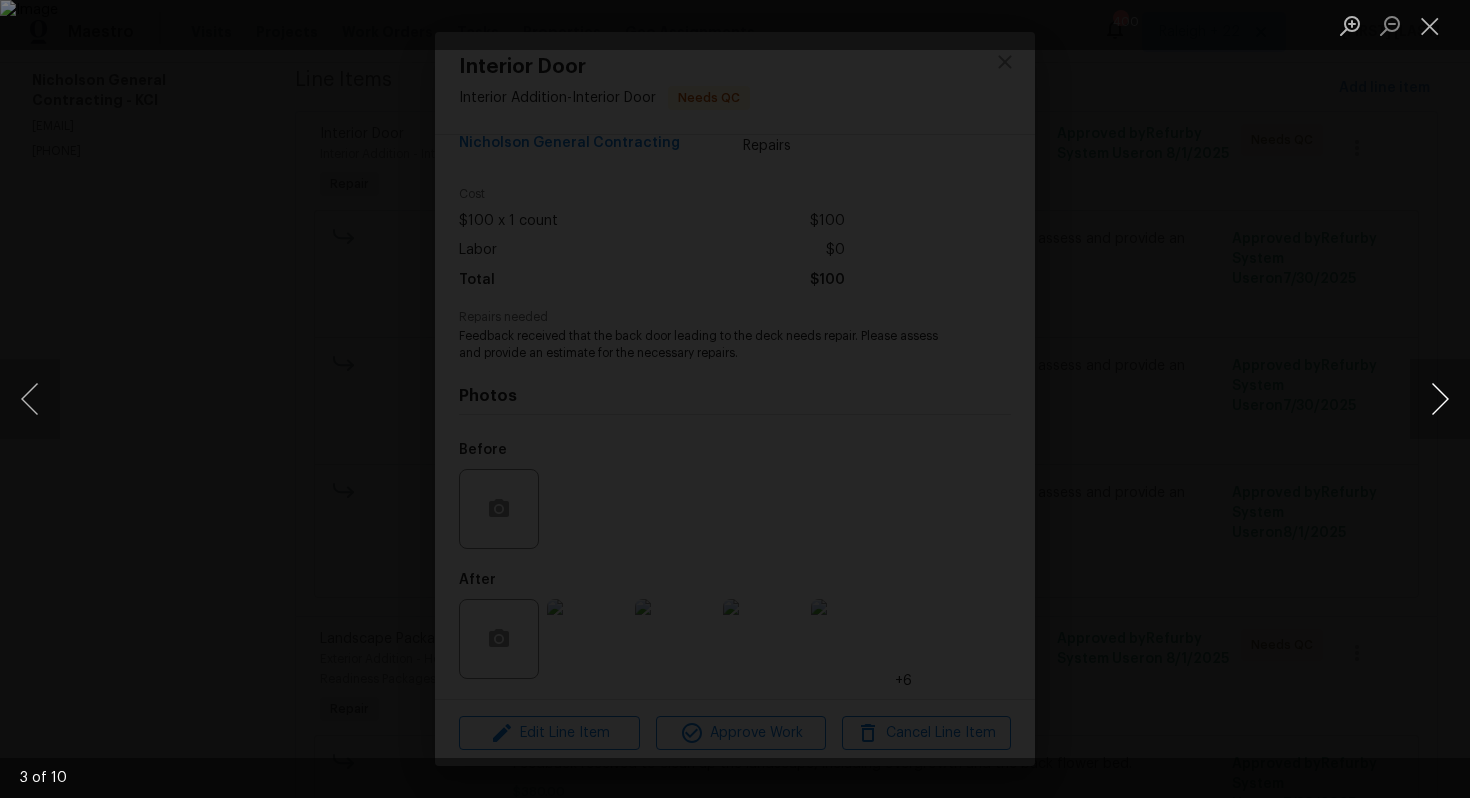 click at bounding box center [1440, 399] 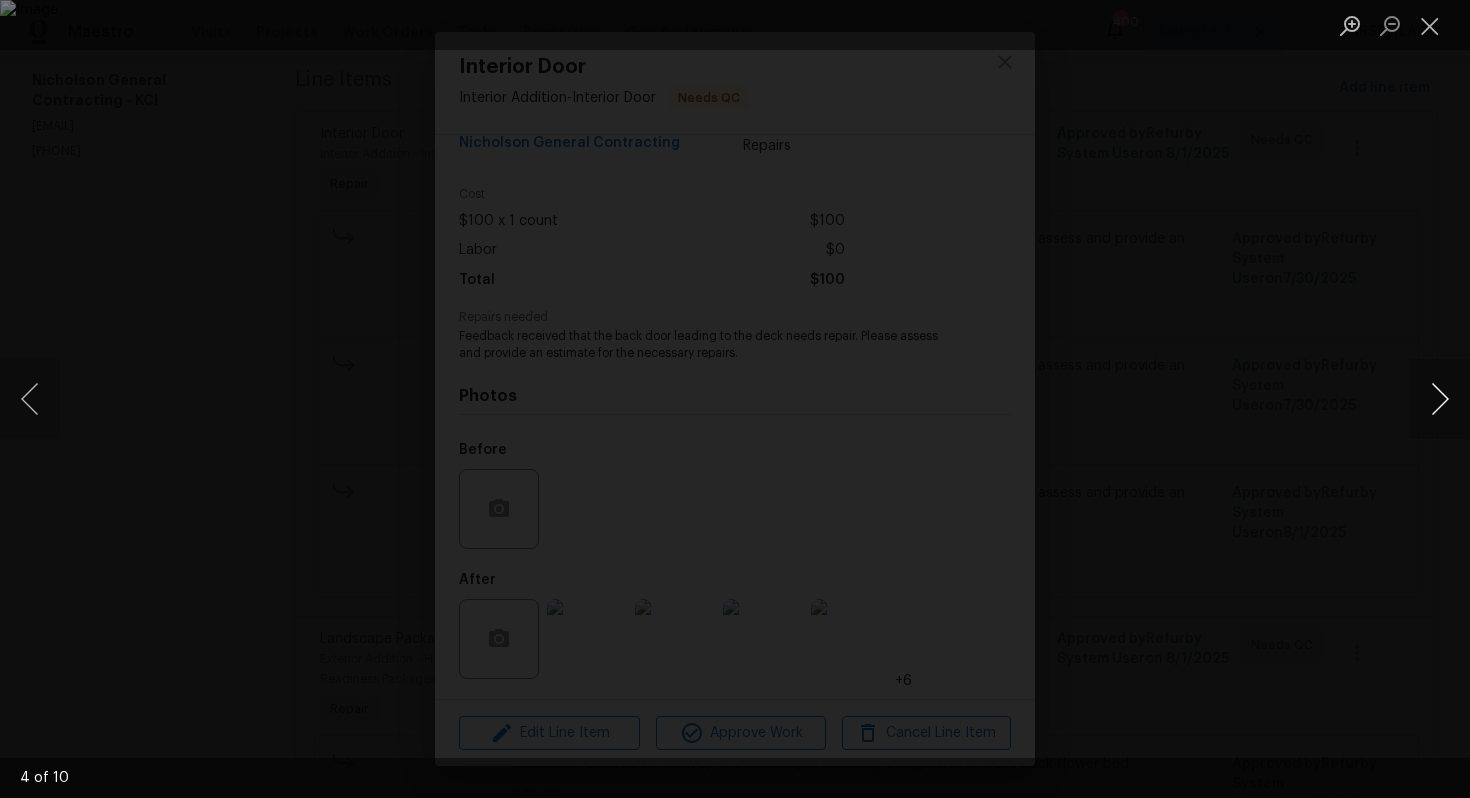 click at bounding box center (1440, 399) 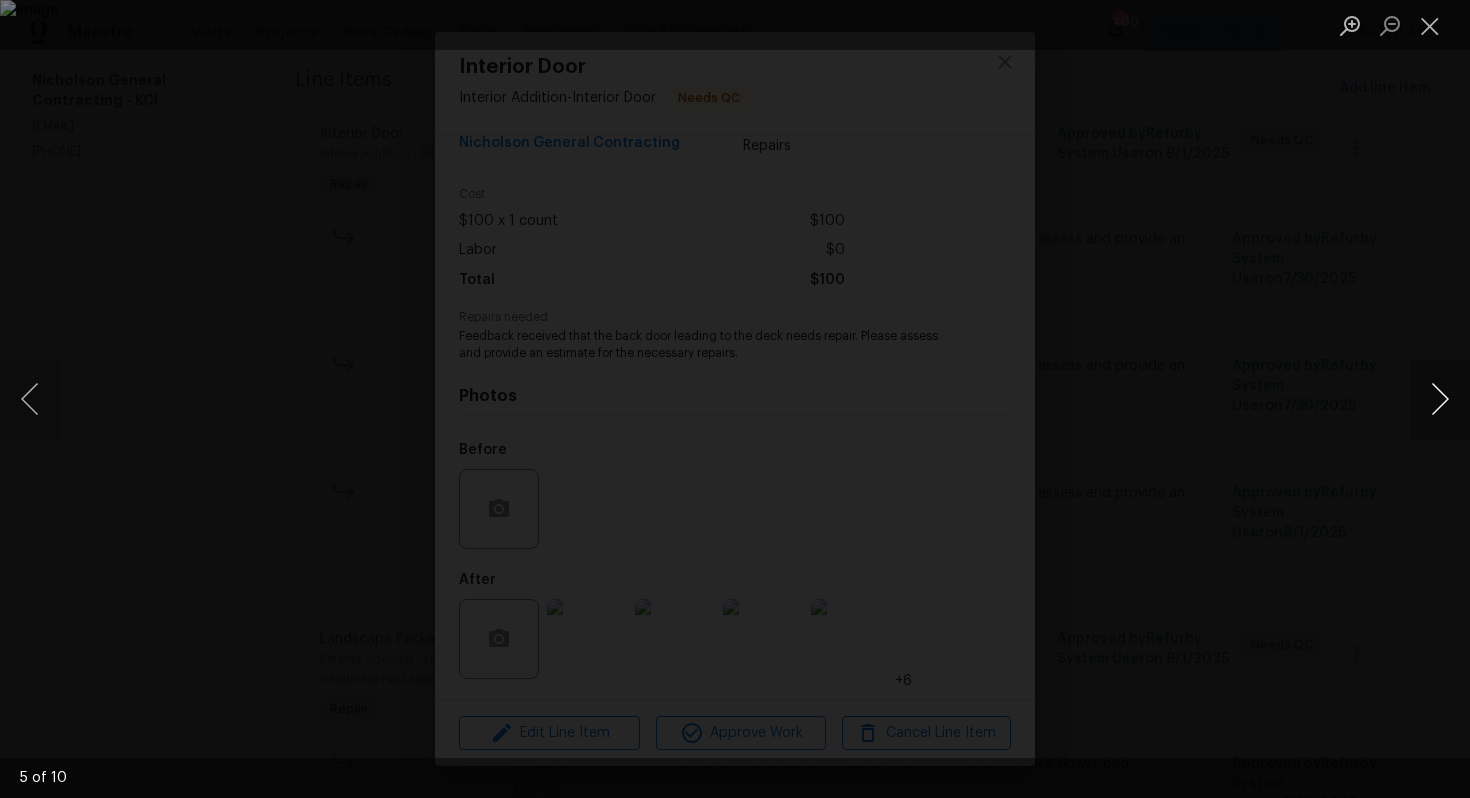 click at bounding box center [1440, 399] 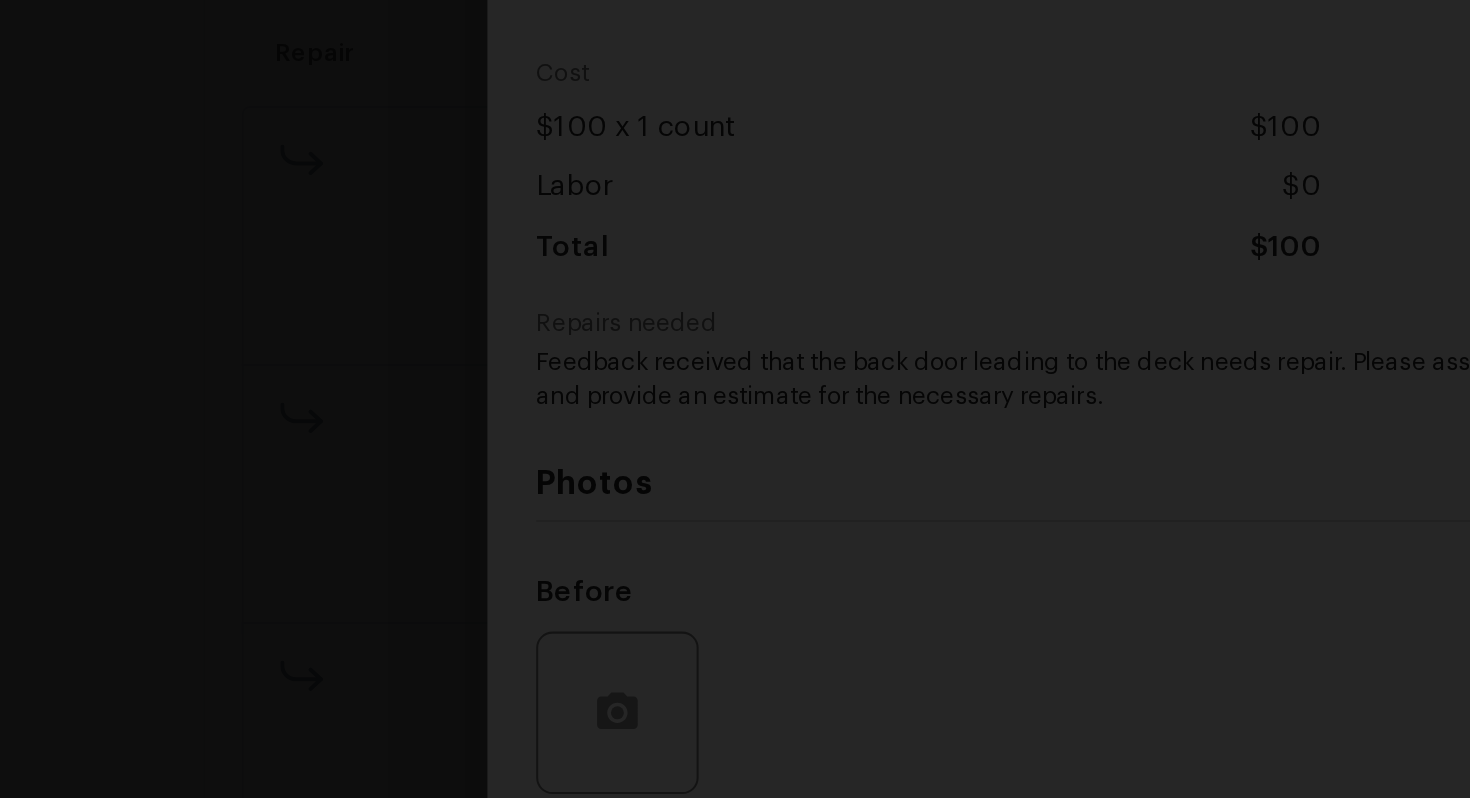 click at bounding box center (719, 421) 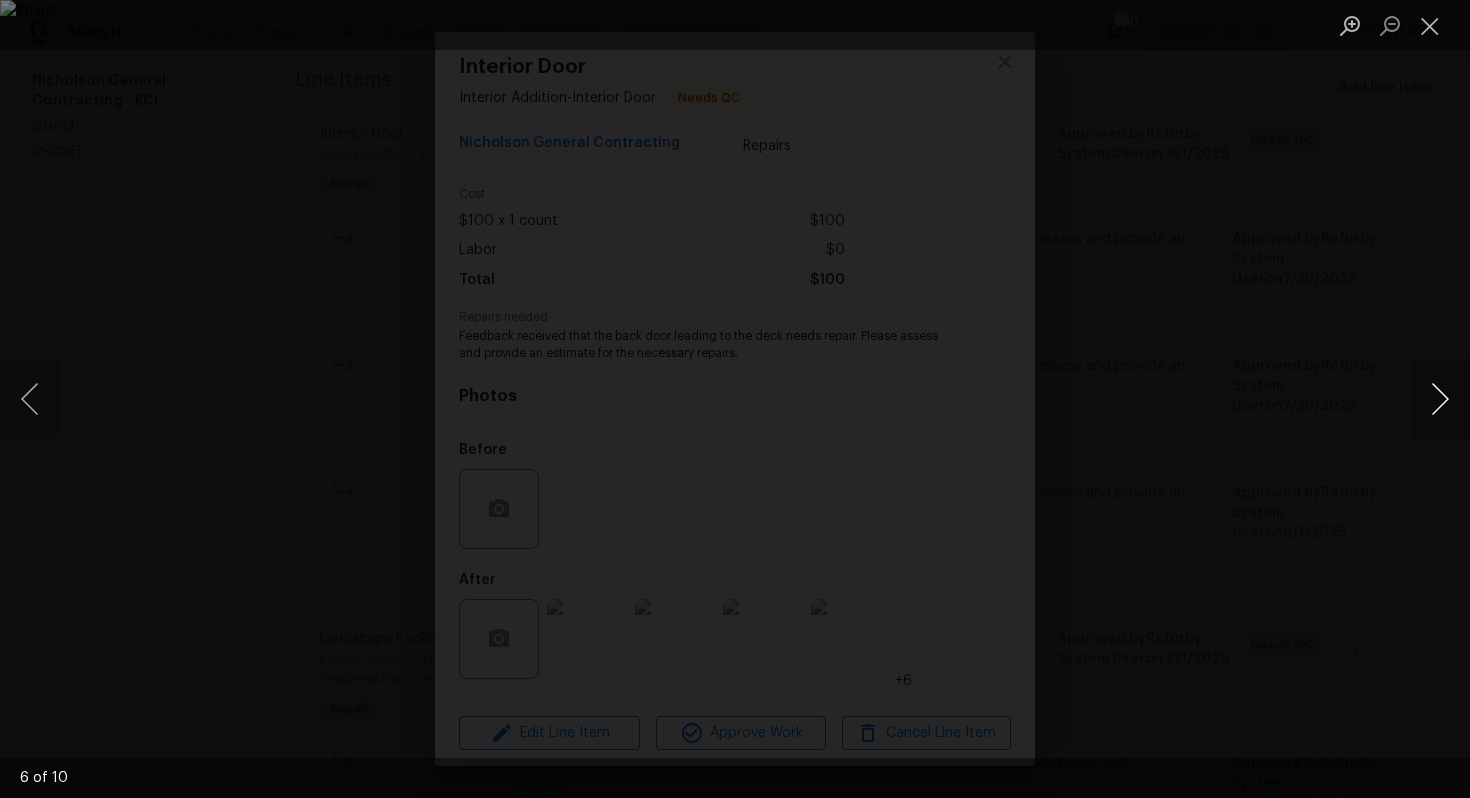 click at bounding box center [1440, 399] 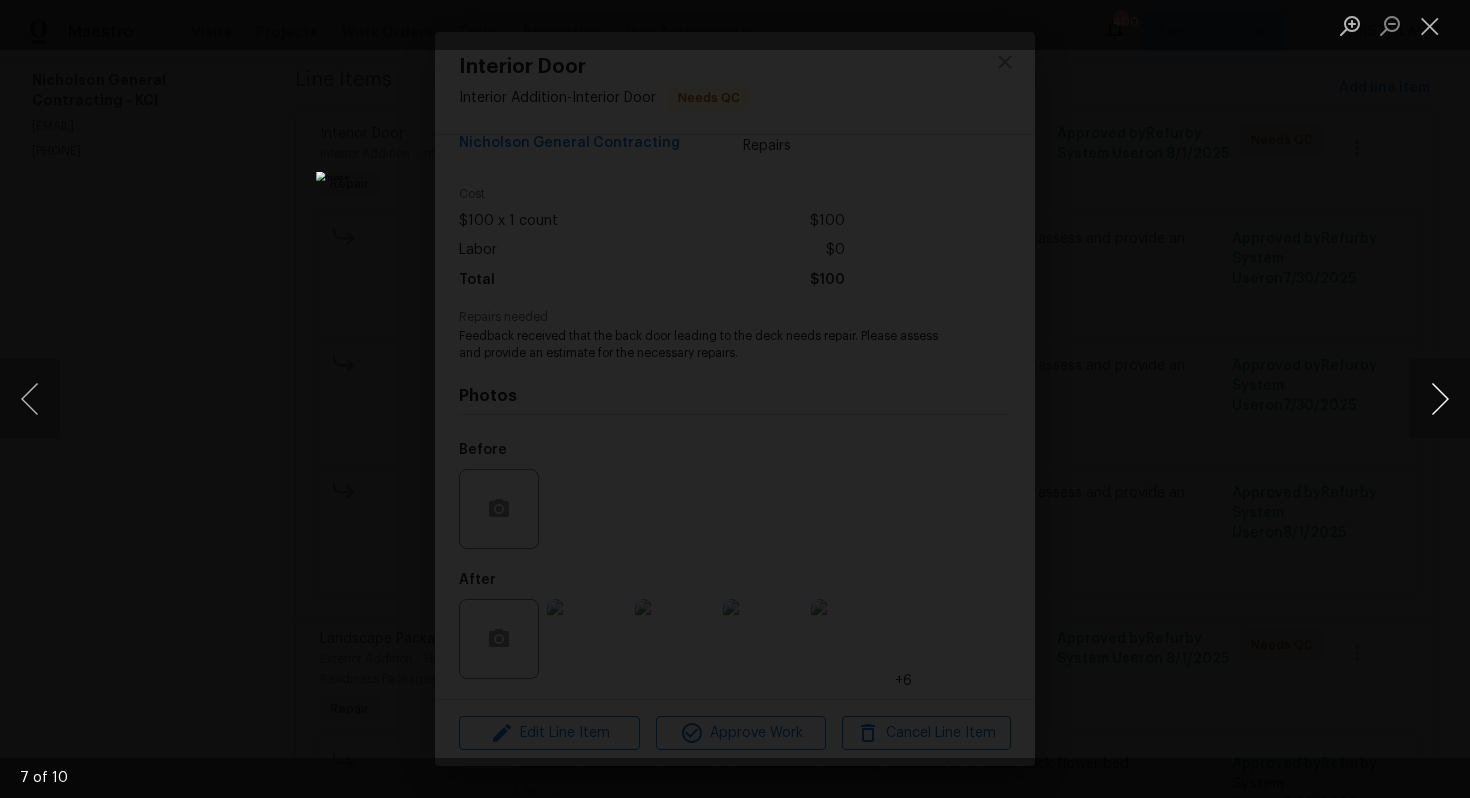 click at bounding box center [1440, 399] 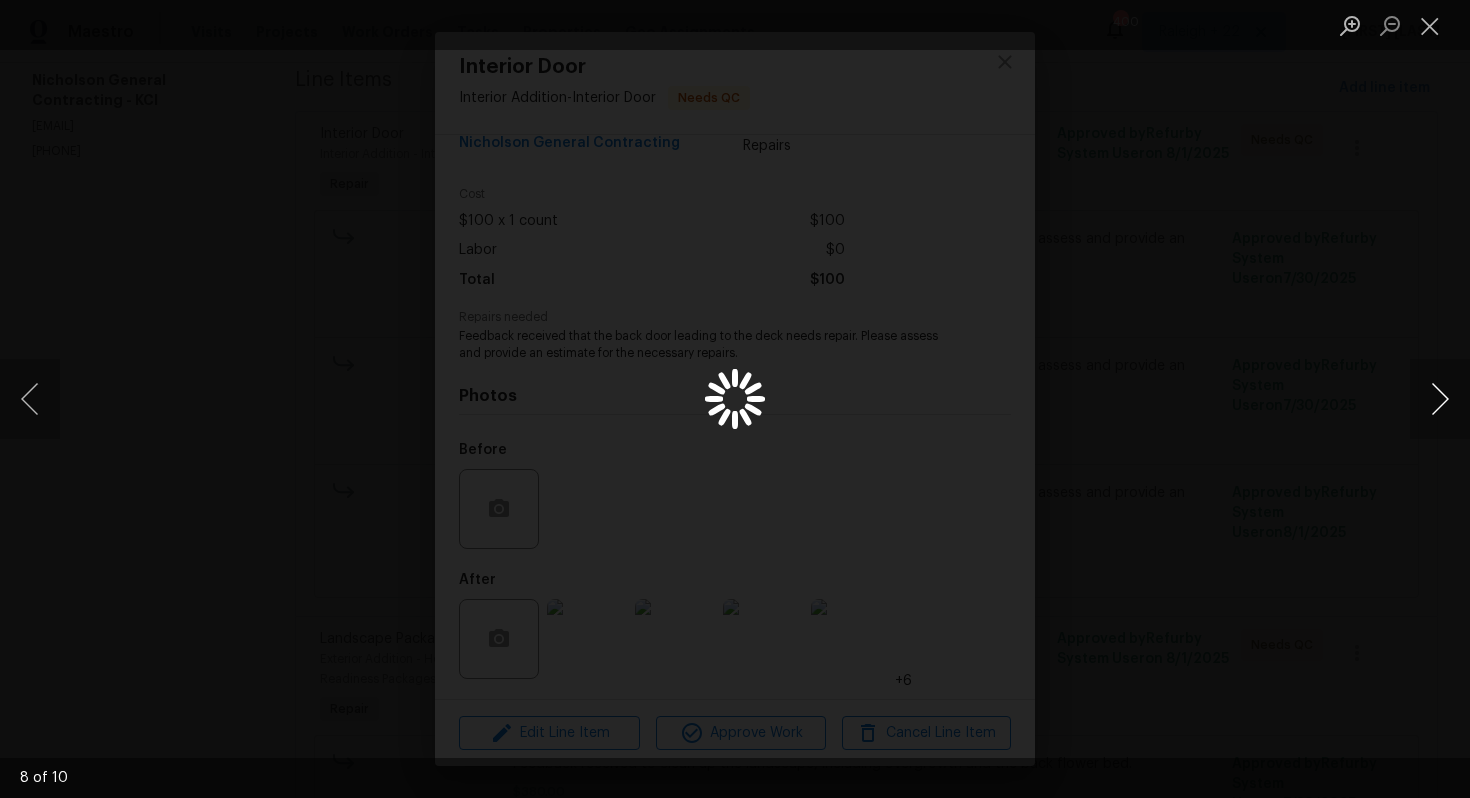 click at bounding box center (1440, 399) 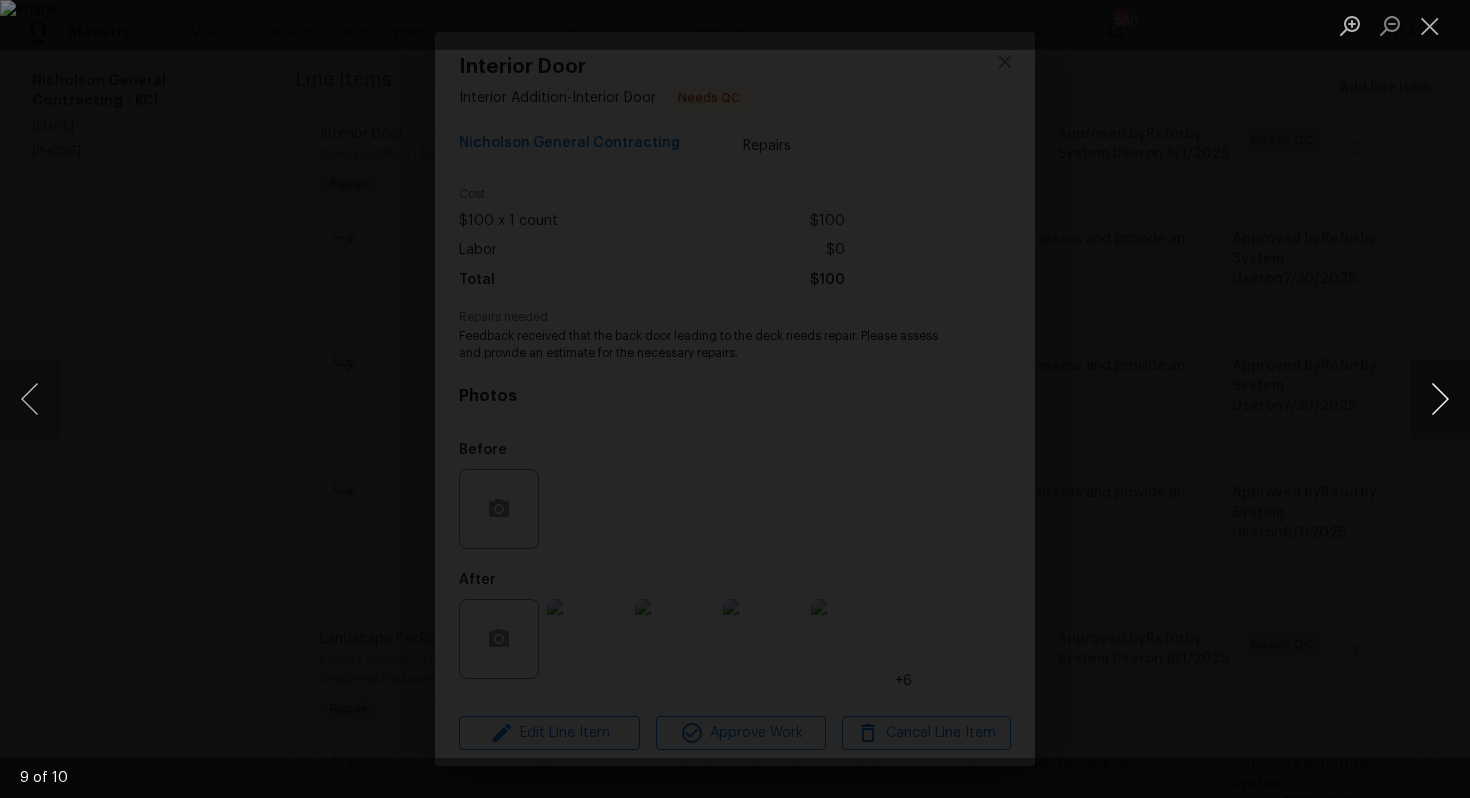 click at bounding box center [1440, 399] 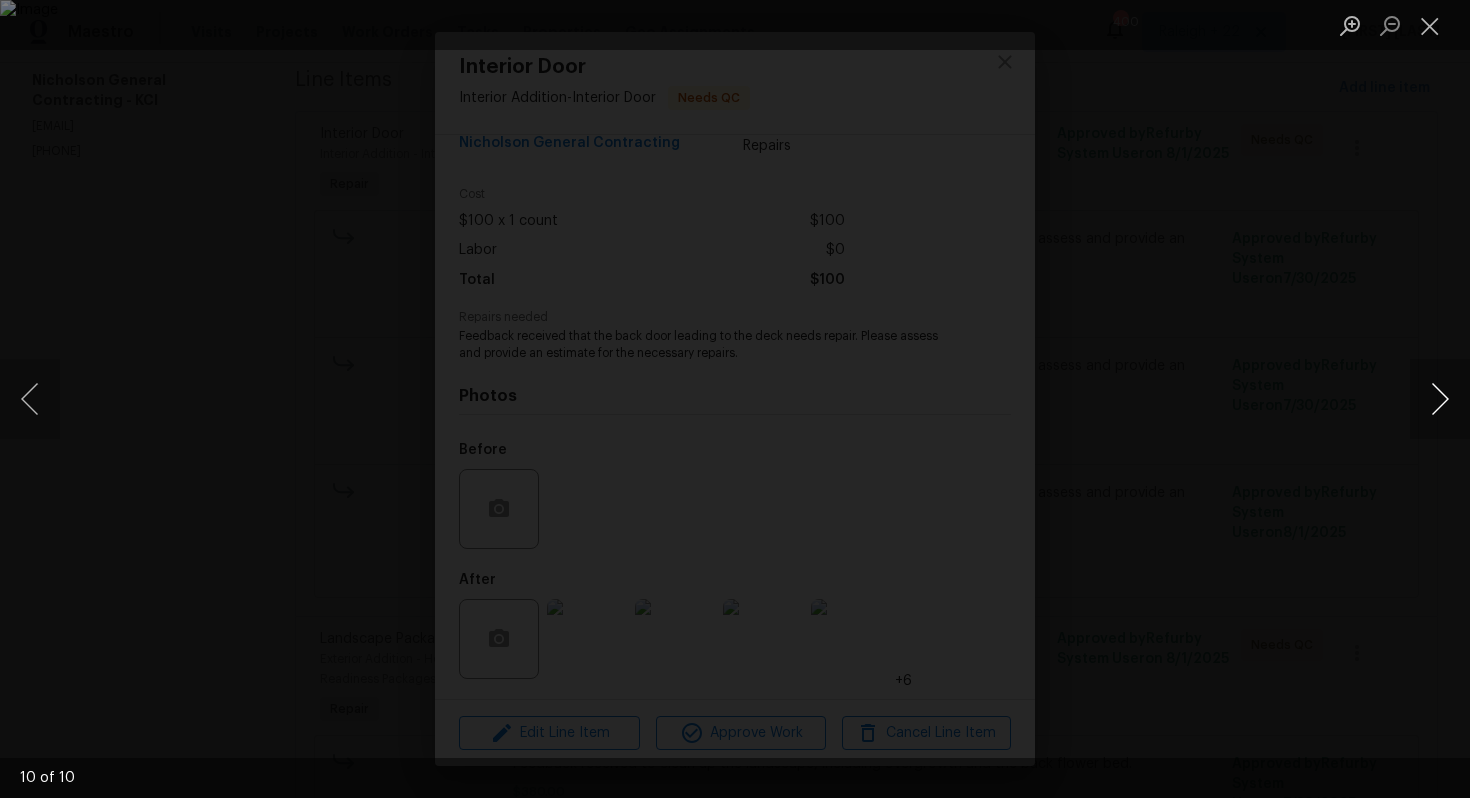 click at bounding box center (1440, 399) 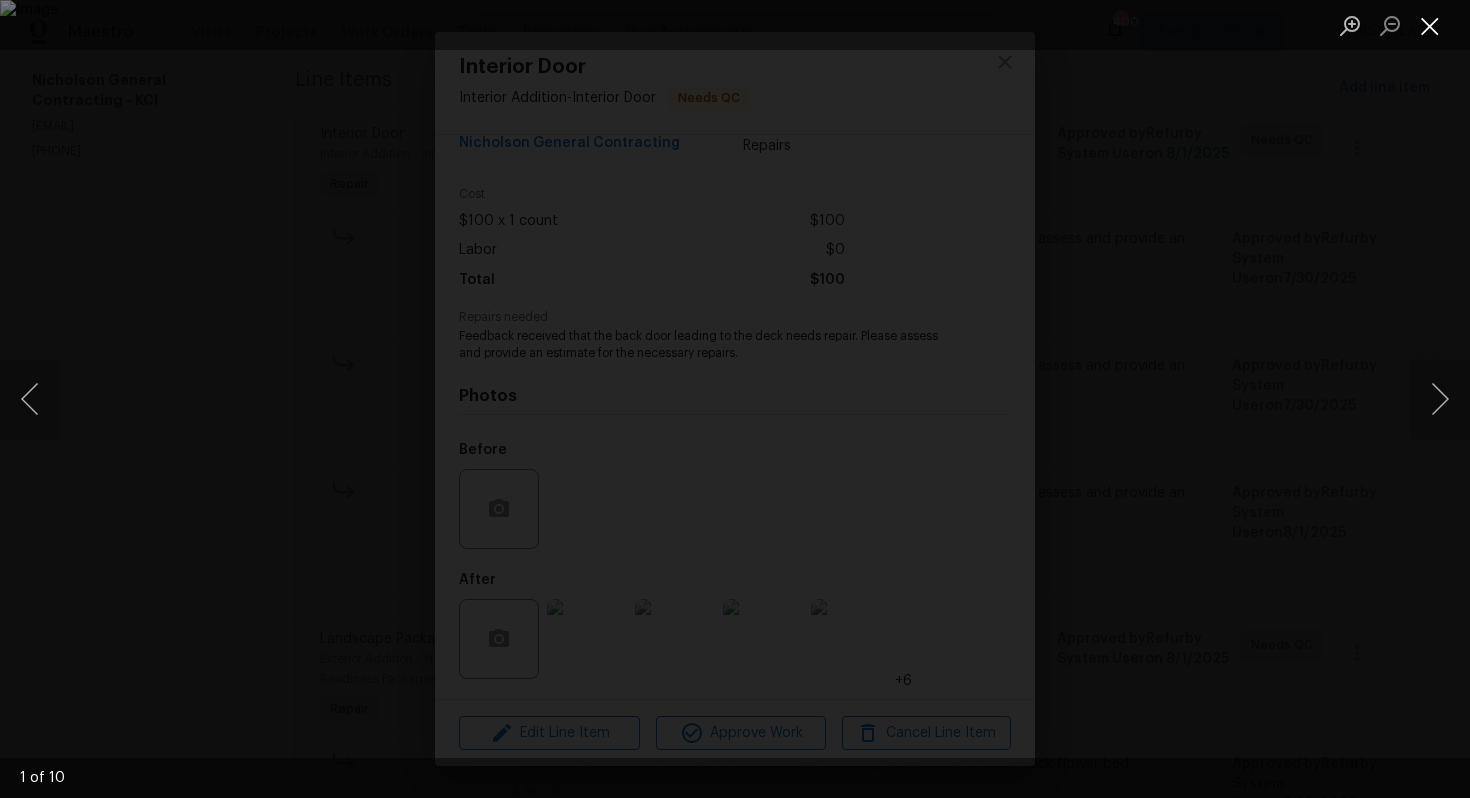 click at bounding box center [1430, 25] 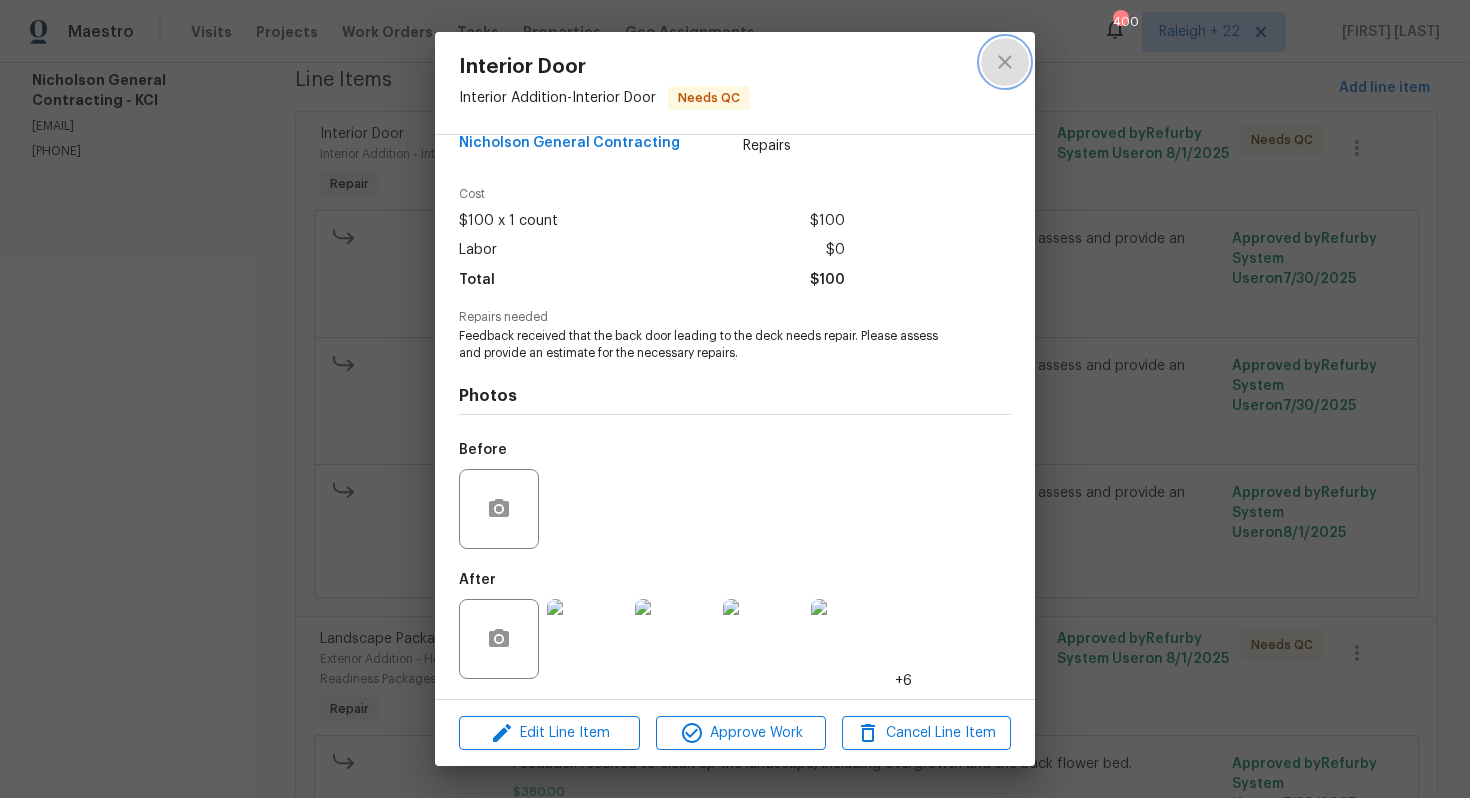 click 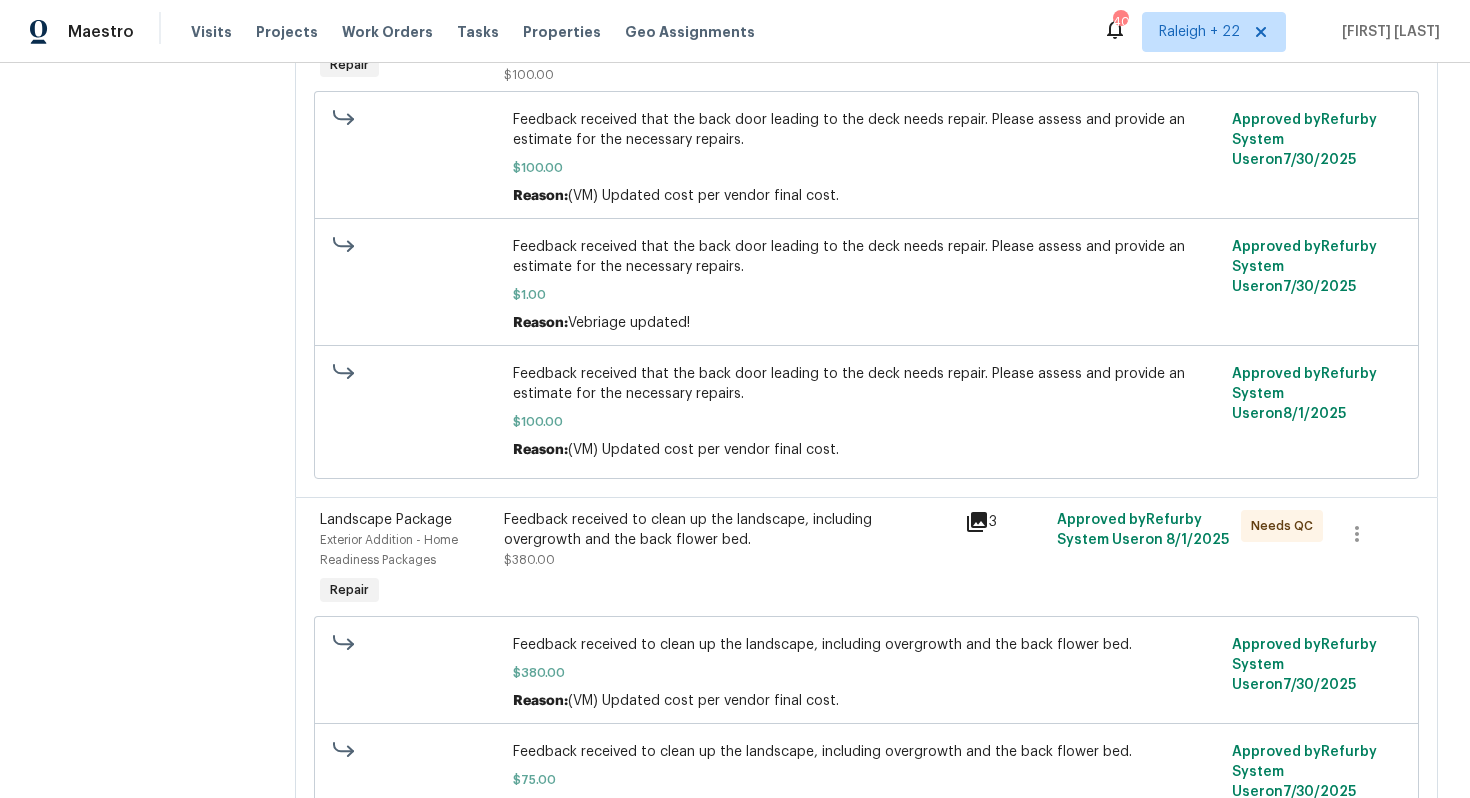 scroll, scrollTop: 415, scrollLeft: 0, axis: vertical 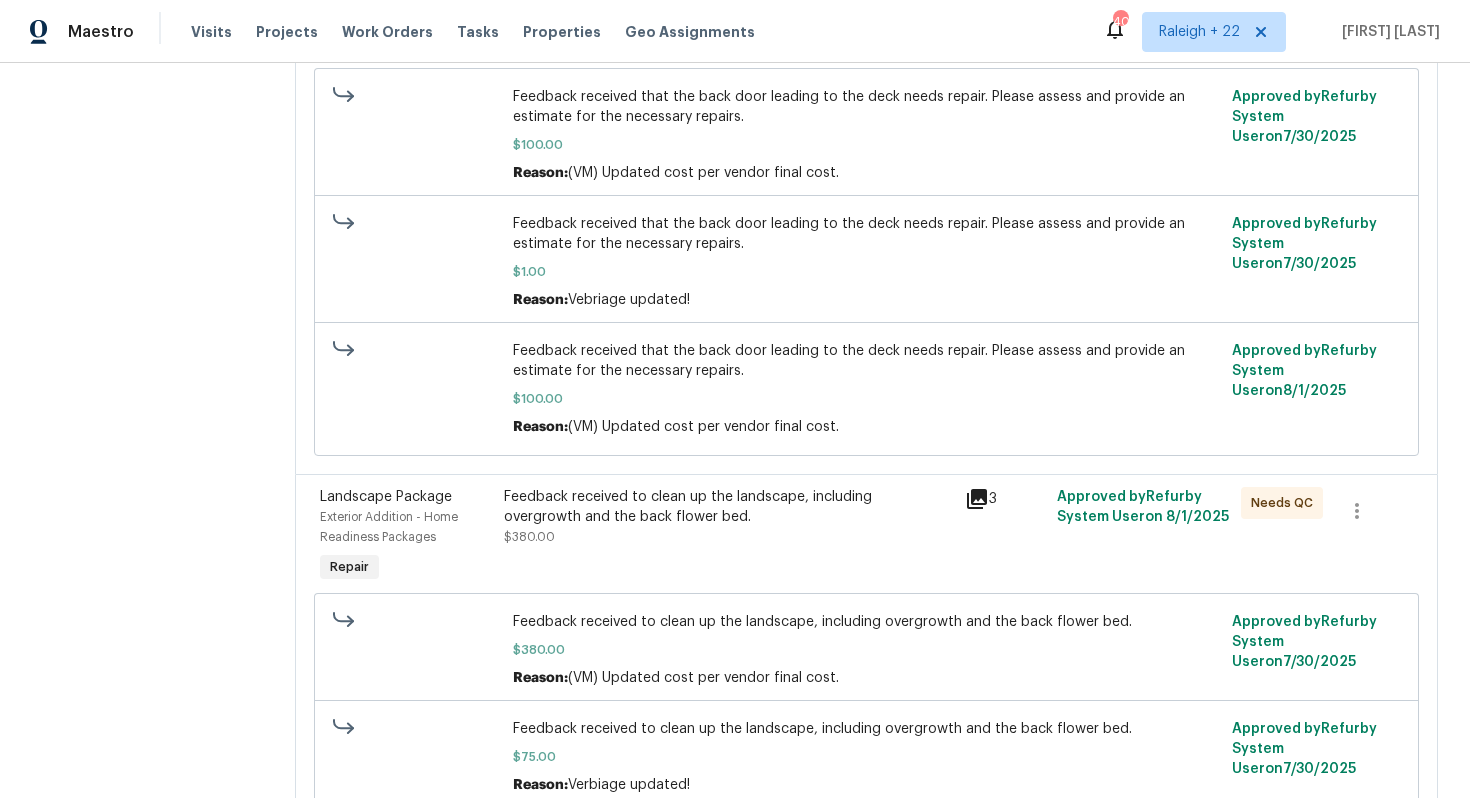 click on "Feedback received to clean up the landscape, including overgrowth and the back flower bed." at bounding box center (728, 507) 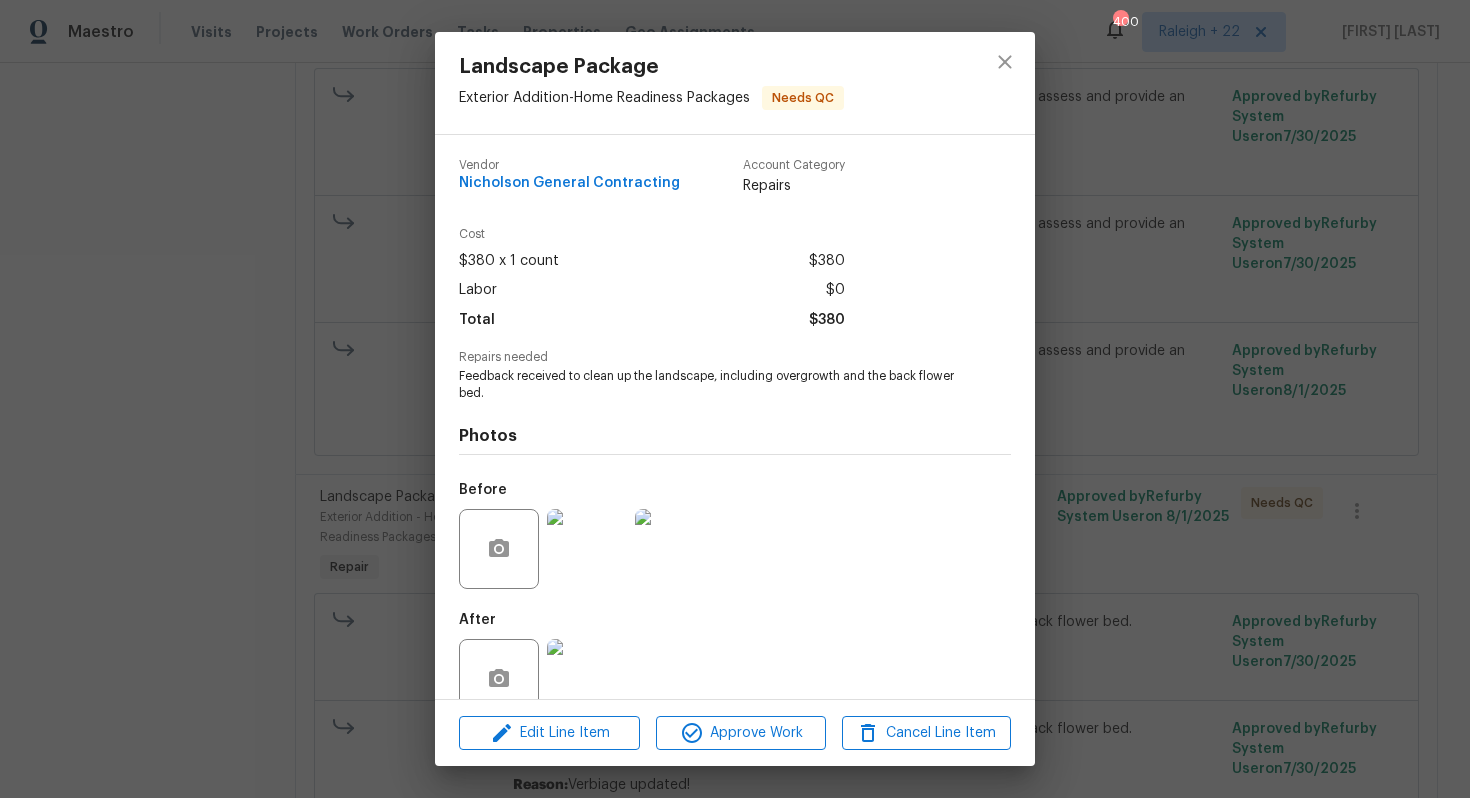 click at bounding box center [587, 549] 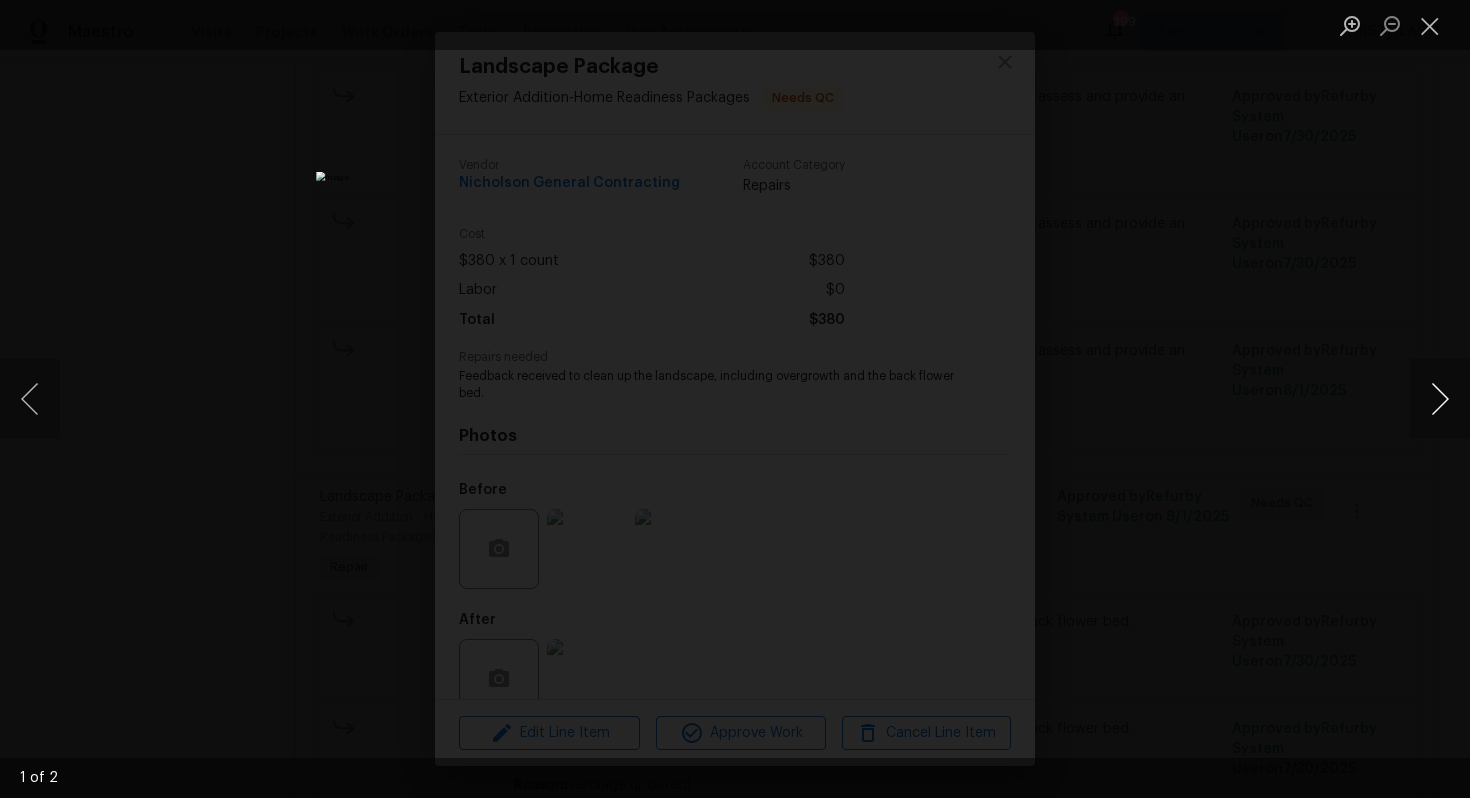 click at bounding box center (1440, 399) 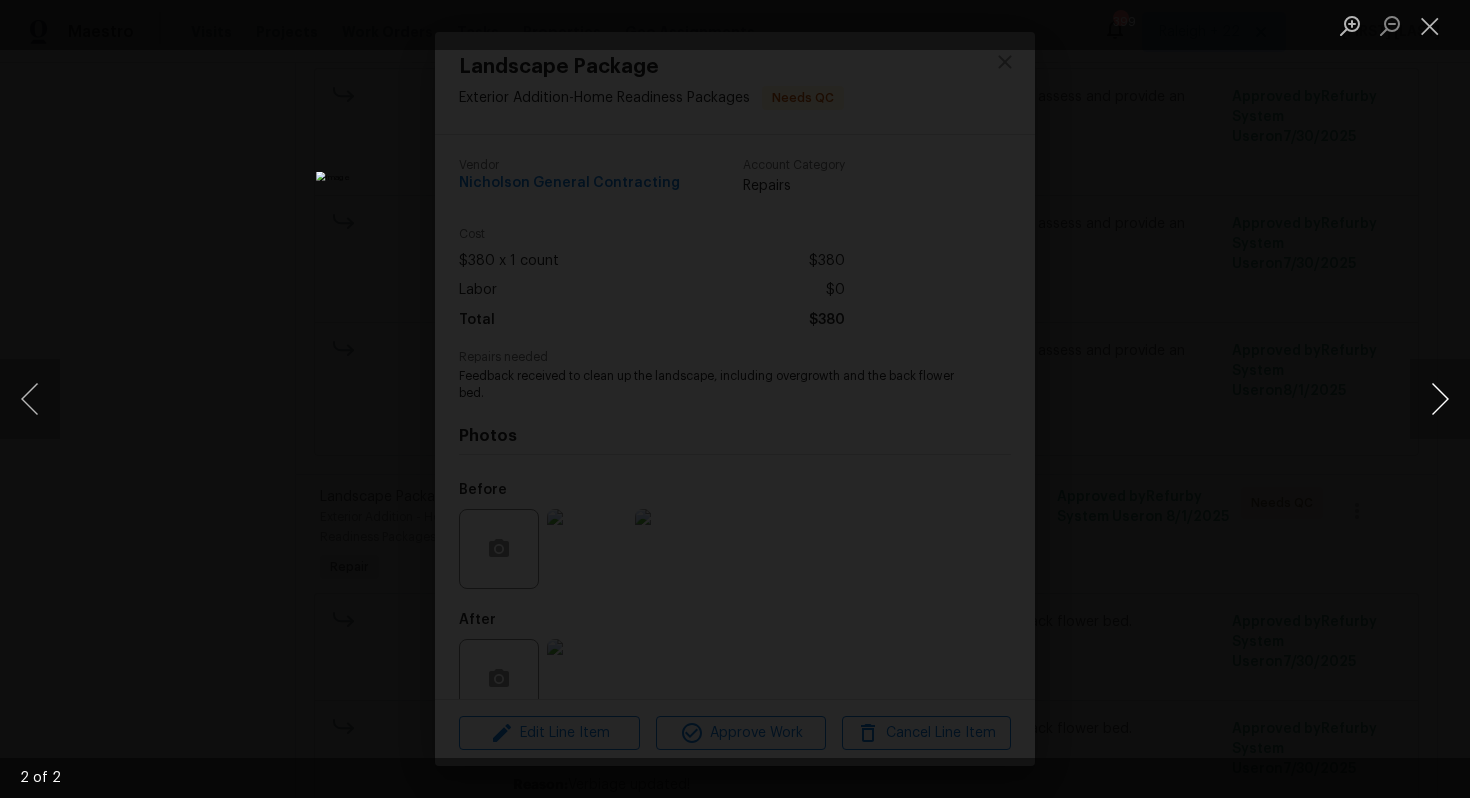 click at bounding box center [1440, 399] 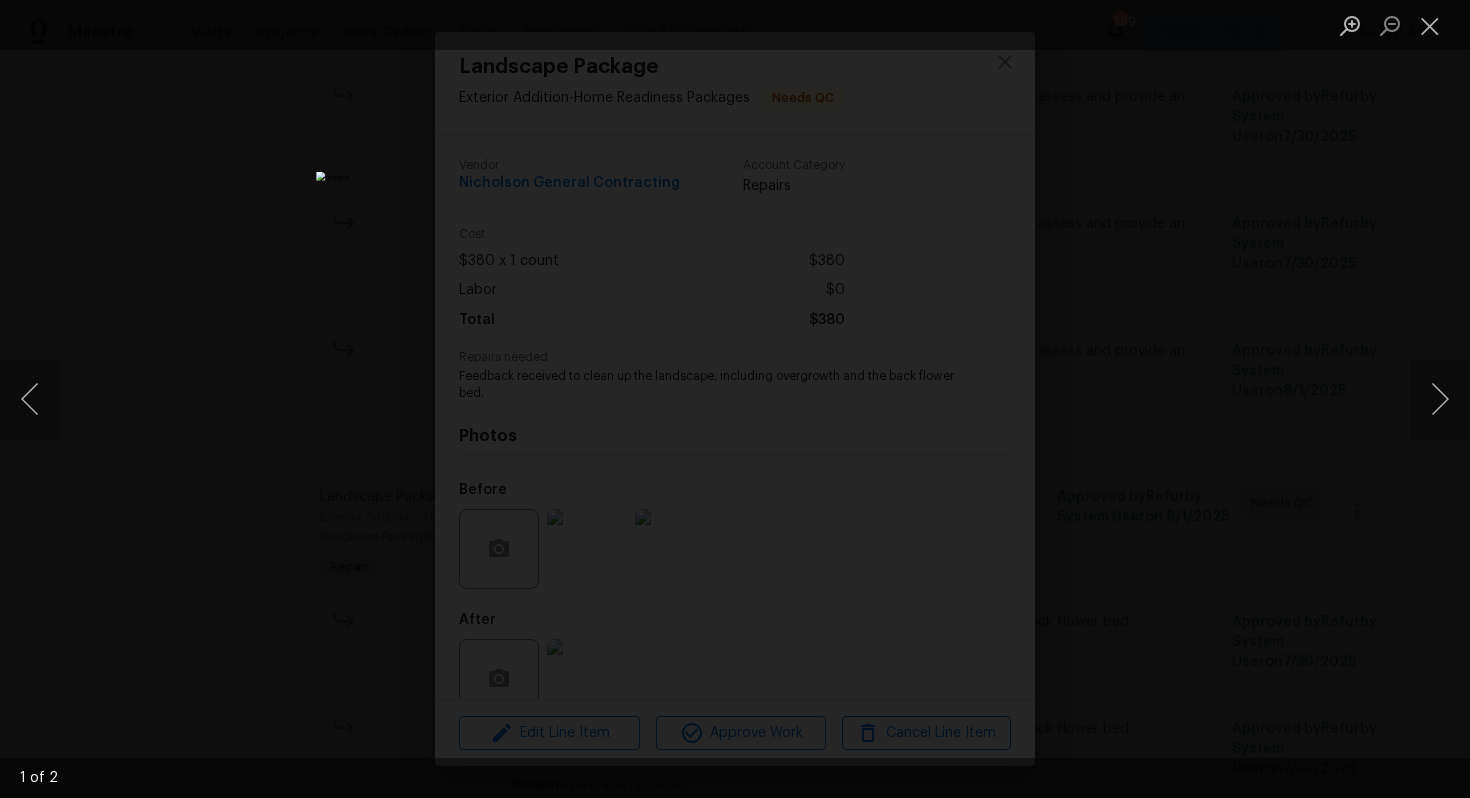 click at bounding box center (735, 399) 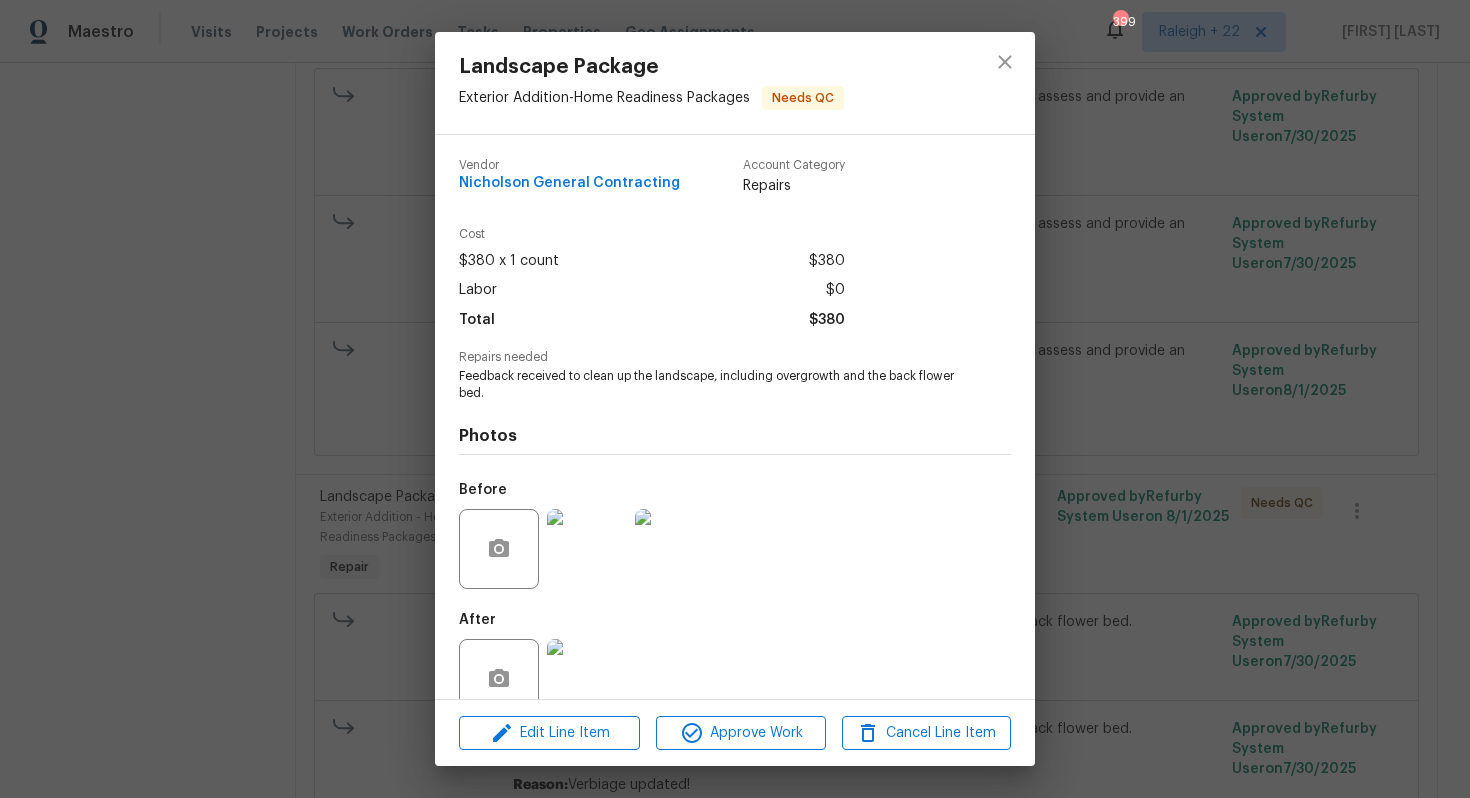 click on "Landscape Package Exterior Addition  -  Home Readiness Packages Needs QC Vendor Nicholson General Contracting Account Category Repairs Cost $380 x 1 count $380 Labor $0 Total $380 Repairs needed Feedback received to clean up the landscape, including overgrowth and the back flower bed. Photos Before After  Edit Line Item  Approve Work  Cancel Line Item" at bounding box center (735, 399) 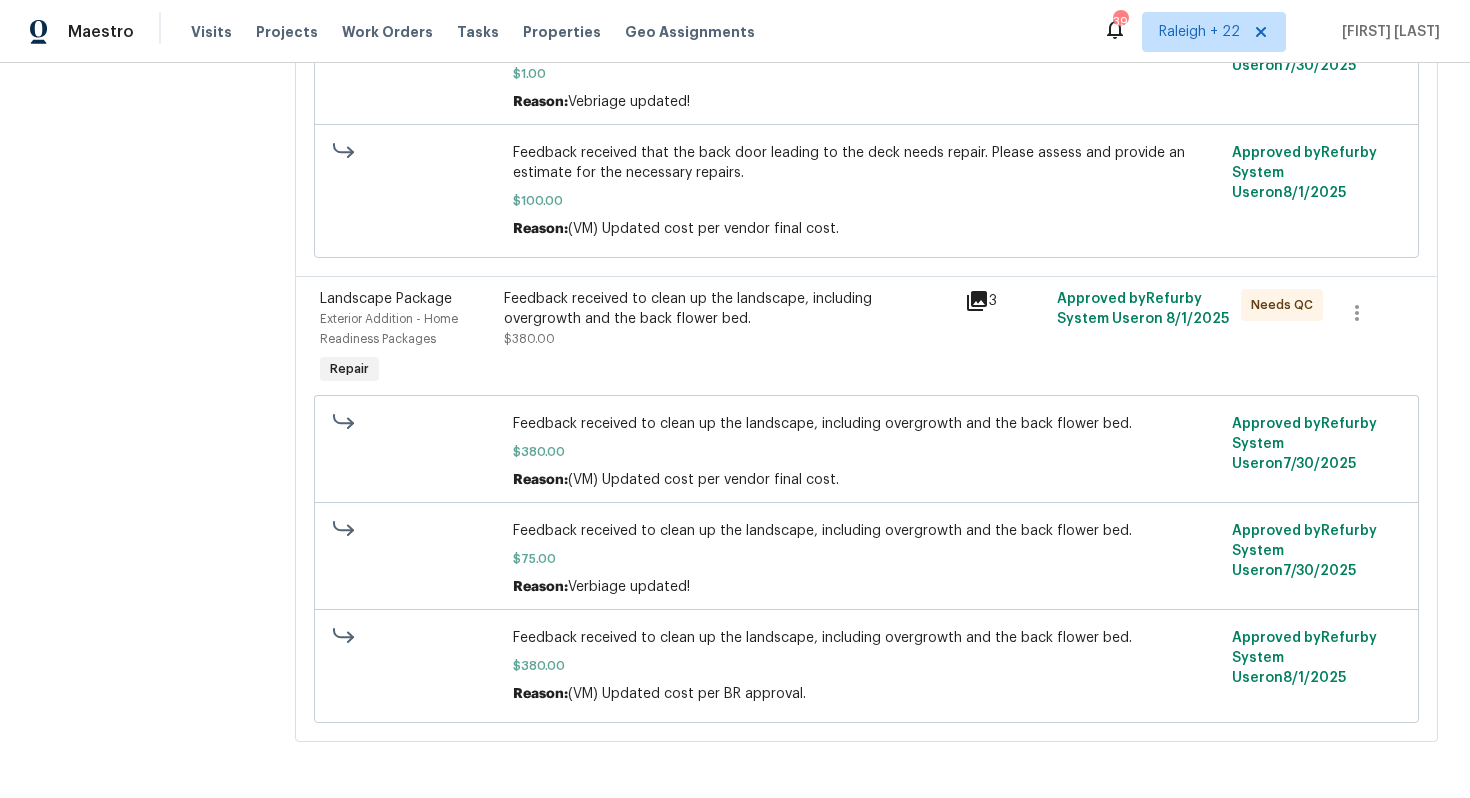 scroll, scrollTop: 645, scrollLeft: 0, axis: vertical 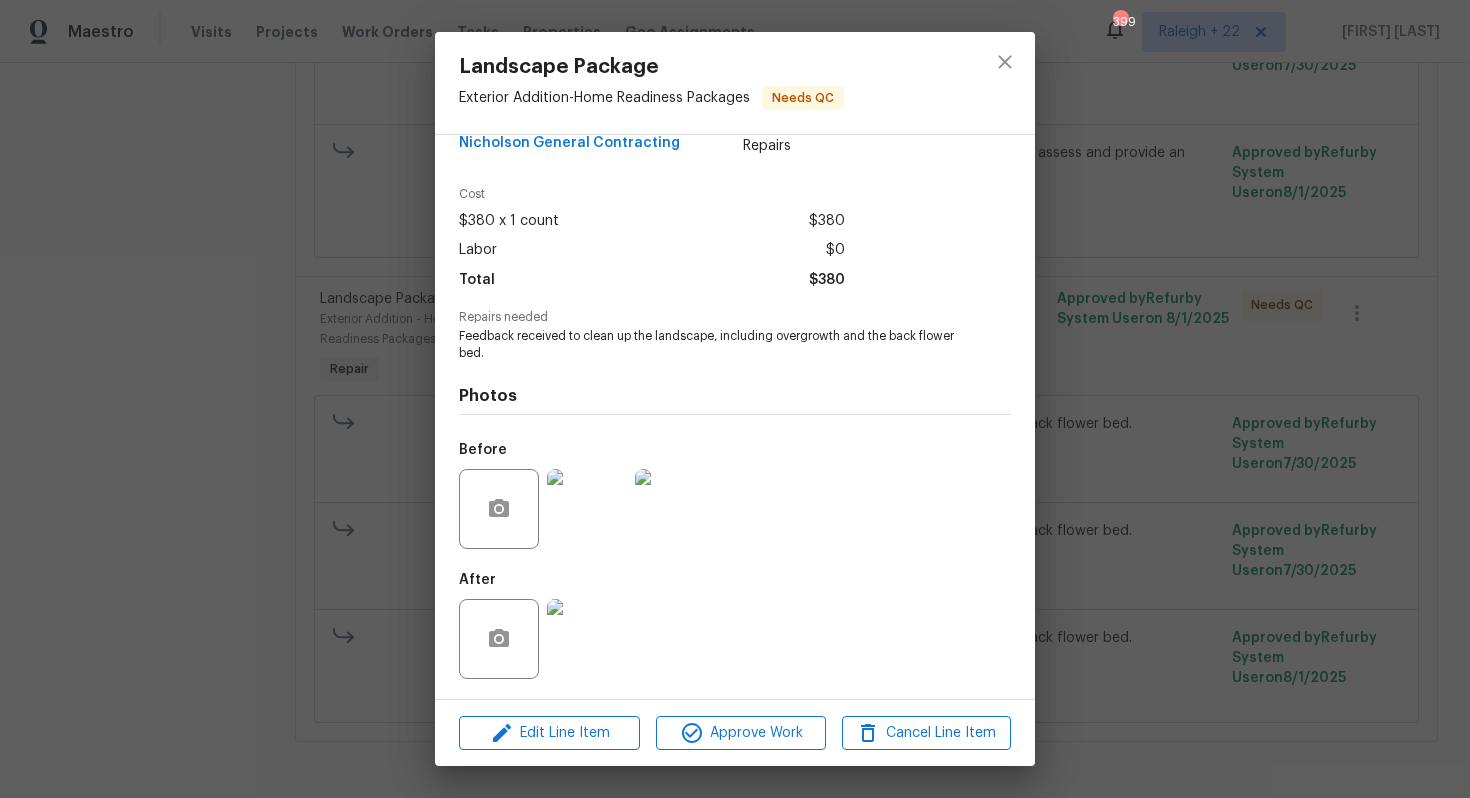 click on "Landscape Package Exterior Addition  -  Home Readiness Packages Needs QC Vendor Nicholson General Contracting Account Category Repairs Cost $380 x 1 count $380 Labor $0 Total $380 Repairs needed Feedback received to clean up the landscape, including overgrowth and the back flower bed. Photos Before After  Edit Line Item  Approve Work  Cancel Line Item" at bounding box center [735, 399] 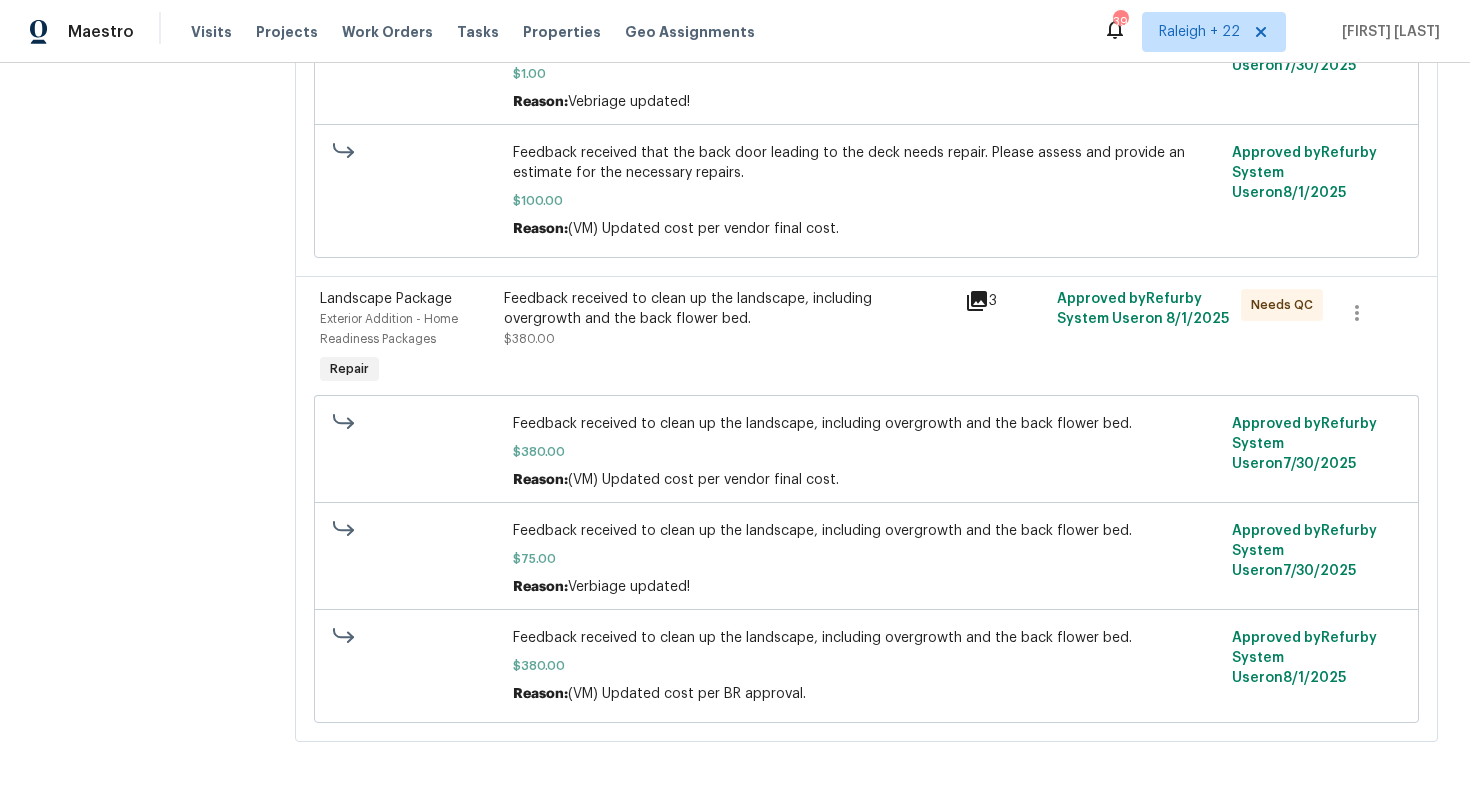 scroll, scrollTop: 291, scrollLeft: 0, axis: vertical 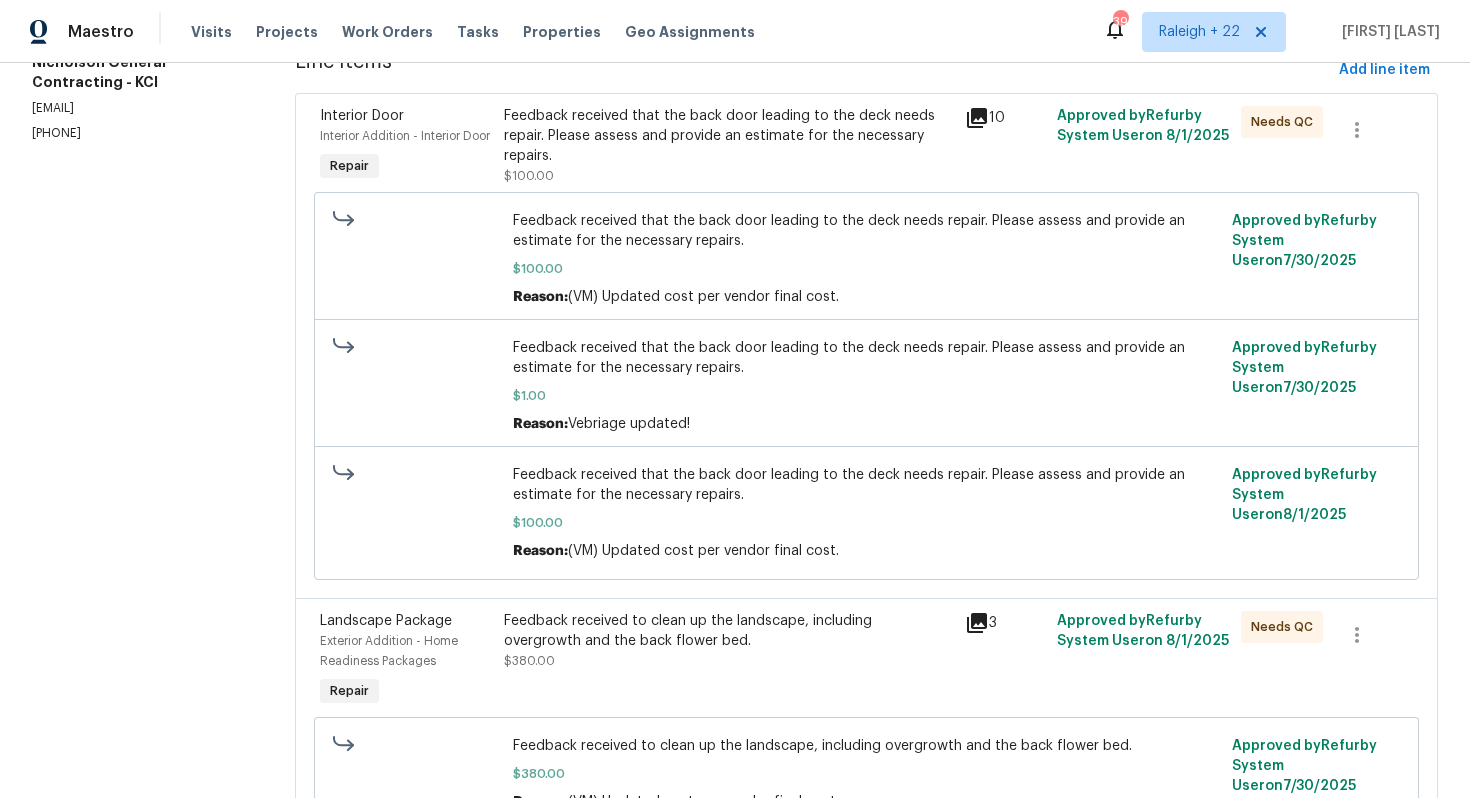 click on "Feedback received that the back door leading to the deck needs repair.  Please assess and provide an estimate for the necessary repairs." at bounding box center [728, 136] 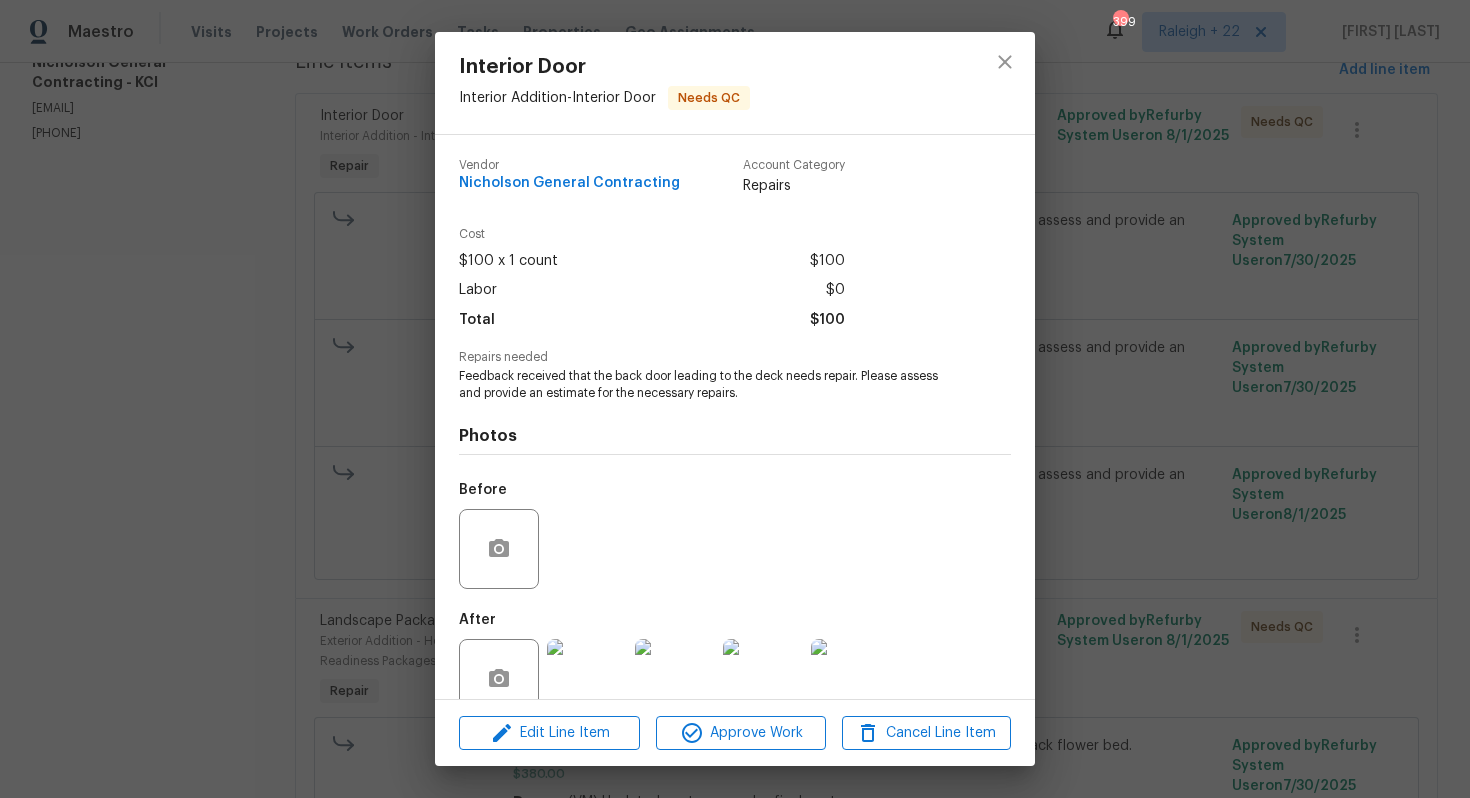 scroll, scrollTop: 40, scrollLeft: 0, axis: vertical 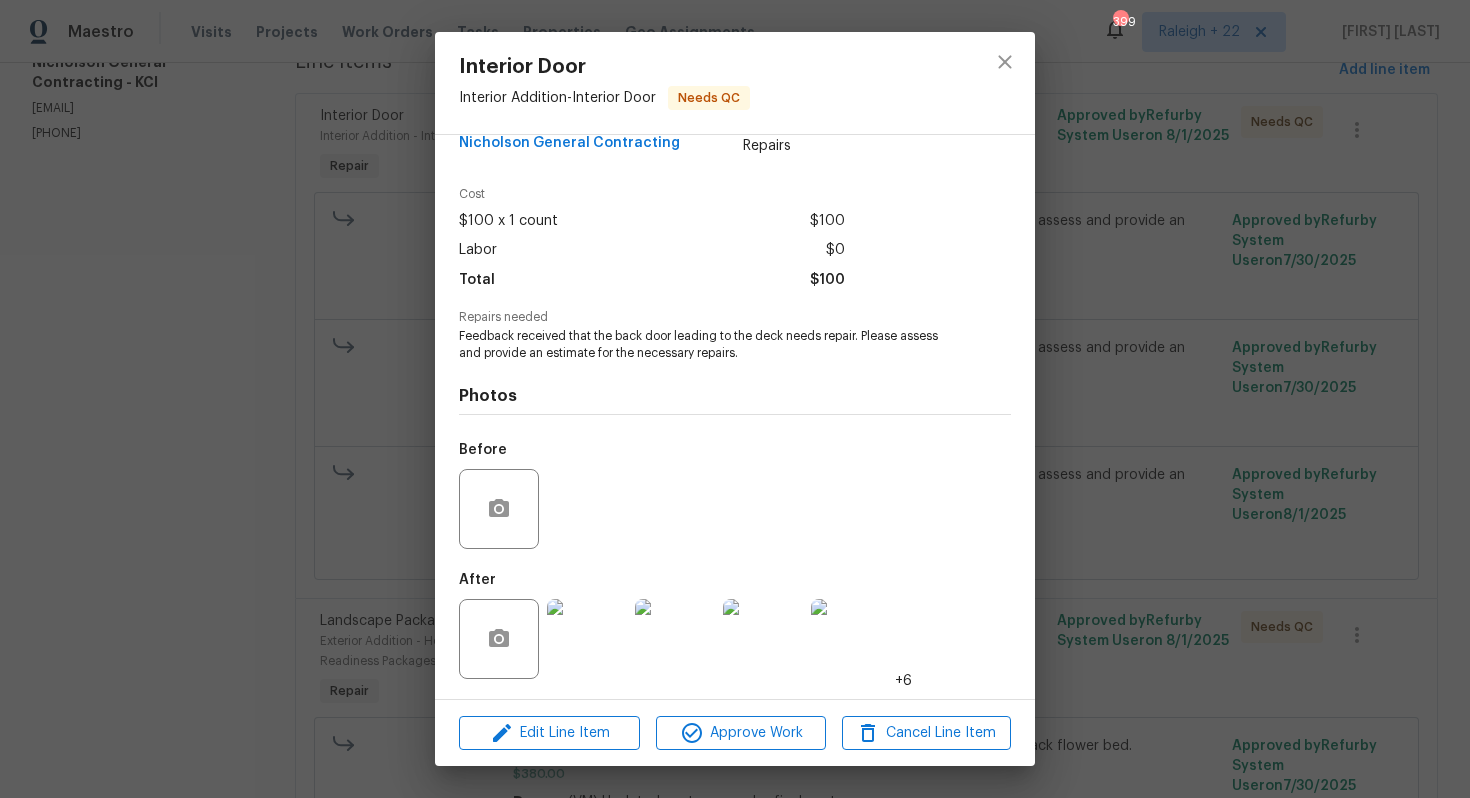 click at bounding box center [587, 639] 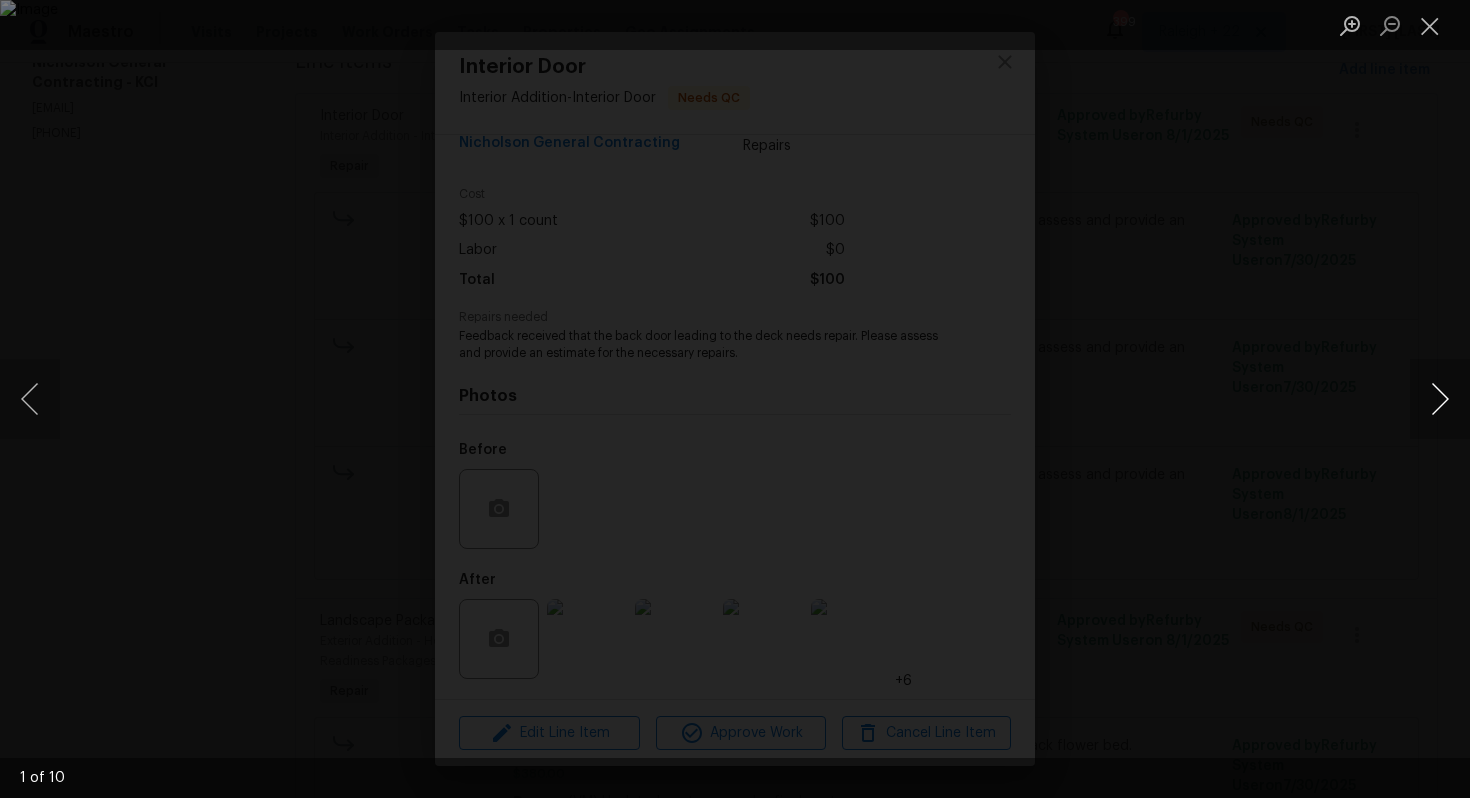 click at bounding box center [1440, 399] 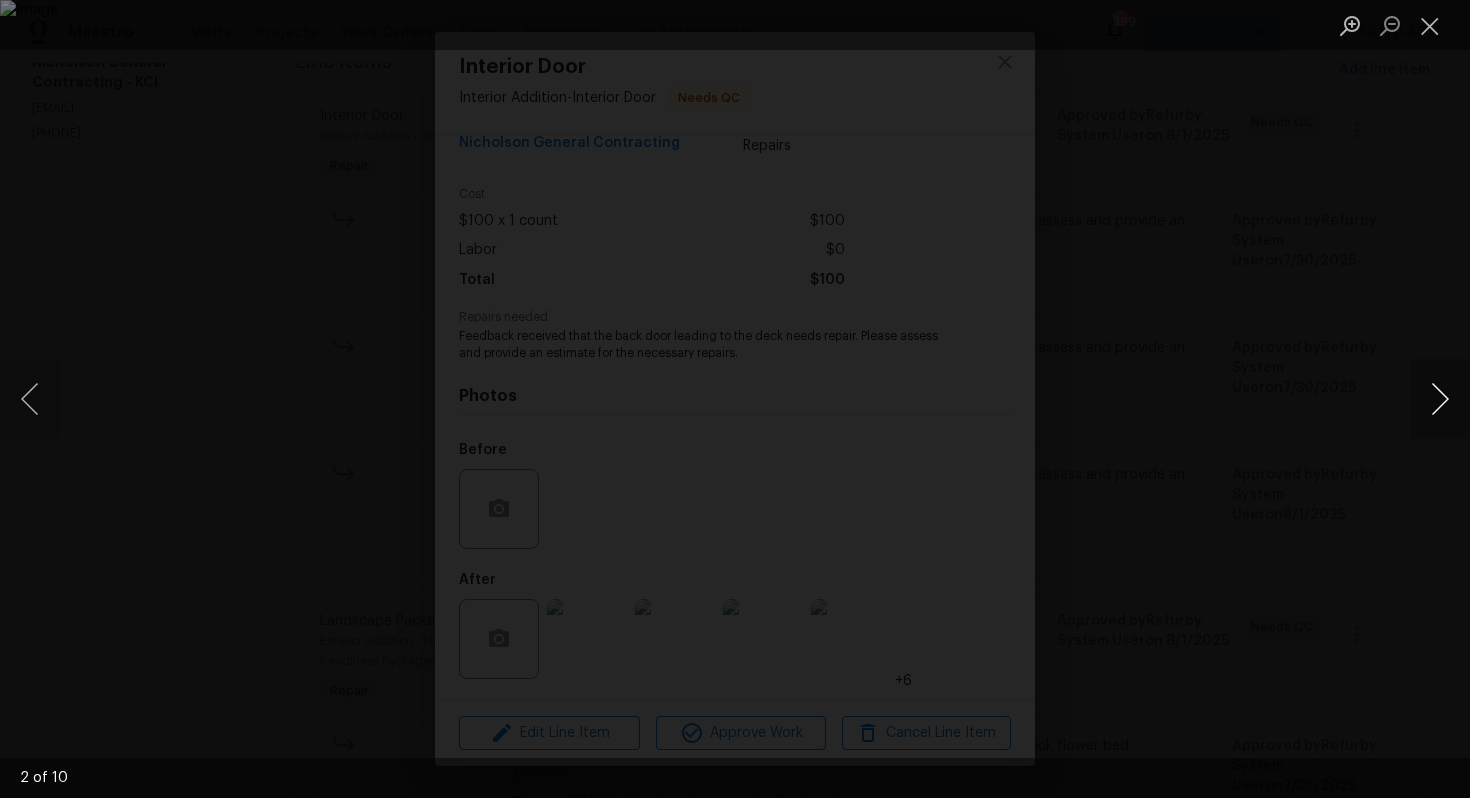 click at bounding box center (1440, 399) 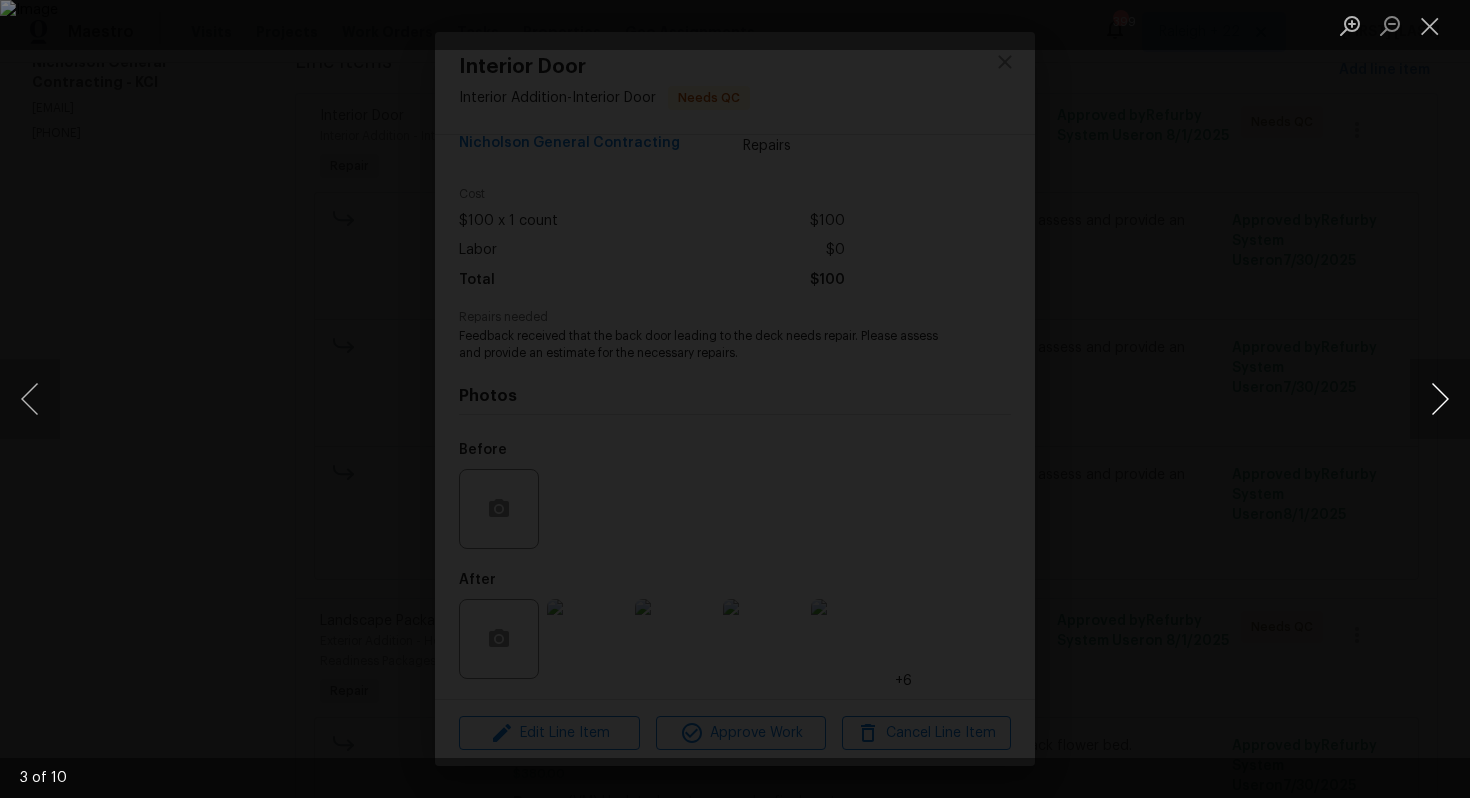 click at bounding box center (1440, 399) 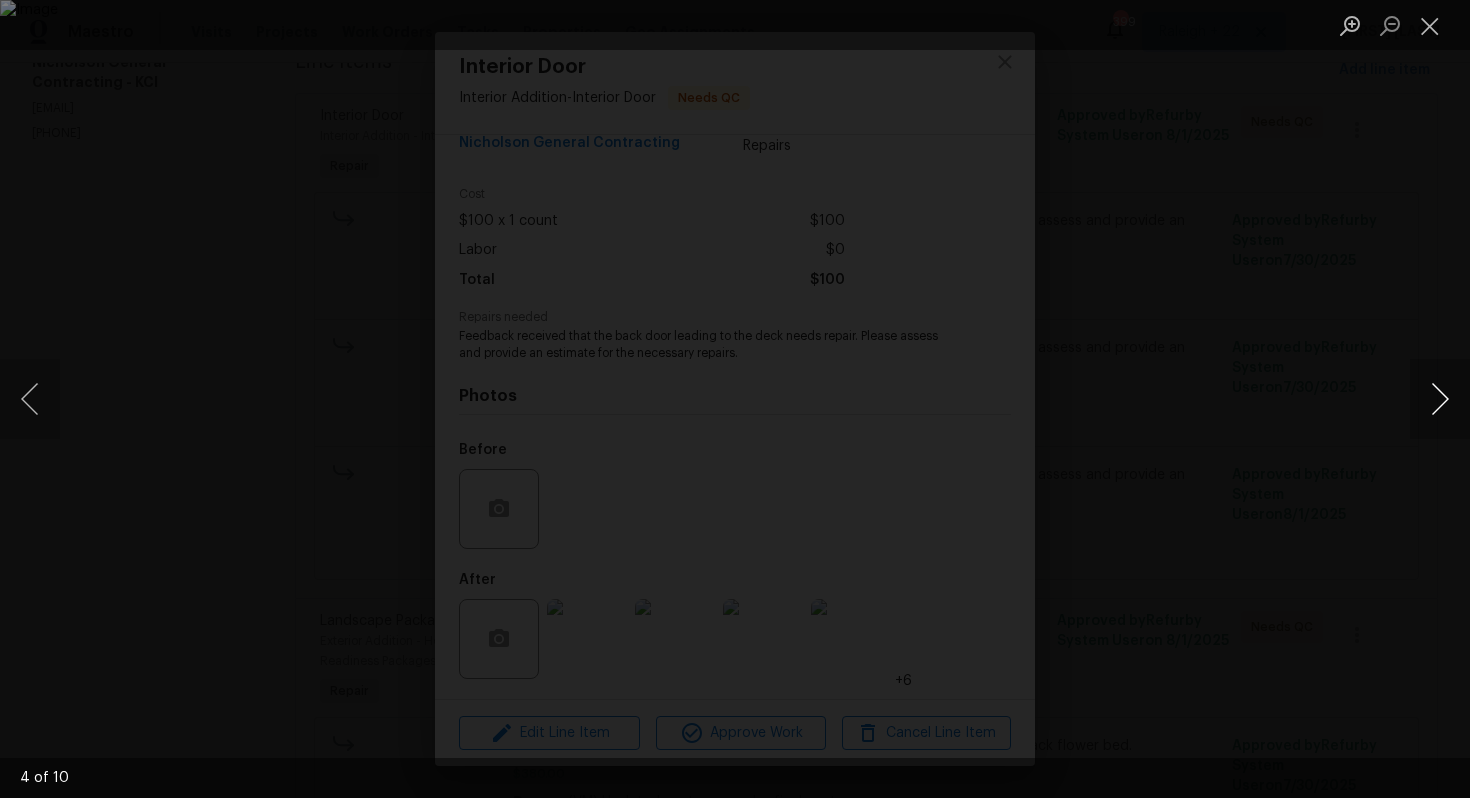 click at bounding box center (1440, 399) 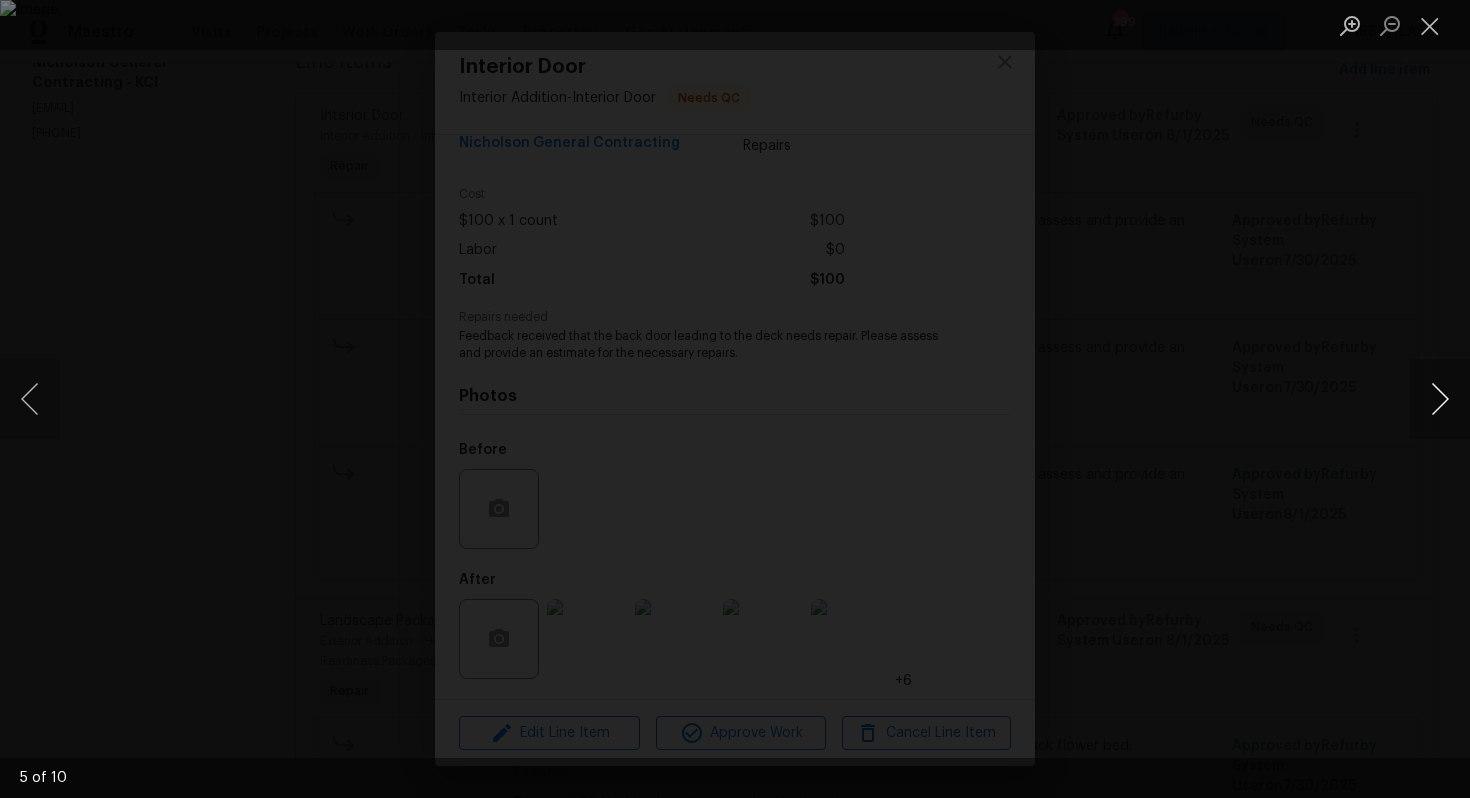 click at bounding box center [1440, 399] 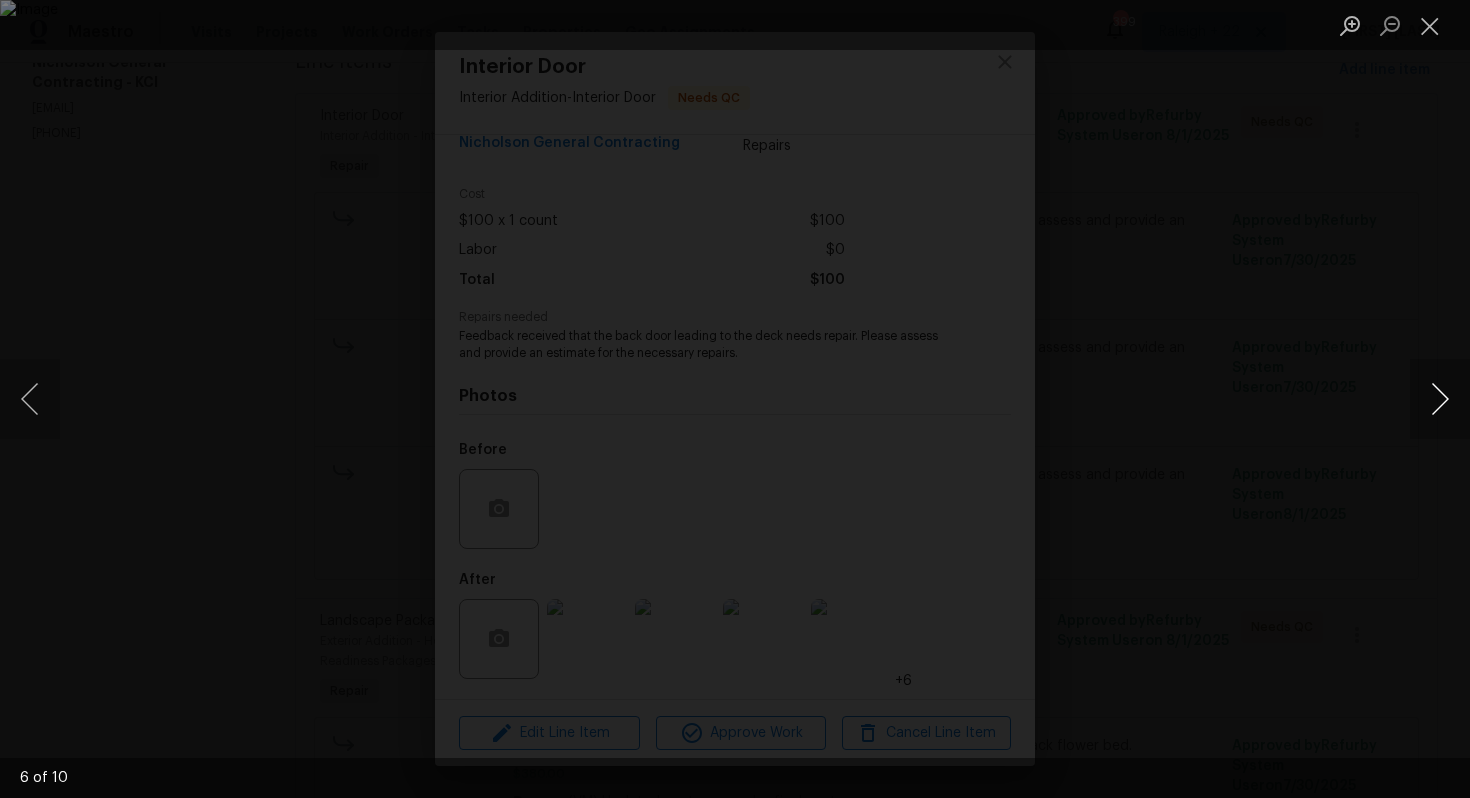 click at bounding box center [1440, 399] 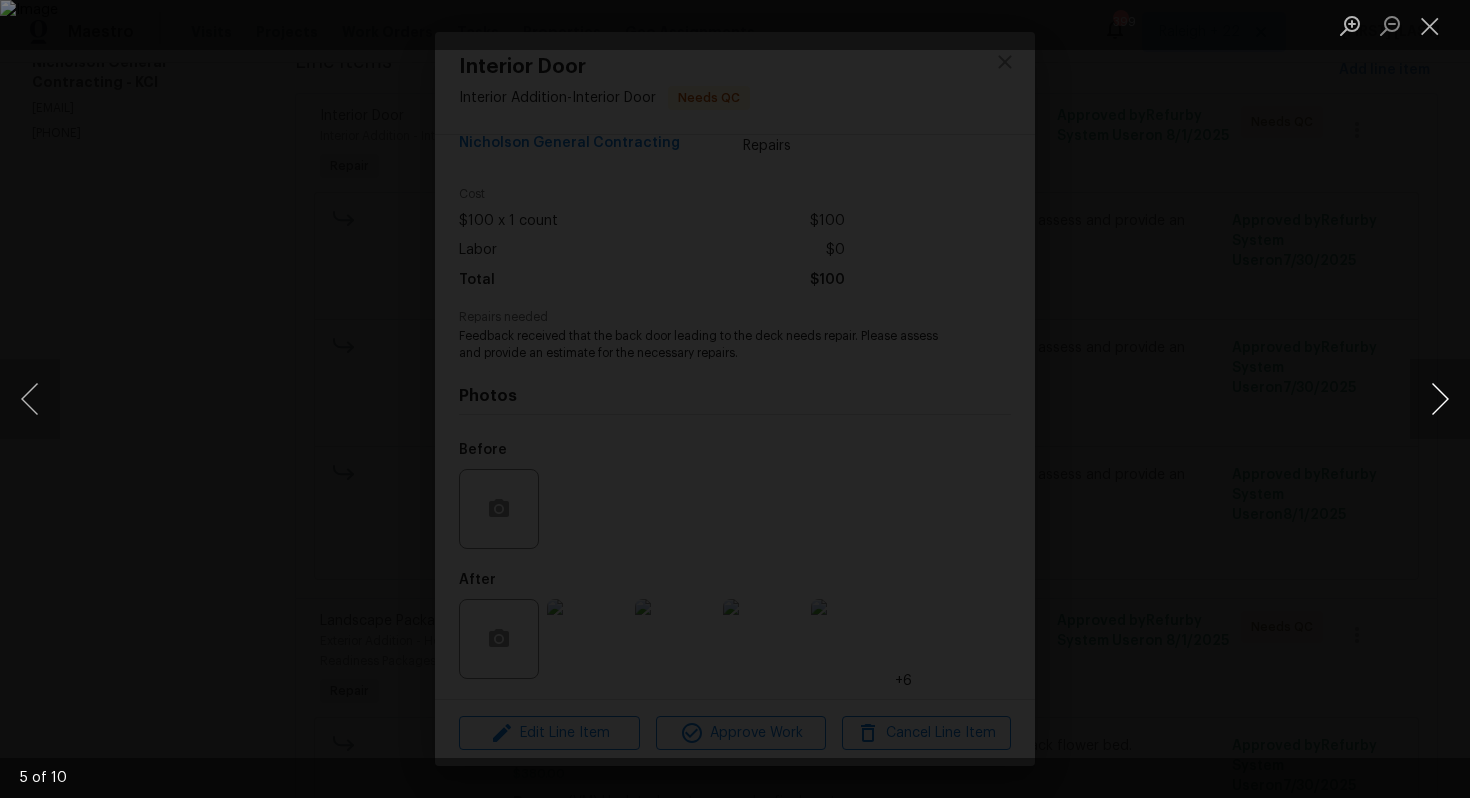 click at bounding box center (1440, 399) 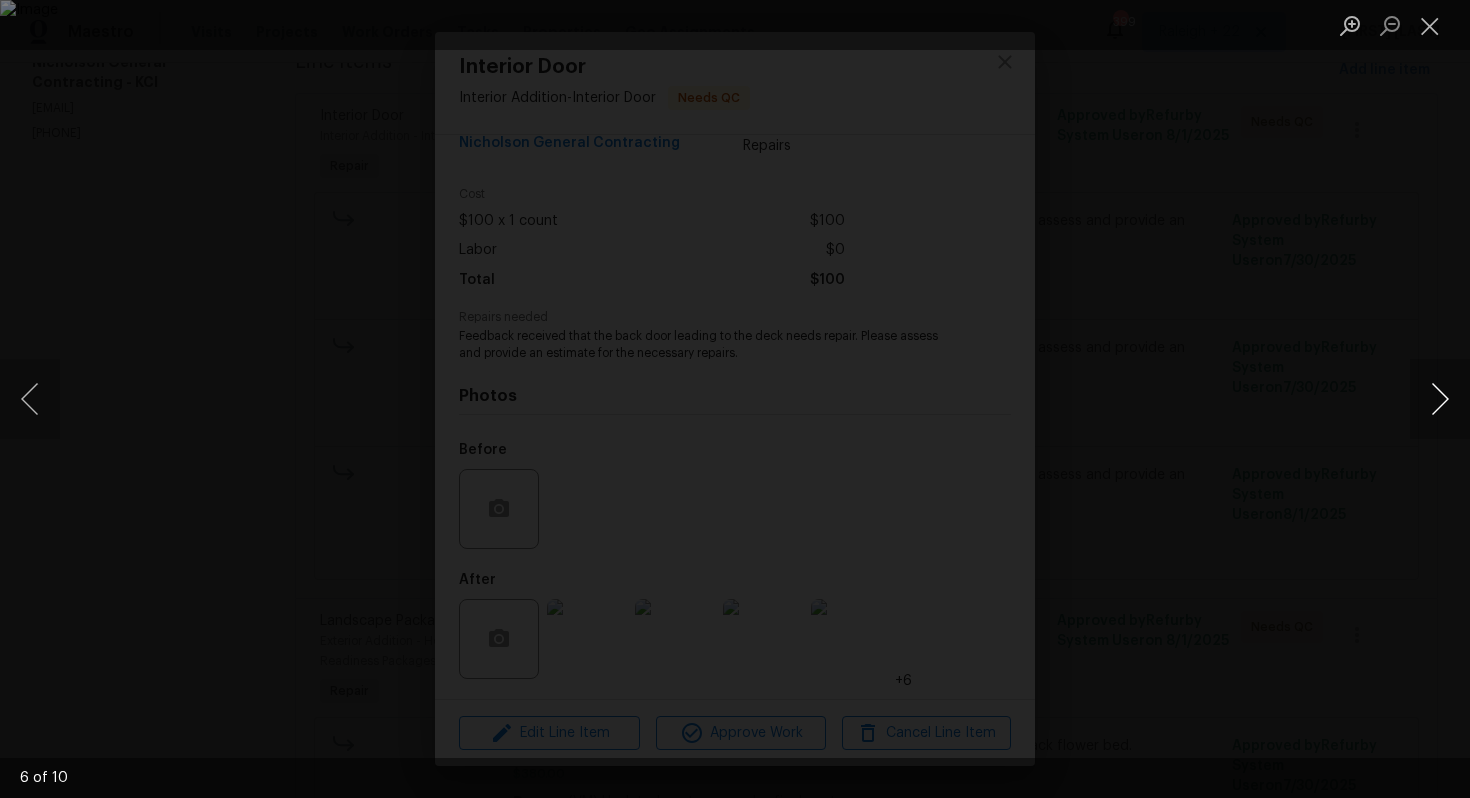 click at bounding box center (1440, 399) 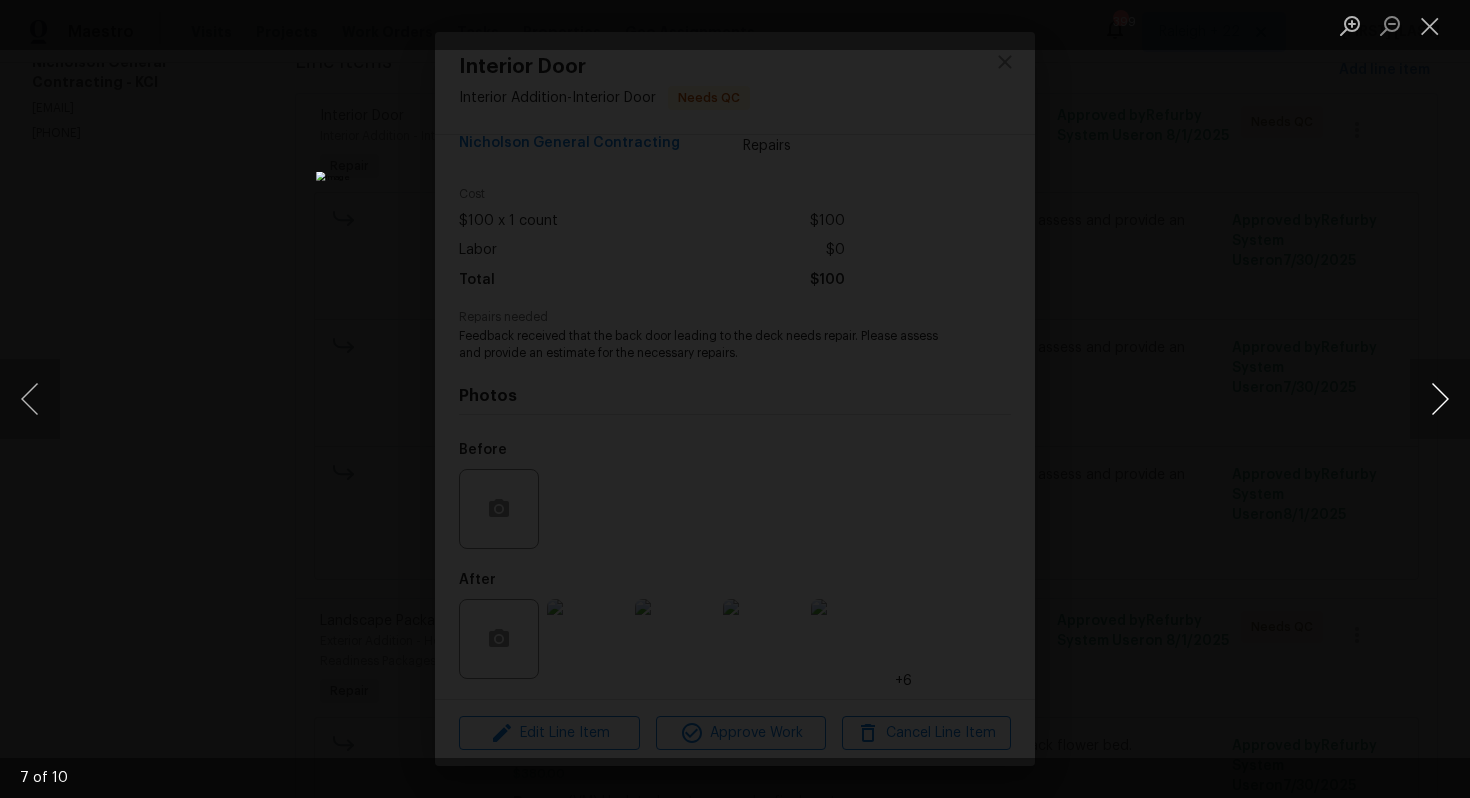 click at bounding box center [1440, 399] 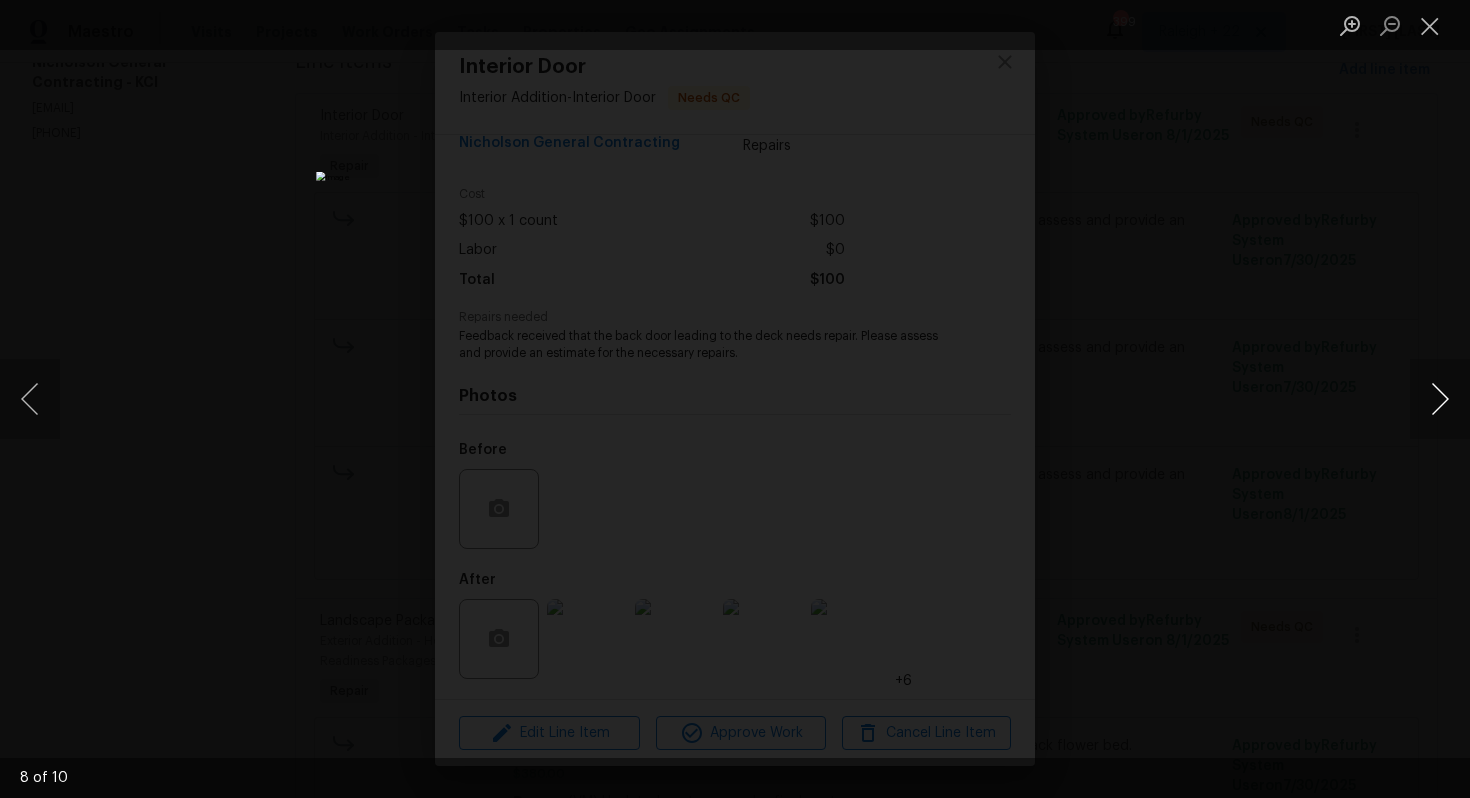 click at bounding box center [1440, 399] 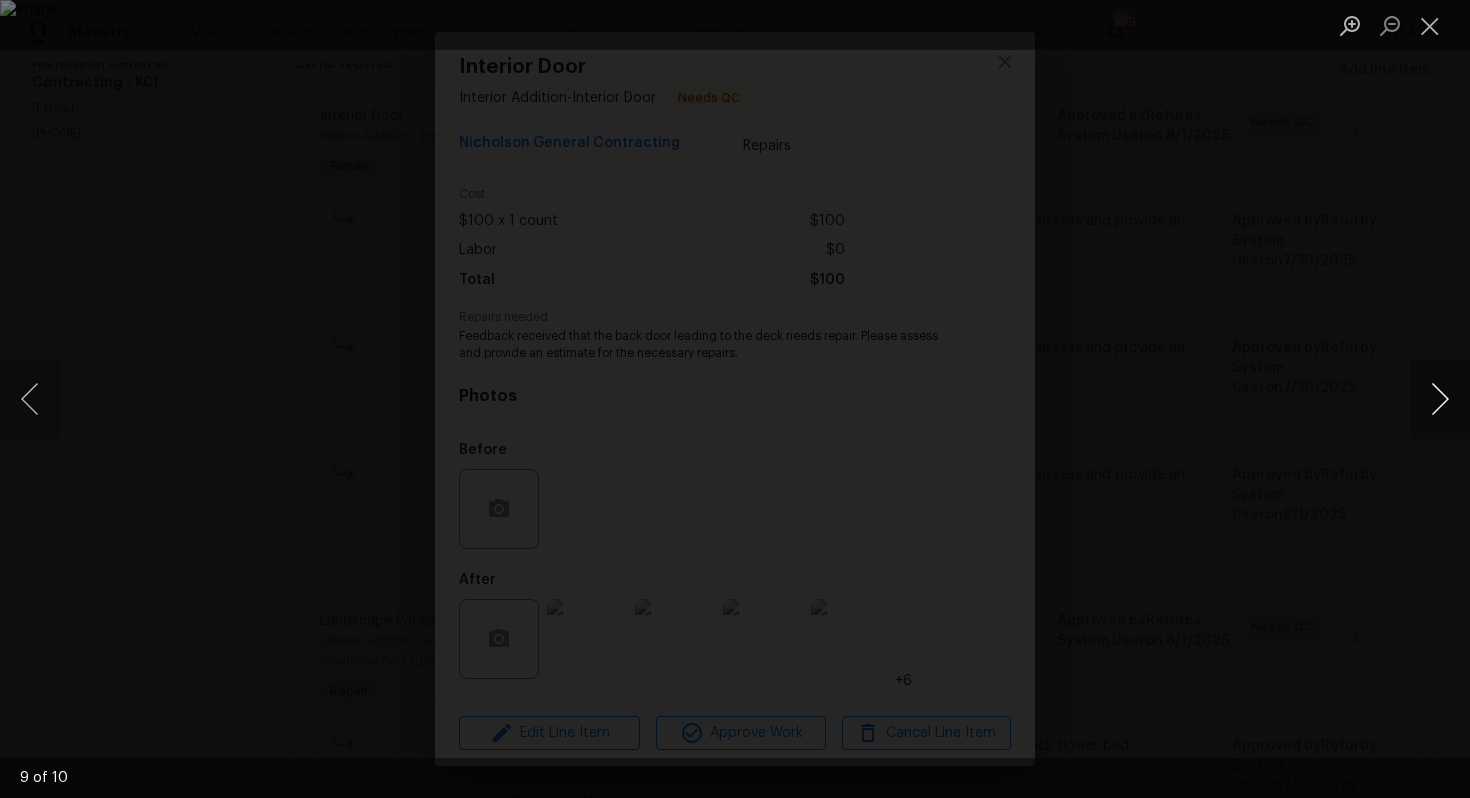 click at bounding box center (1440, 399) 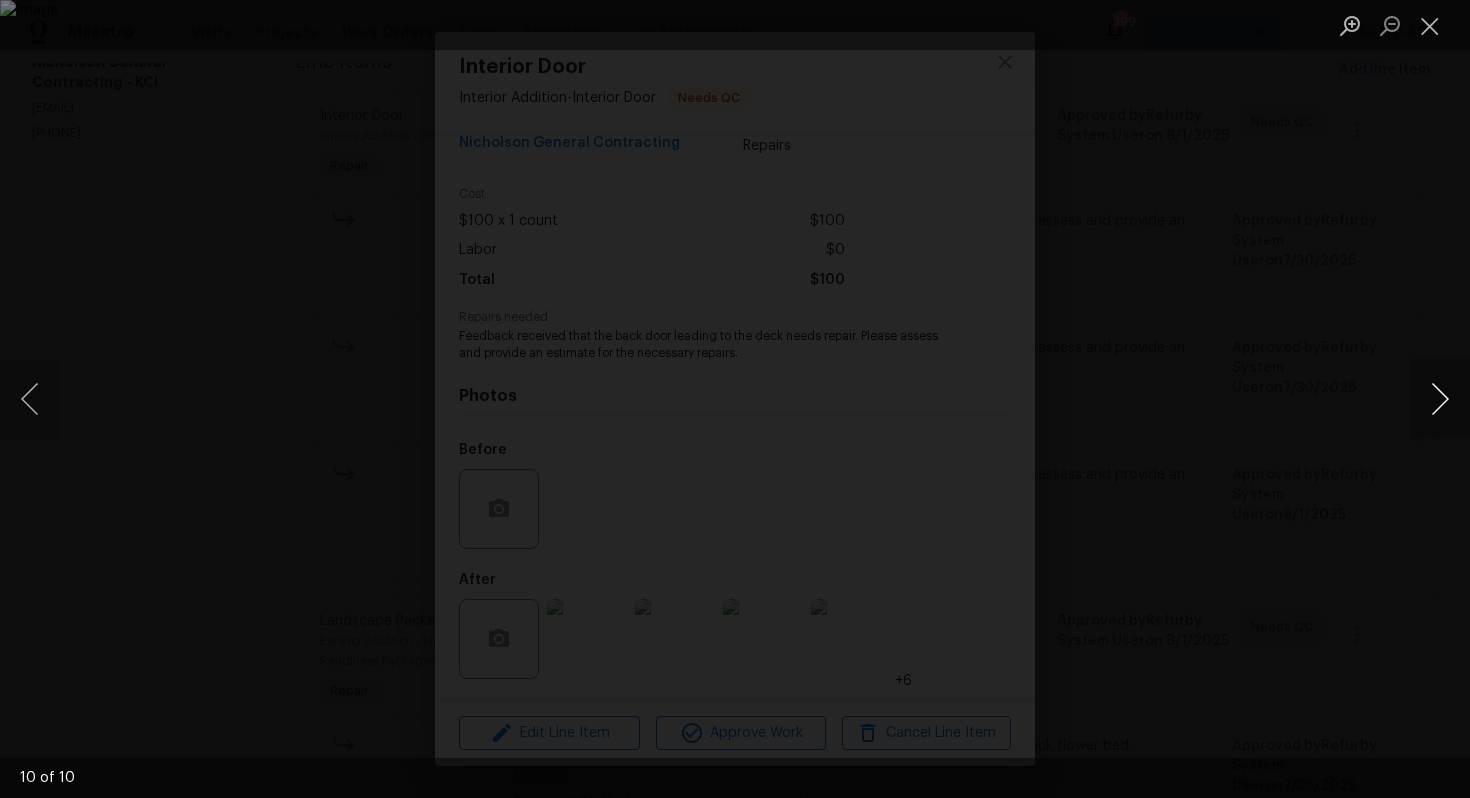 click at bounding box center (1440, 399) 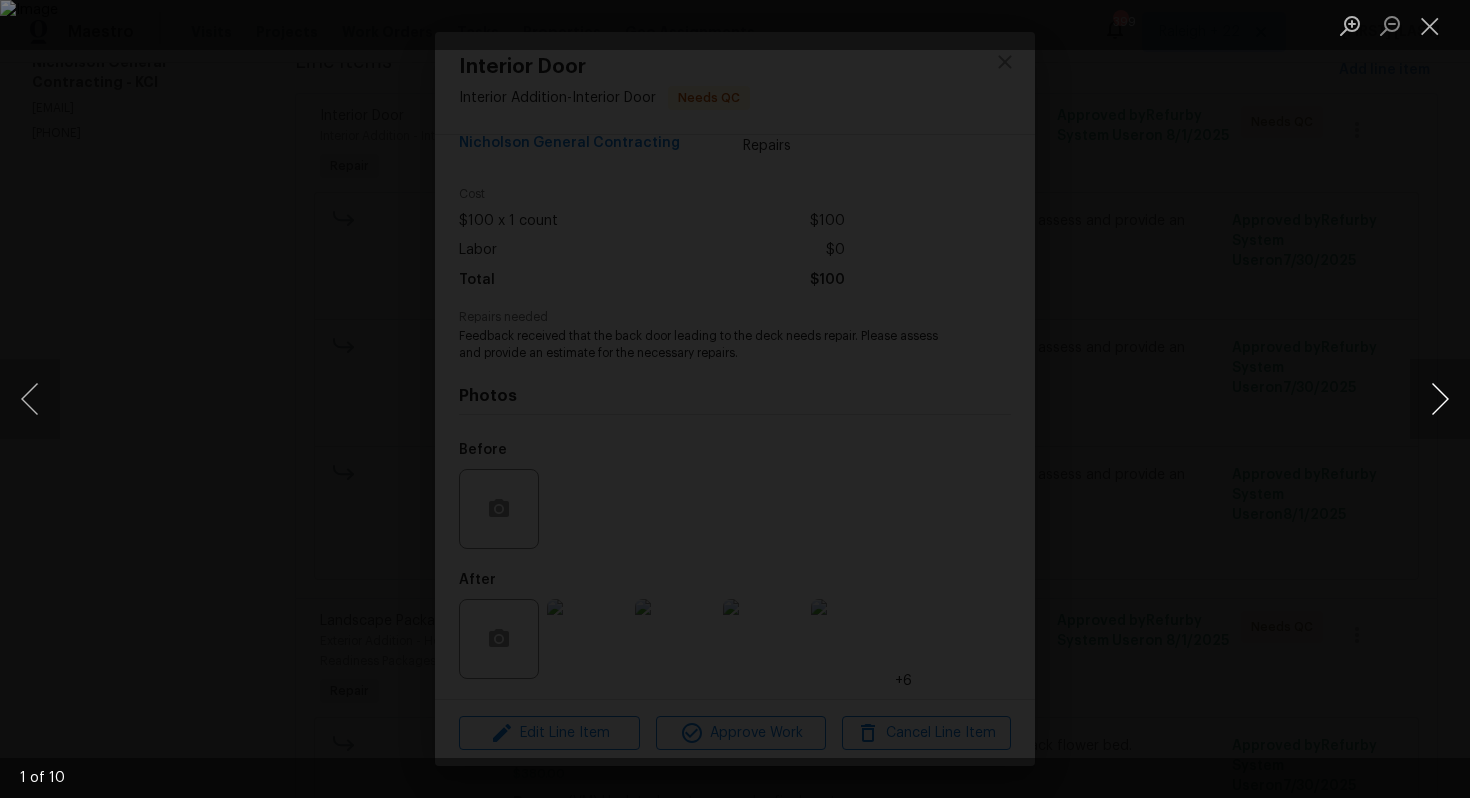 click at bounding box center [1440, 399] 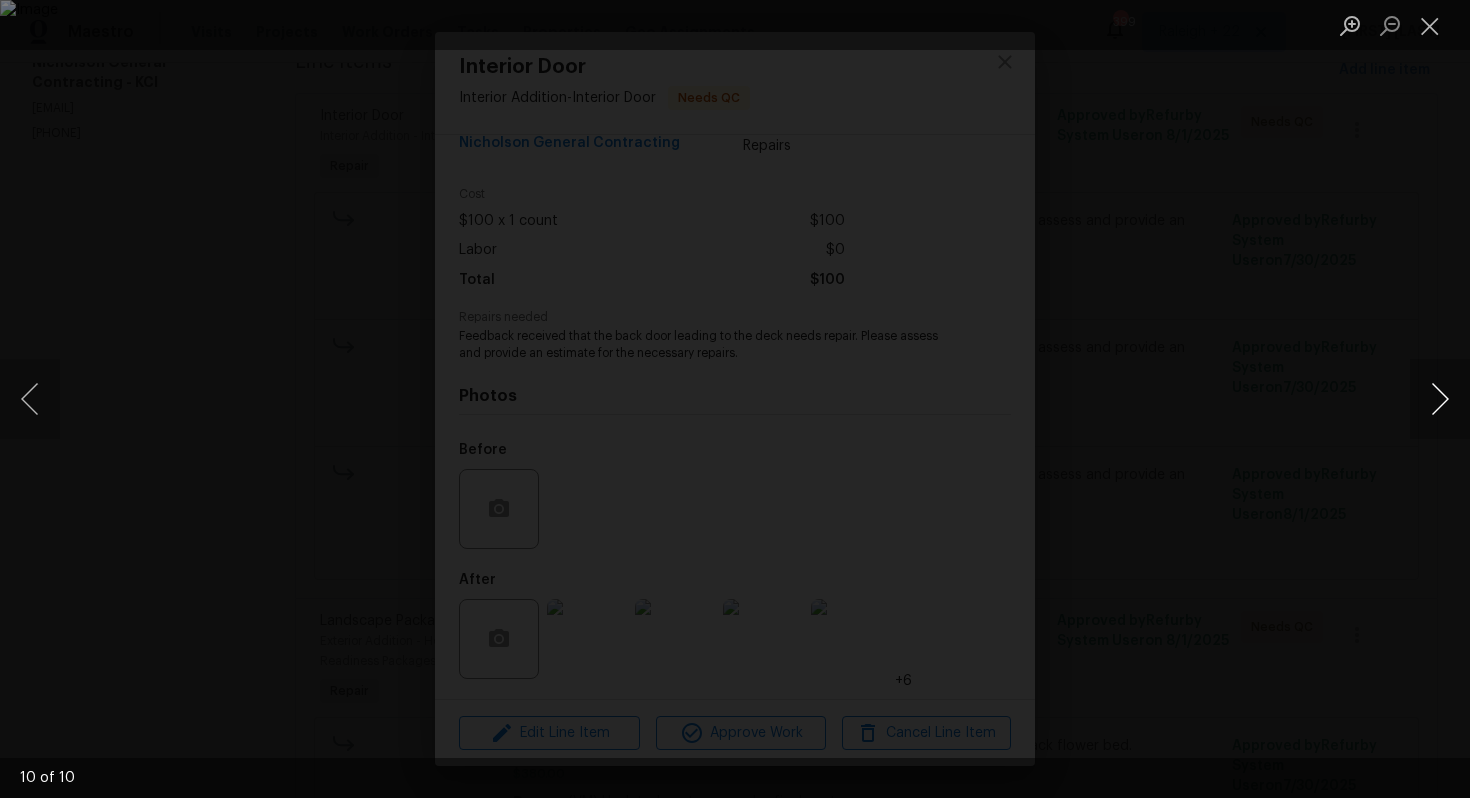 click at bounding box center (1440, 399) 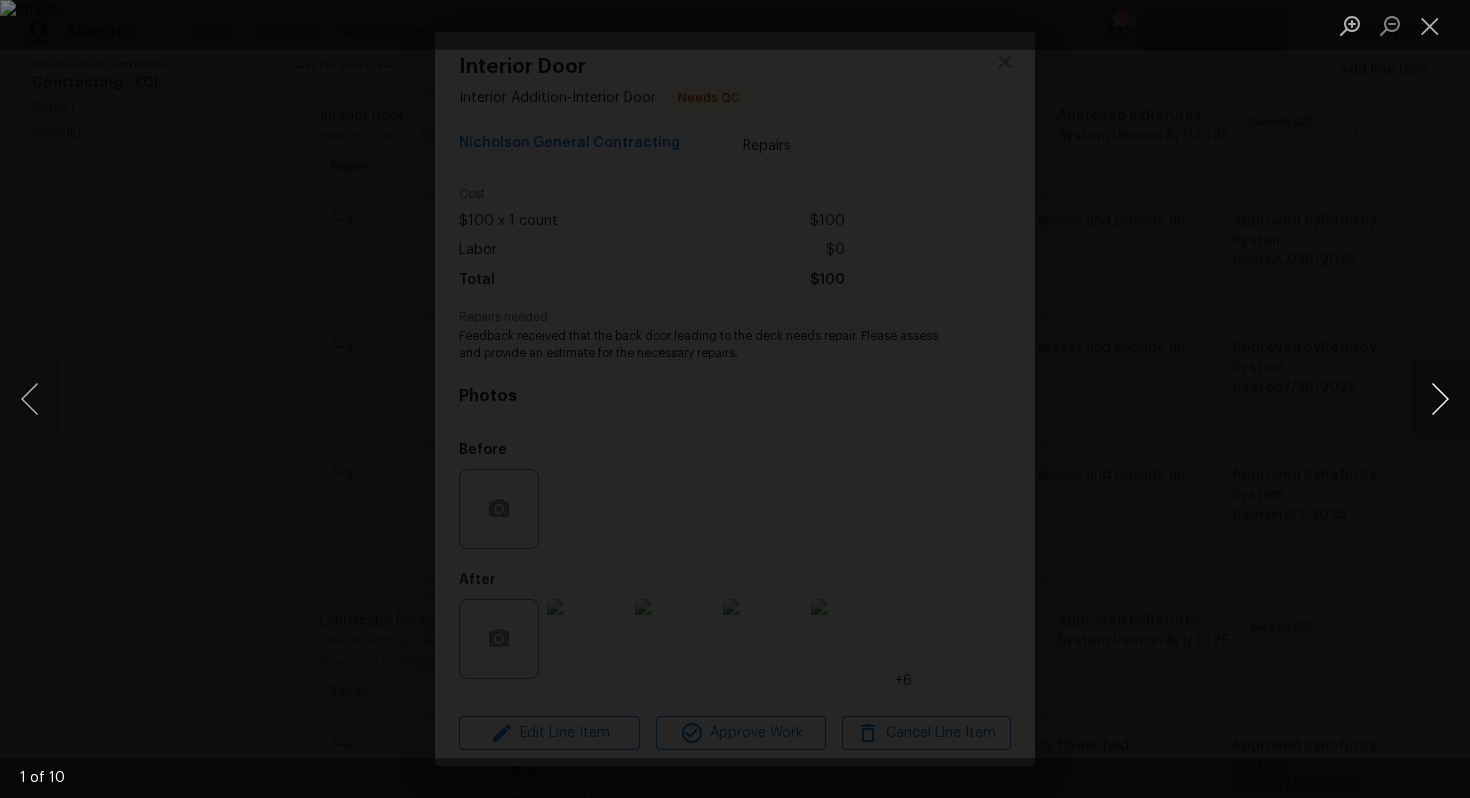 click at bounding box center [1440, 399] 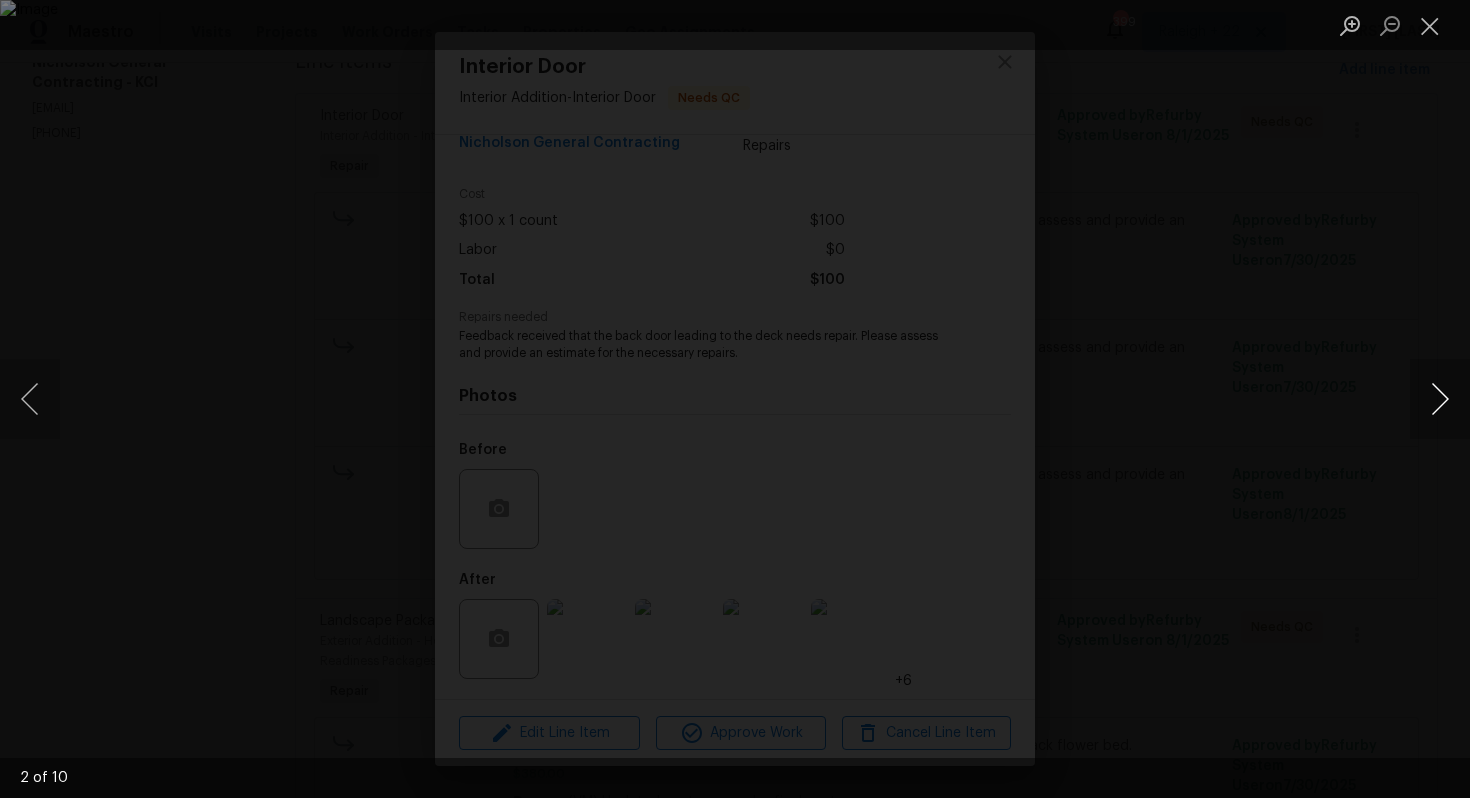 click at bounding box center (1440, 399) 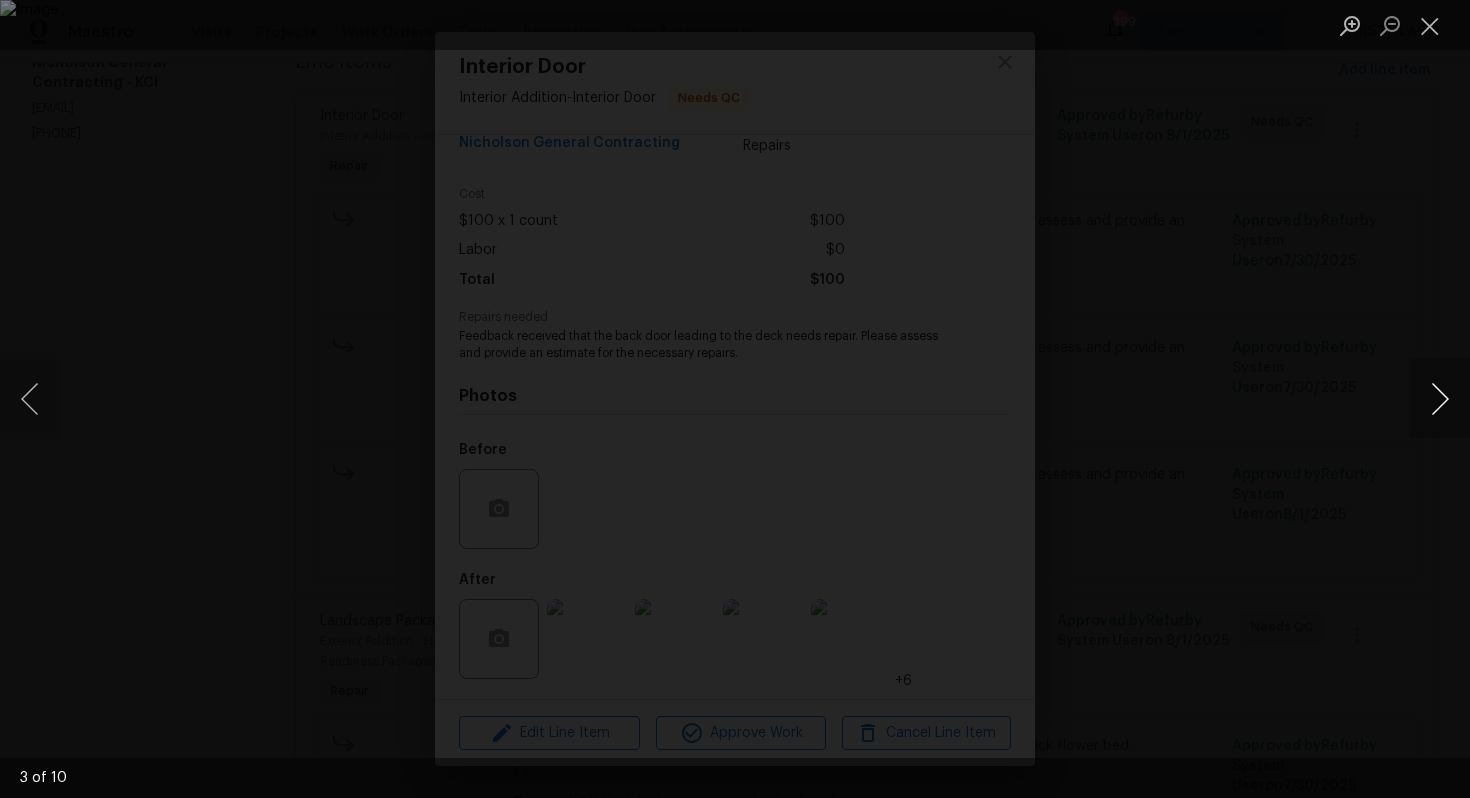 click at bounding box center (1440, 399) 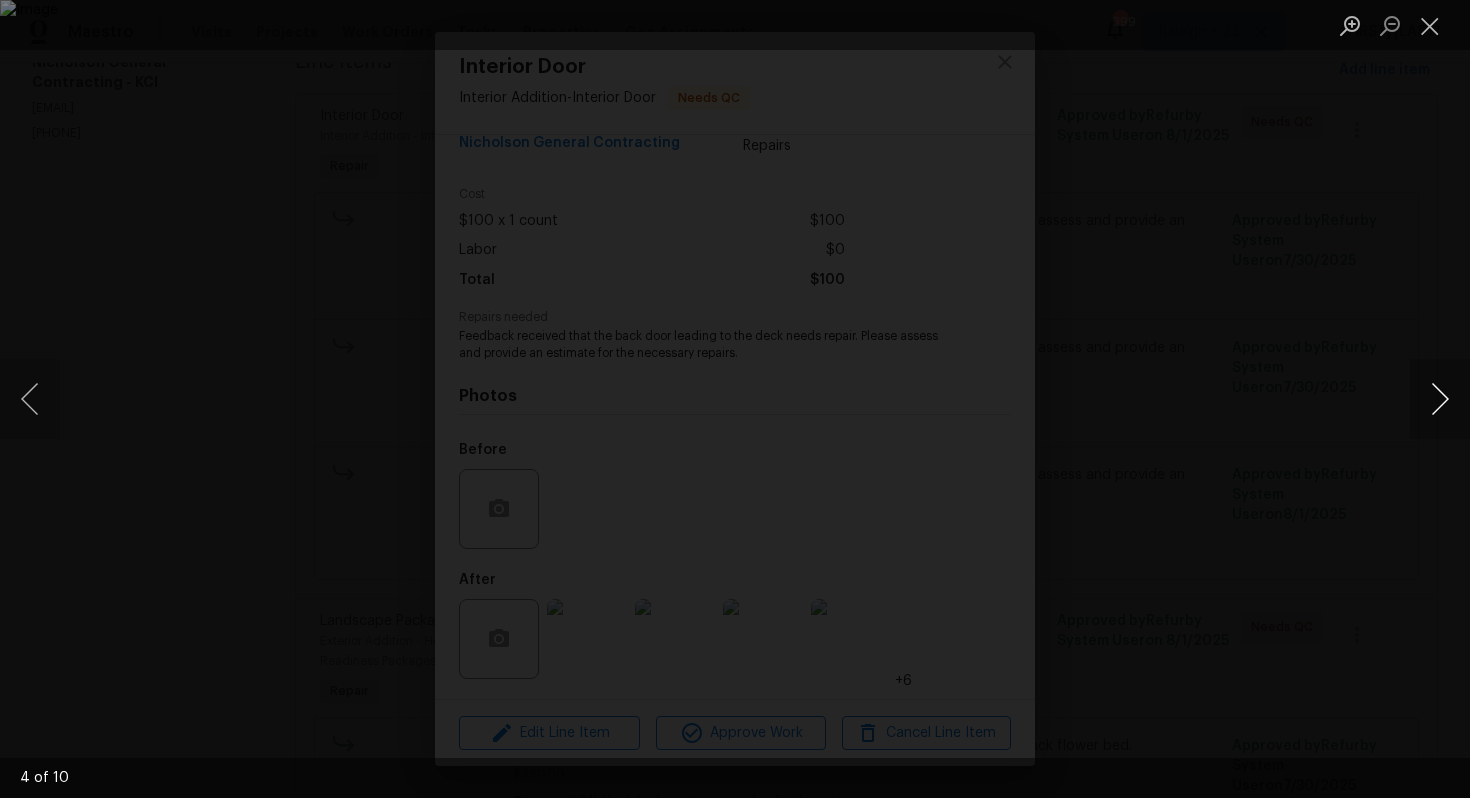 click at bounding box center [1440, 399] 